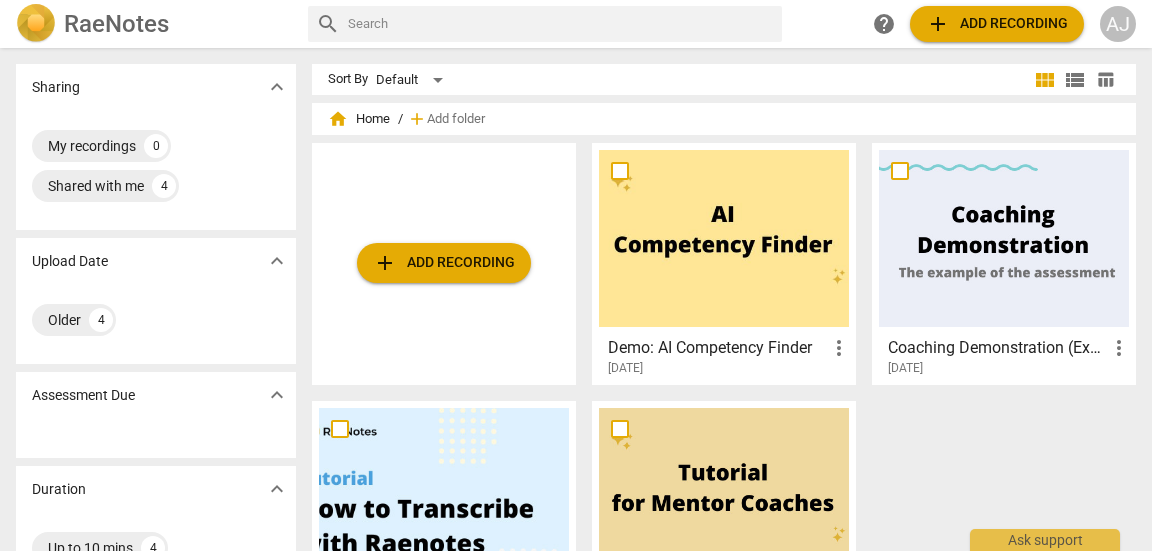 scroll, scrollTop: 0, scrollLeft: 0, axis: both 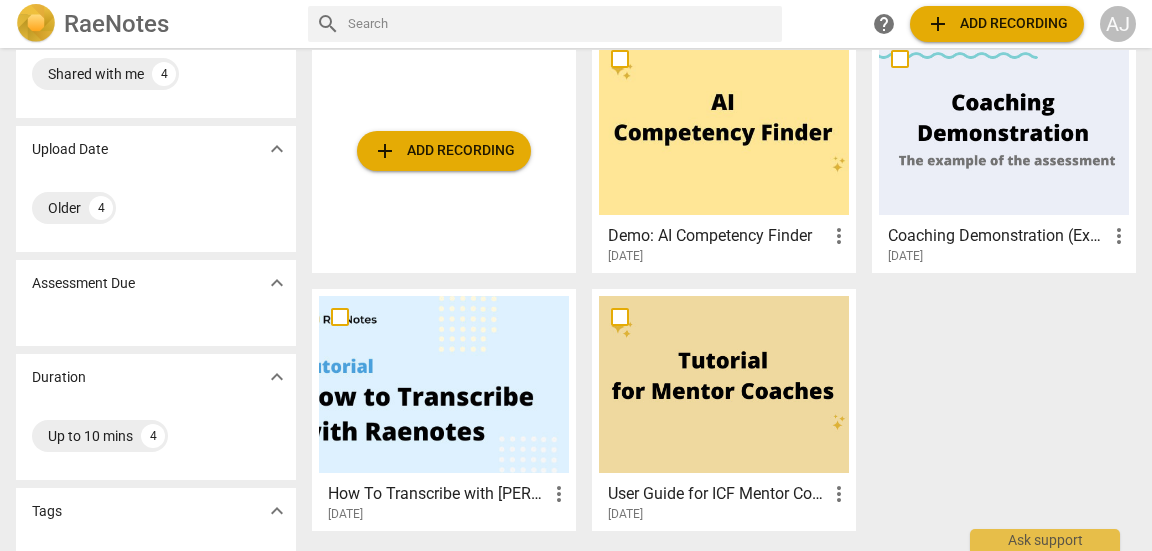 click on "add   Add recording" at bounding box center (444, 151) 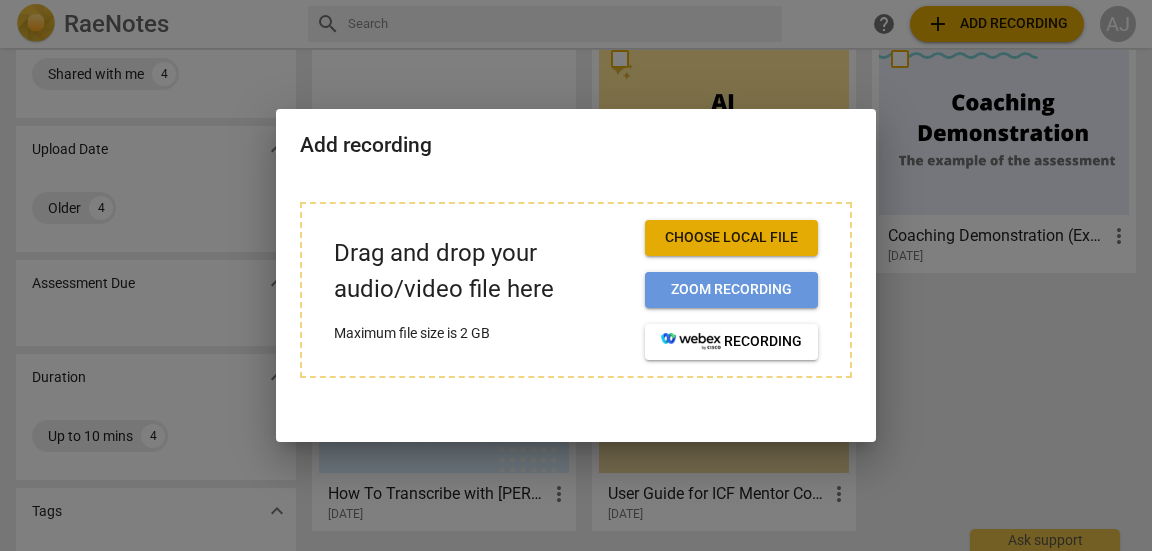 click on "Zoom recording" at bounding box center [731, 290] 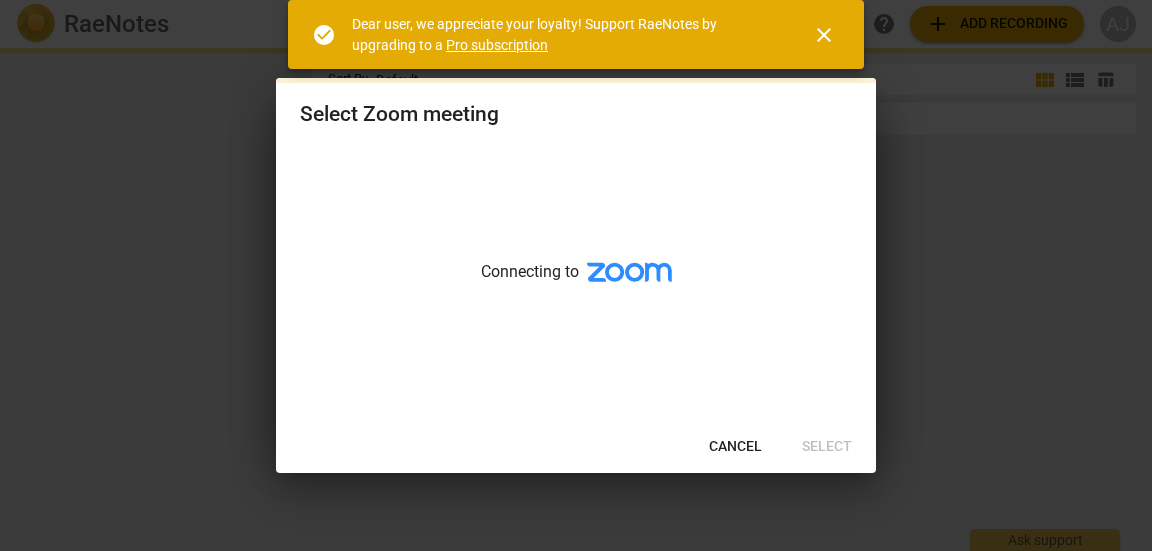 scroll, scrollTop: 0, scrollLeft: 0, axis: both 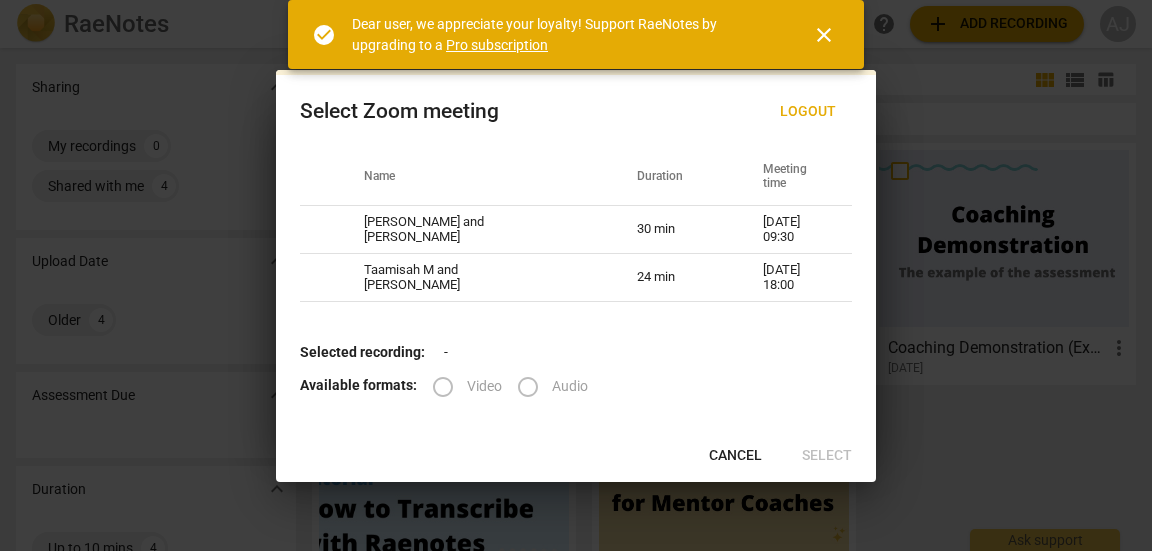 click on "close" at bounding box center (824, 35) 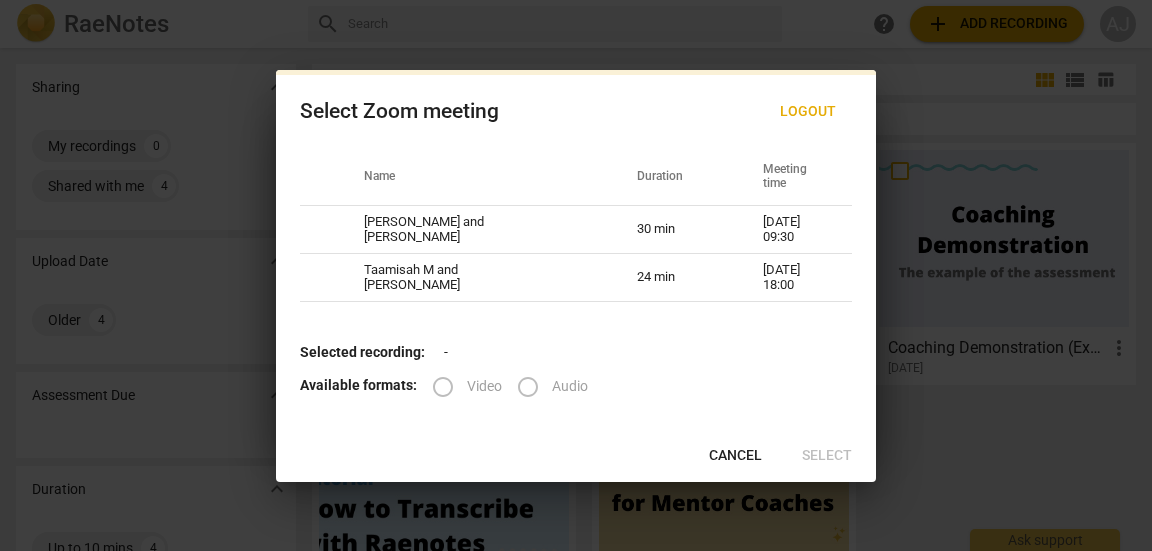 click on "Cancel" at bounding box center [735, 456] 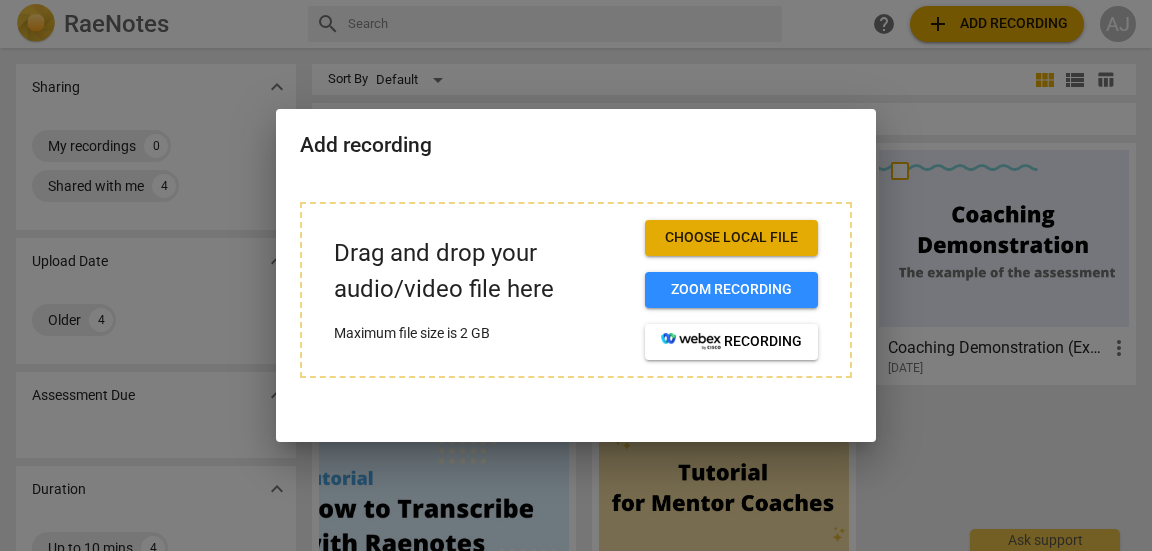 click on "Choose local file" at bounding box center [731, 238] 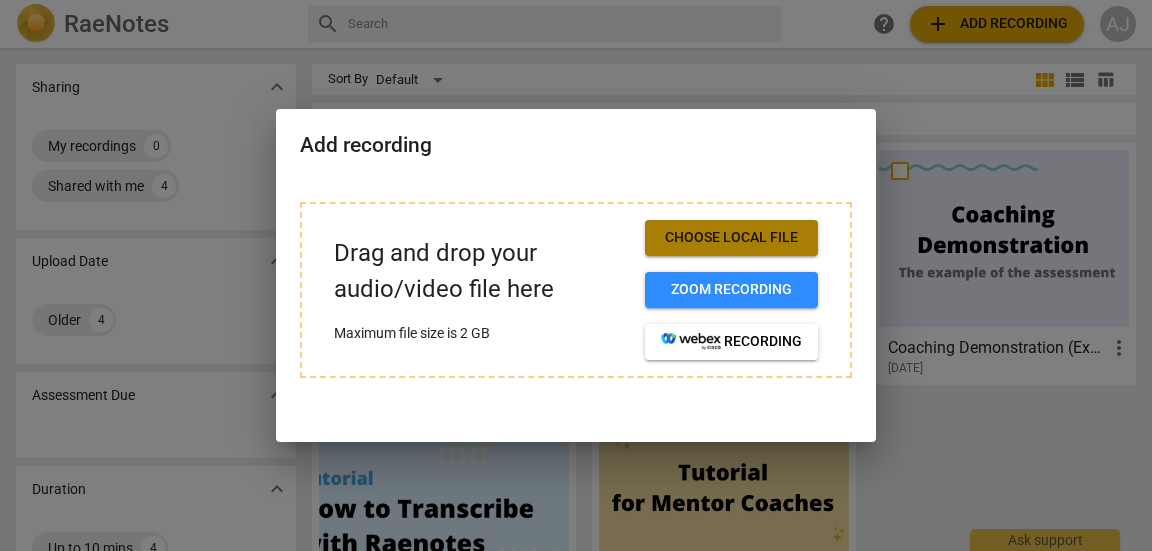 click on "Choose local file" at bounding box center (731, 238) 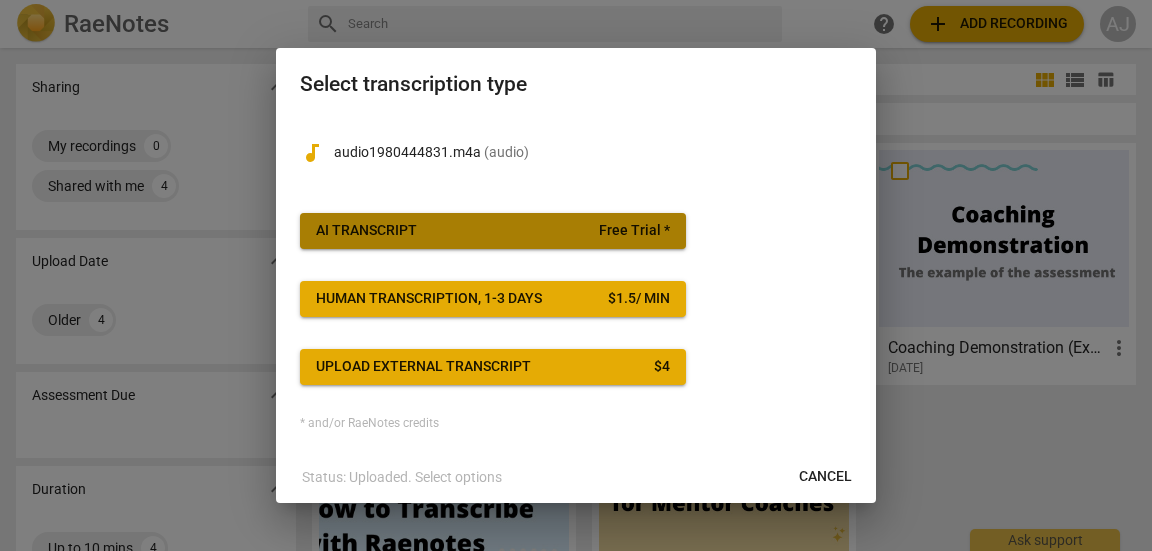 click on "Free Trial *" at bounding box center [634, 231] 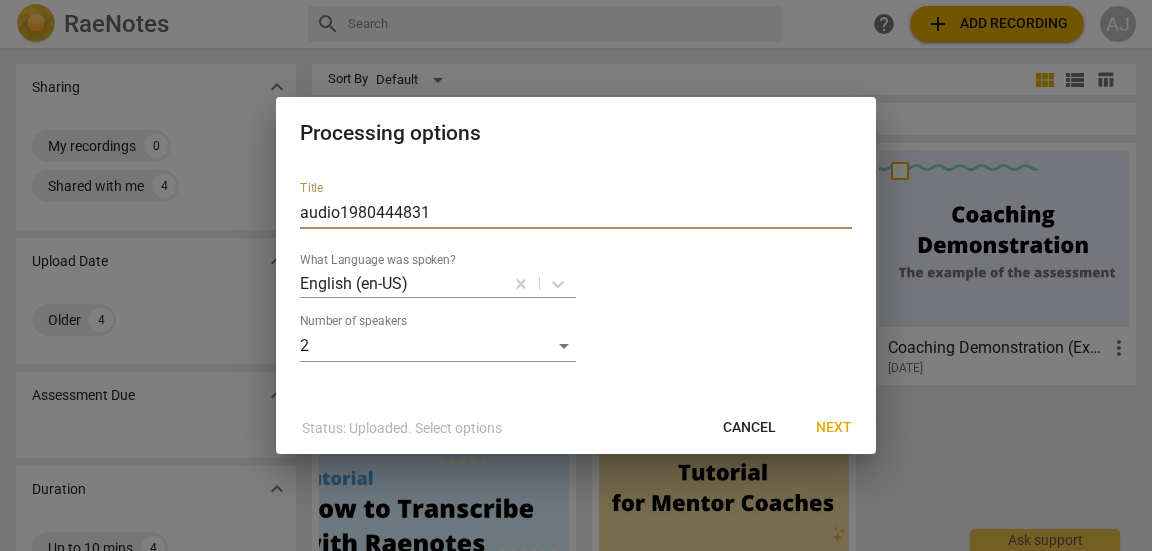 drag, startPoint x: 613, startPoint y: 215, endPoint x: 193, endPoint y: 170, distance: 422.40384 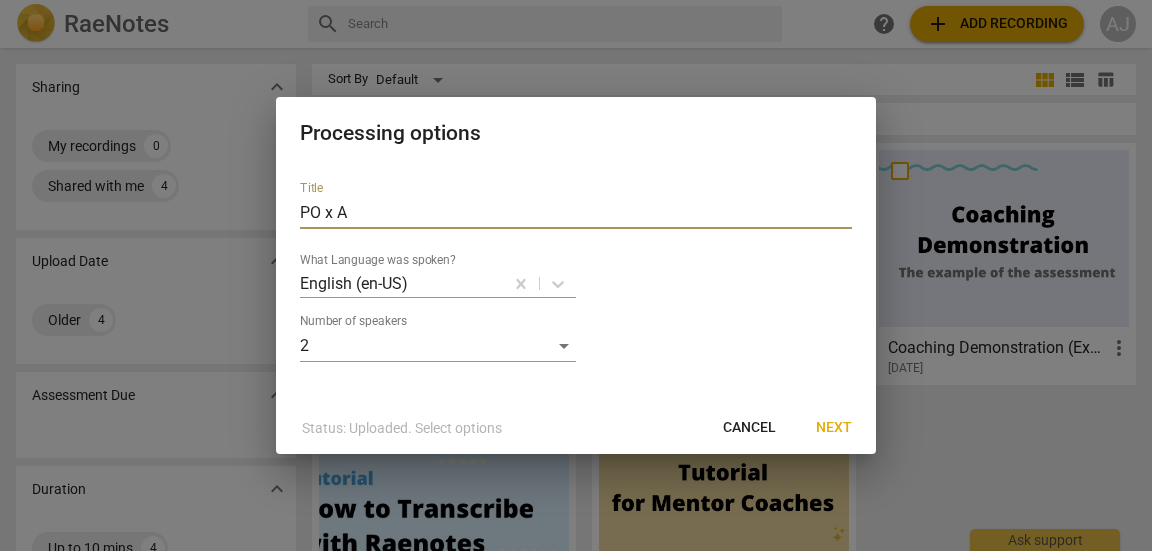 type on "PO x AJ" 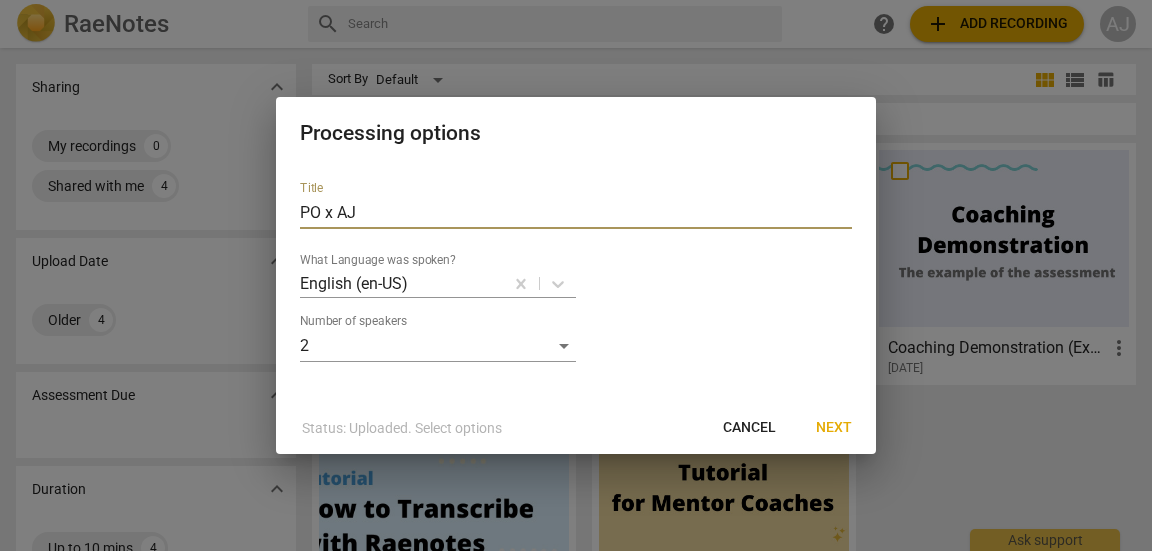 click on "Next" at bounding box center [834, 428] 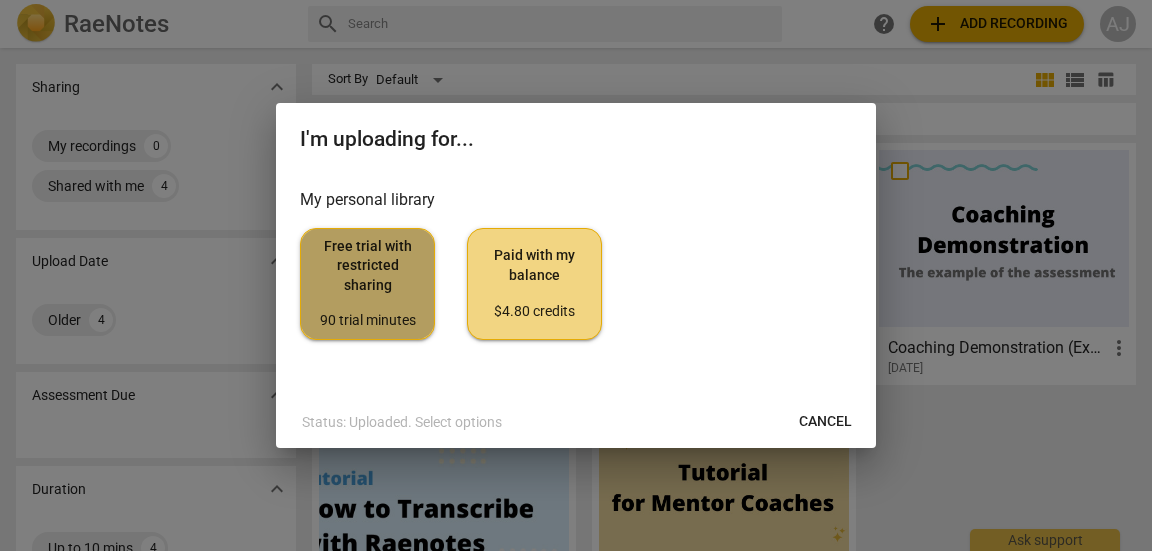 click on "Free trial with restricted sharing 90 trial minutes" at bounding box center [367, 284] 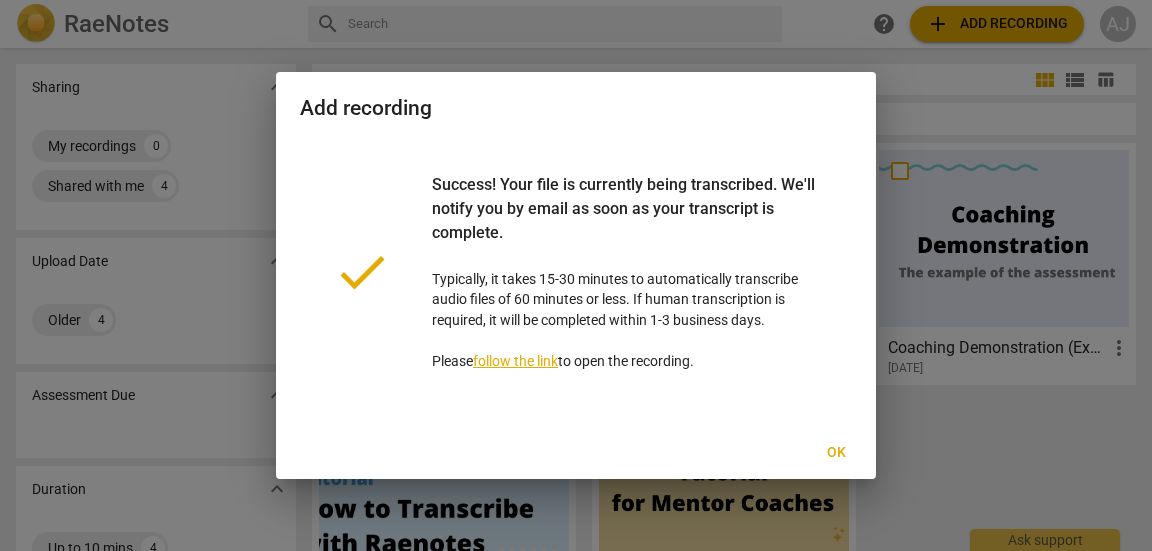 click on "follow the link" at bounding box center [515, 361] 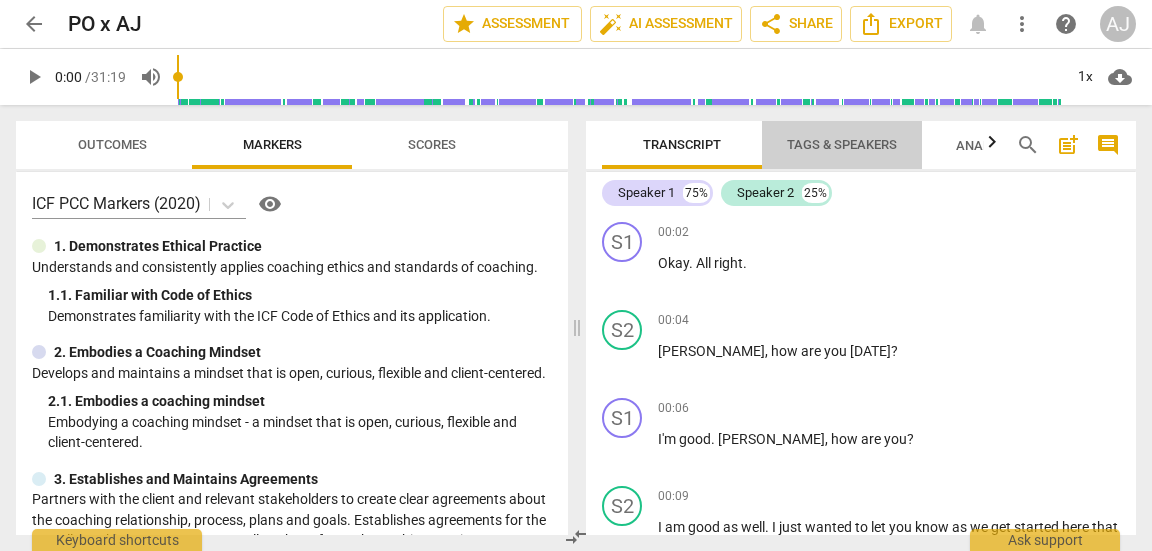 click on "Tags & Speakers" at bounding box center (842, 144) 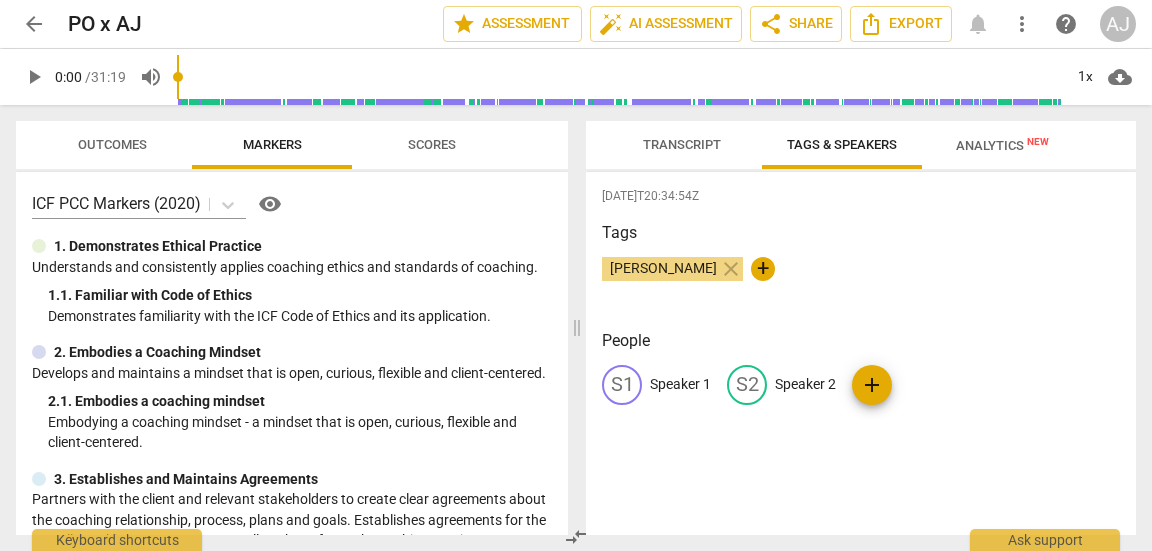 click on "S1" at bounding box center (622, 385) 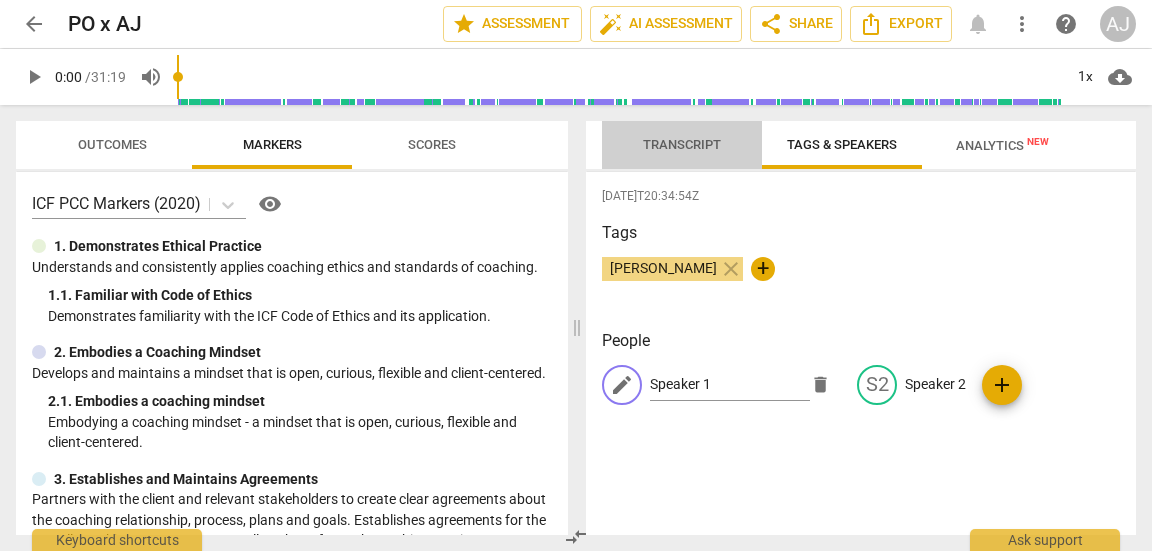 click on "Transcript" at bounding box center (682, 144) 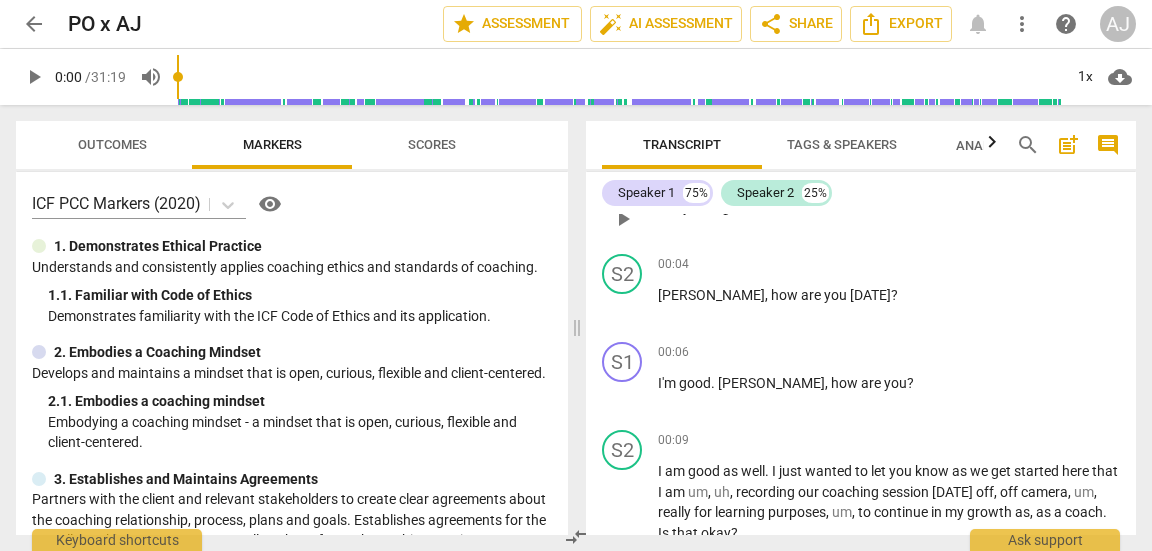 scroll, scrollTop: 57, scrollLeft: 0, axis: vertical 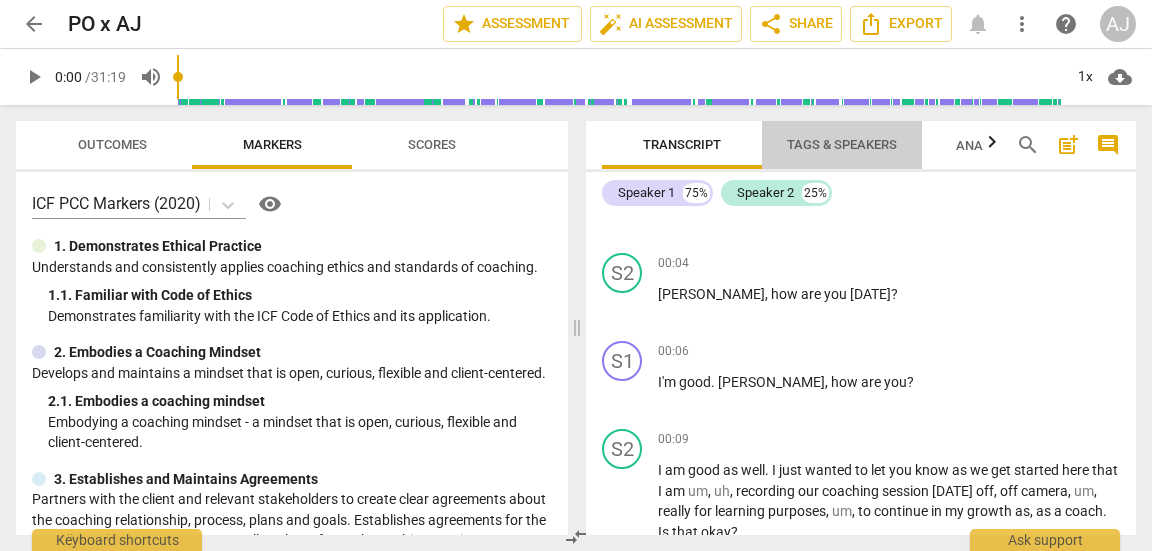 click on "Tags & Speakers" at bounding box center (842, 144) 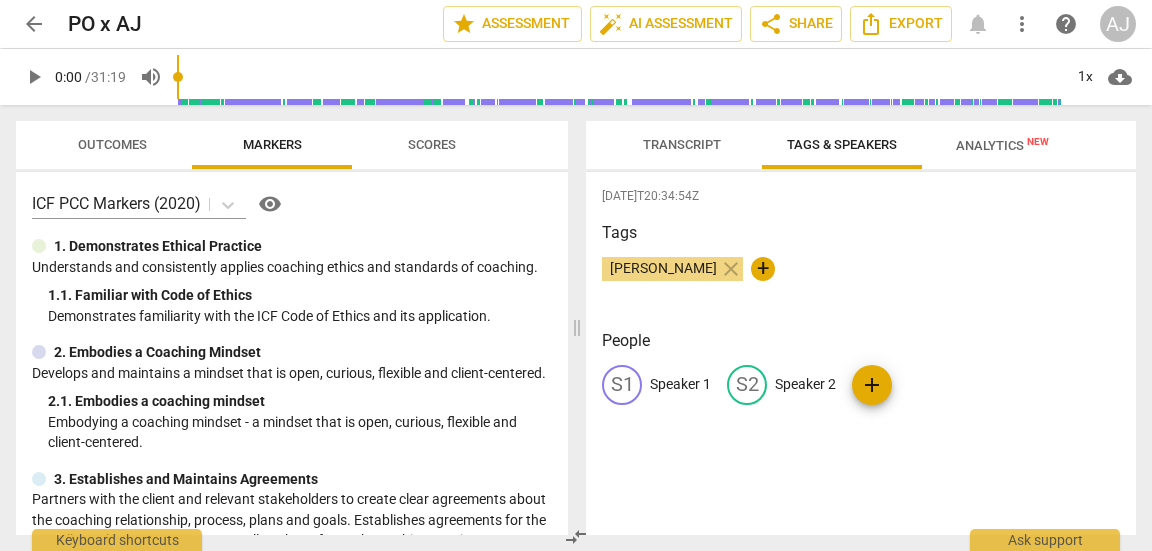 click on "Speaker 1" at bounding box center (680, 384) 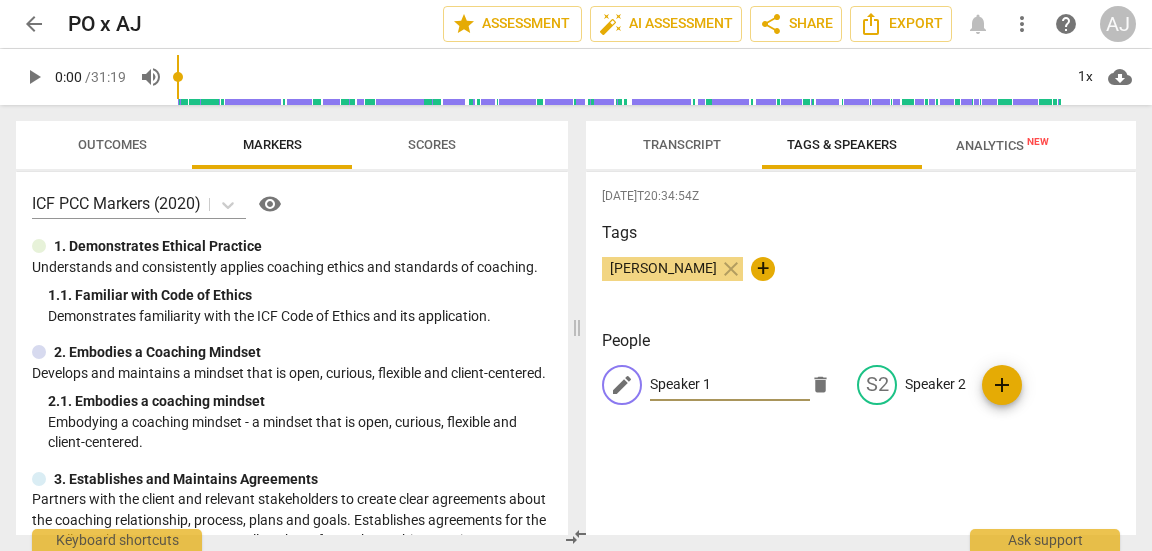 click on "Speaker 1" at bounding box center [730, 385] 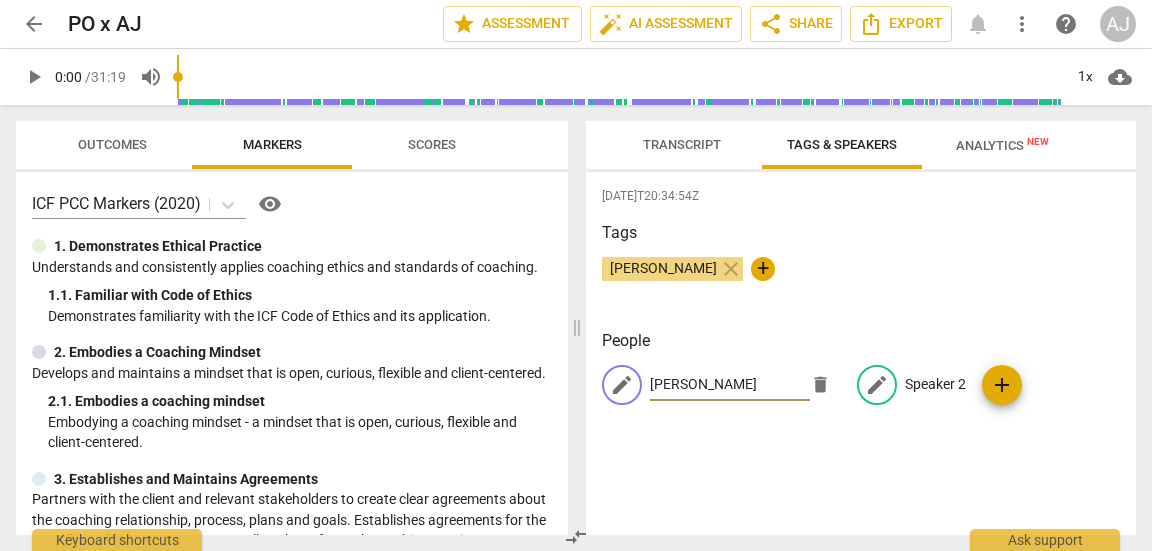 type on "Patricia" 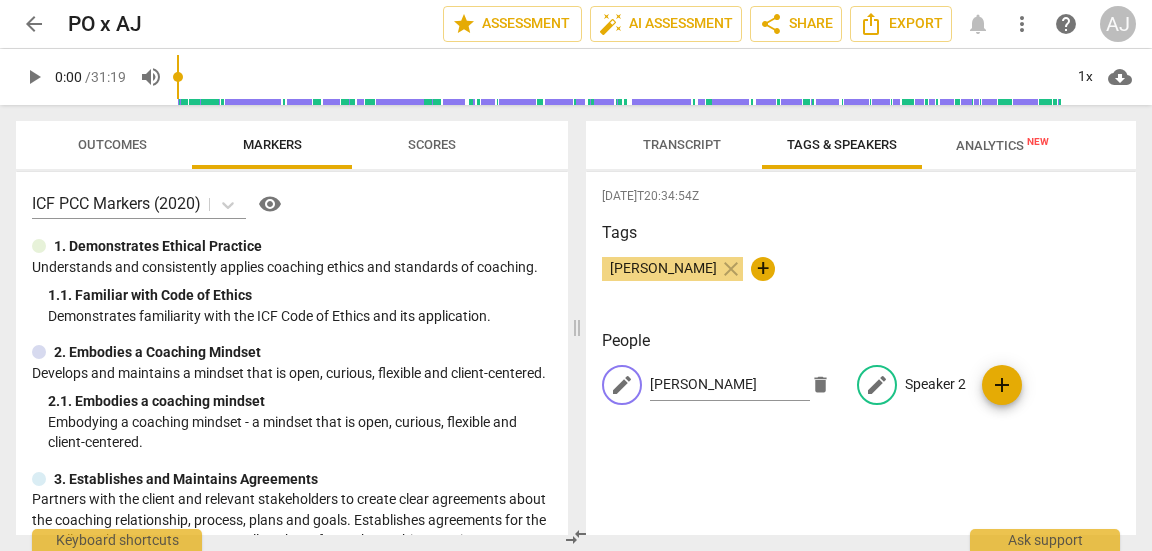 click on "Speaker 2" at bounding box center (935, 384) 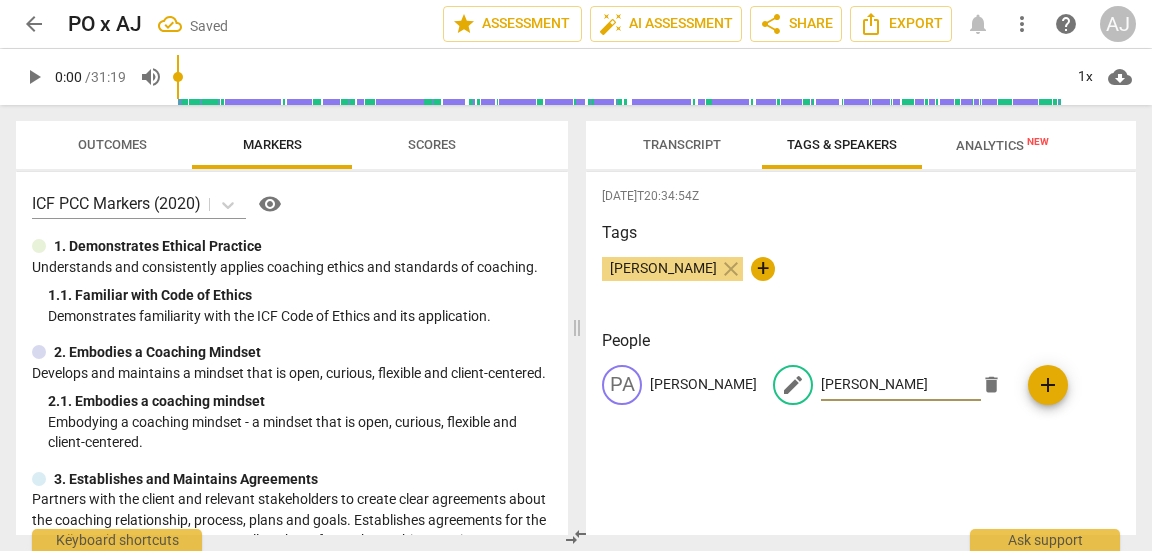 type on "Ashley" 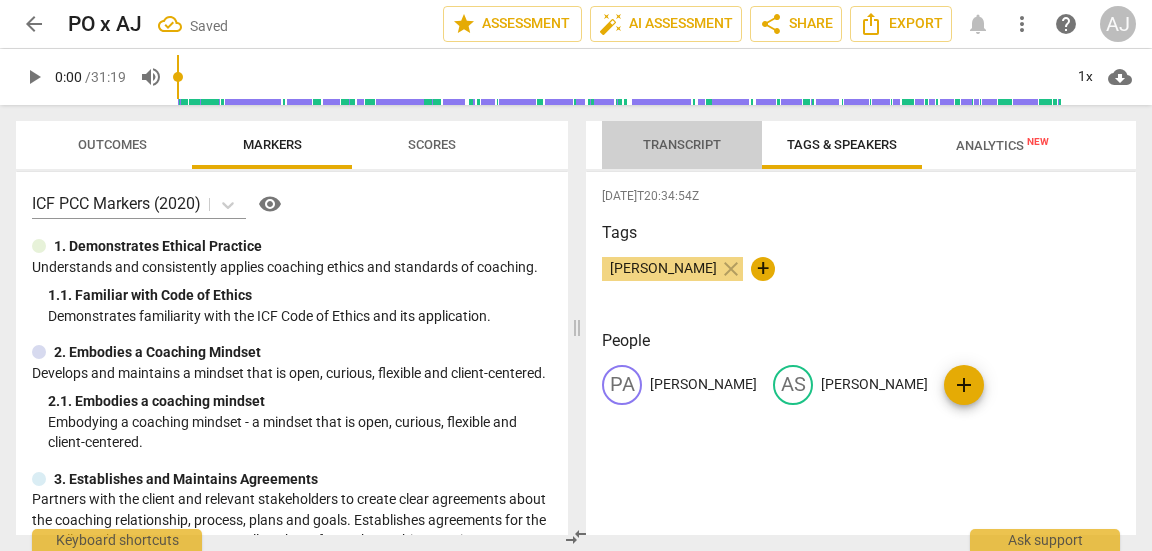 click on "Transcript" at bounding box center [682, 144] 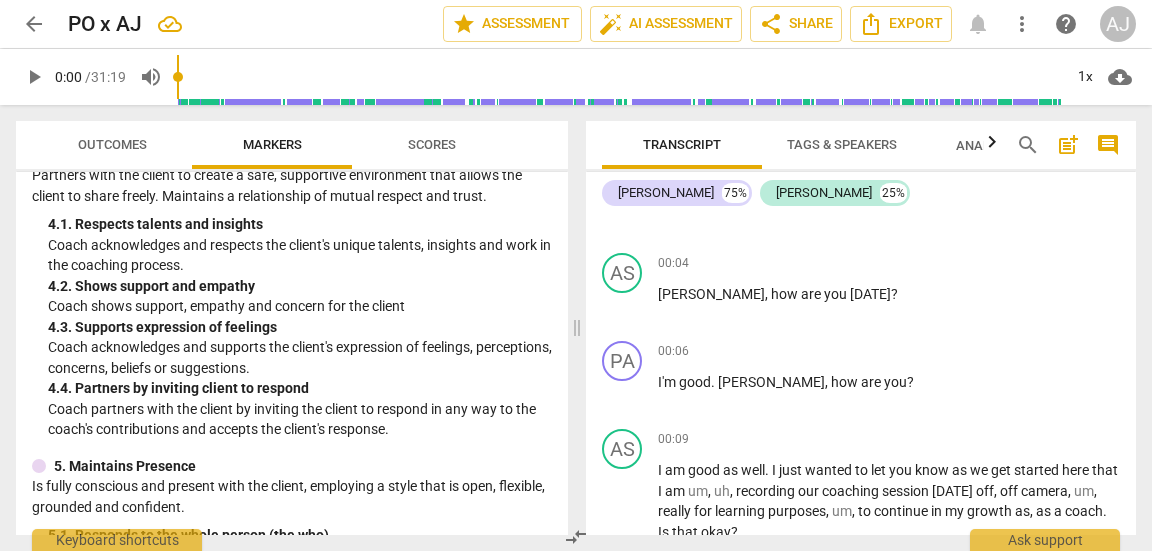 scroll, scrollTop: 684, scrollLeft: 0, axis: vertical 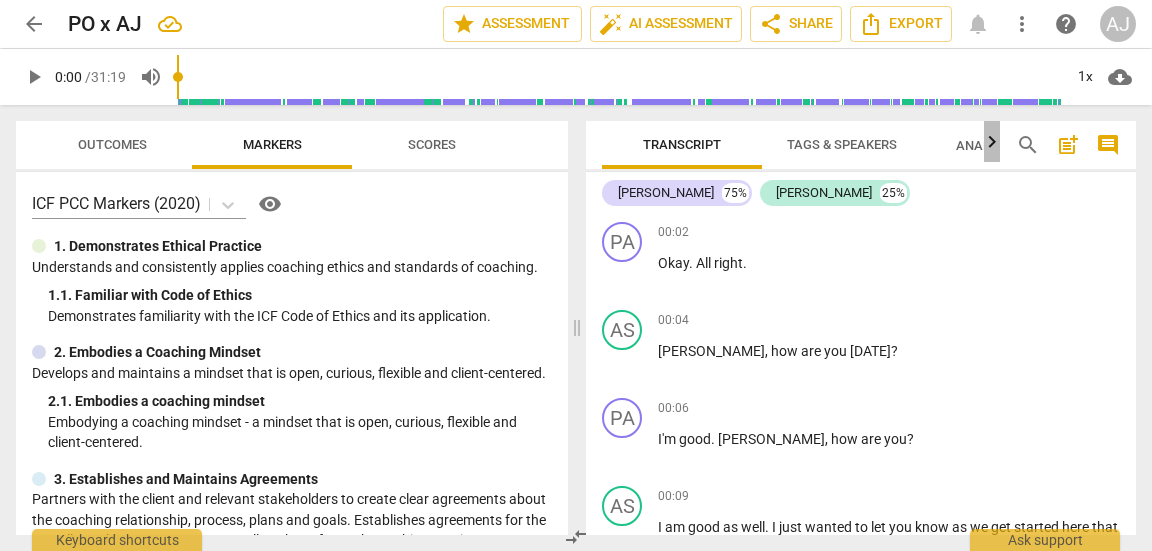 click 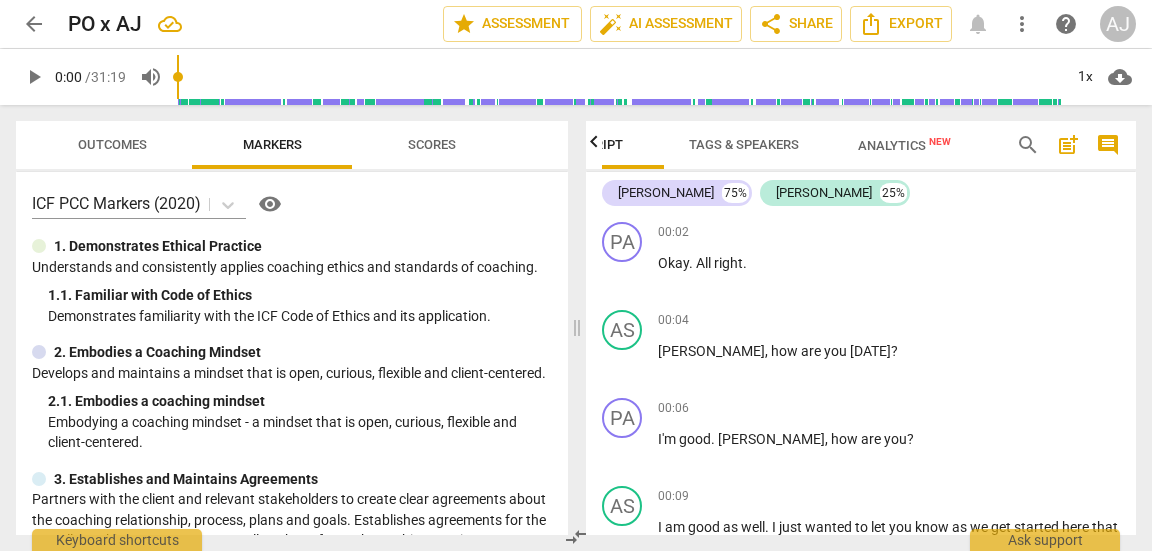 click on "Analytics   New" at bounding box center [904, 145] 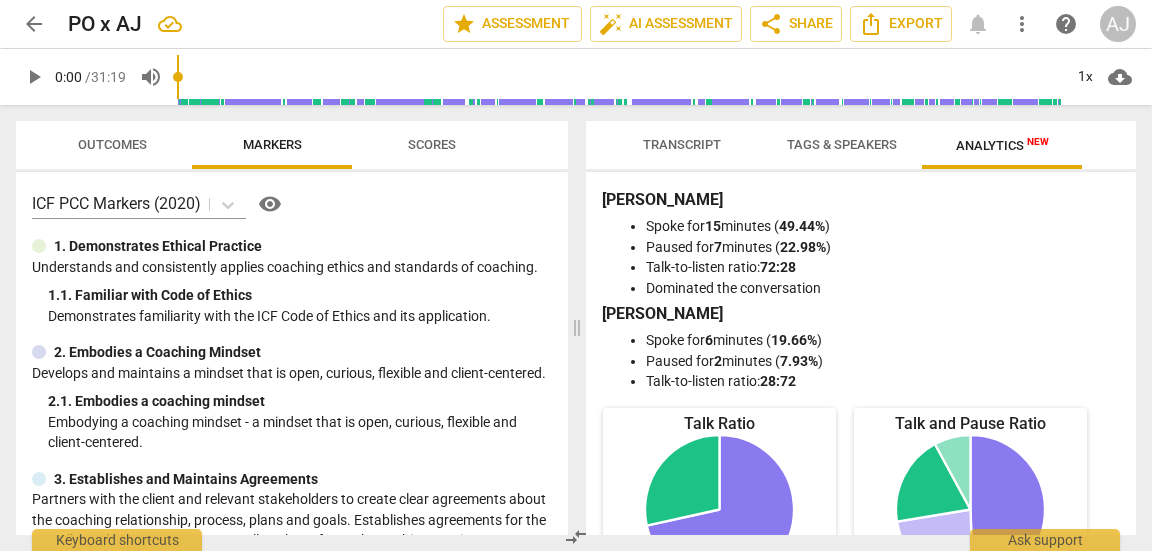 scroll, scrollTop: 0, scrollLeft: 0, axis: both 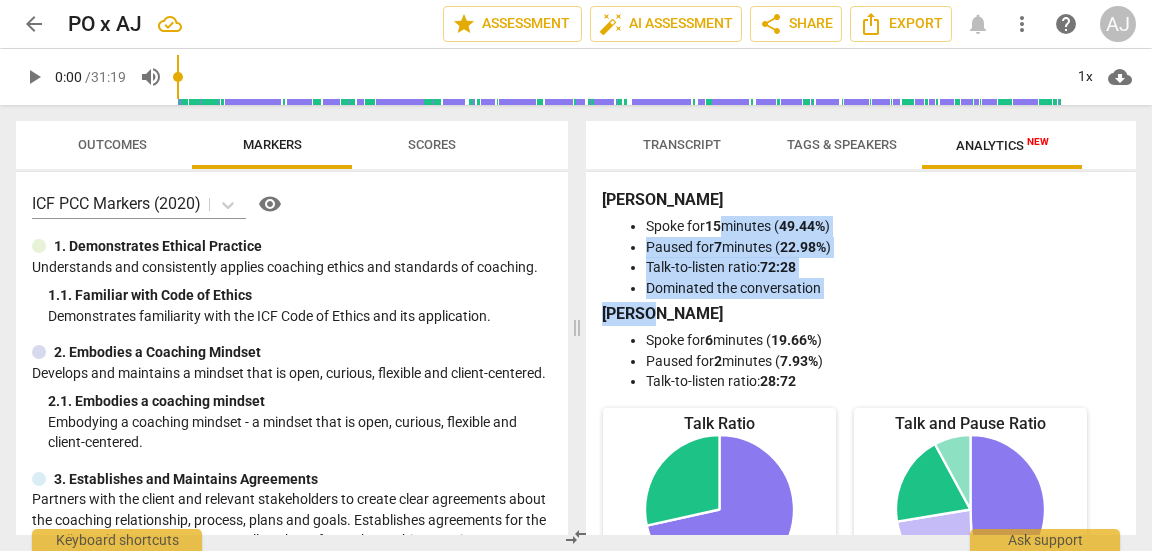 drag, startPoint x: 726, startPoint y: 225, endPoint x: 760, endPoint y: 310, distance: 91.5478 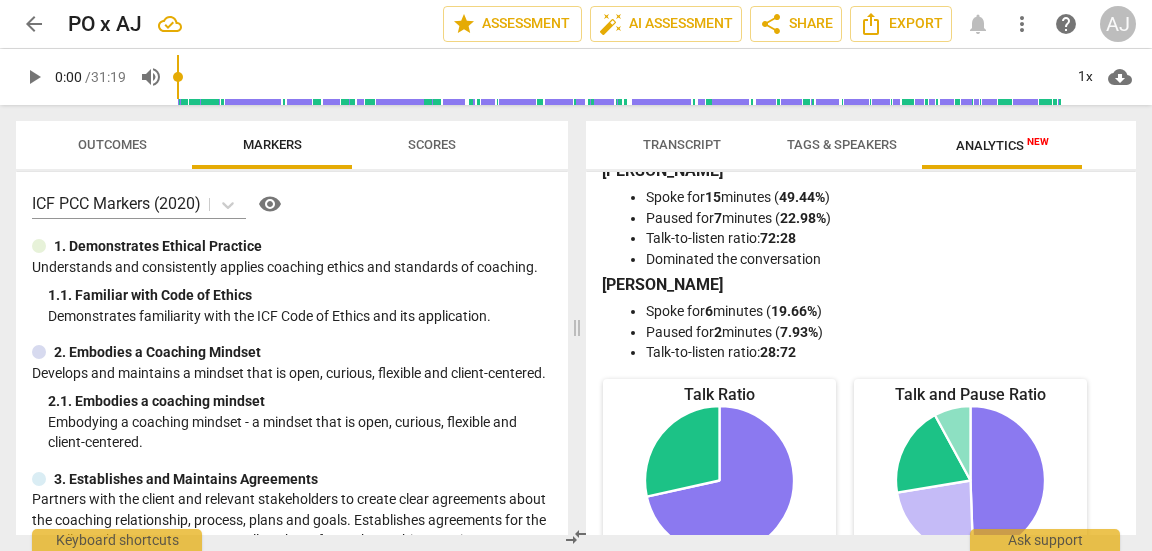 scroll, scrollTop: 30, scrollLeft: 0, axis: vertical 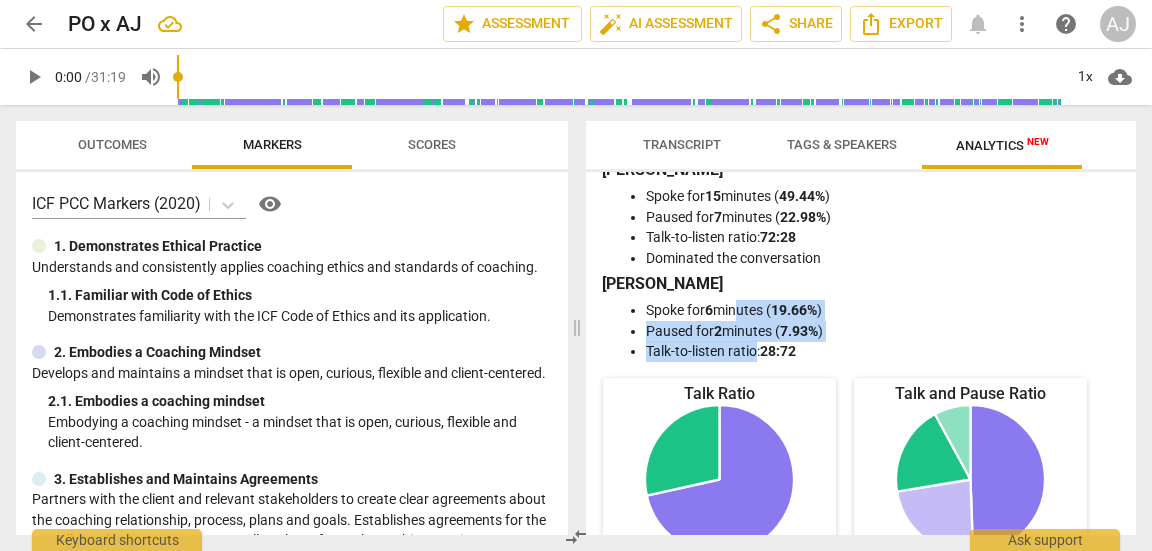 drag, startPoint x: 738, startPoint y: 319, endPoint x: 759, endPoint y: 345, distance: 33.42155 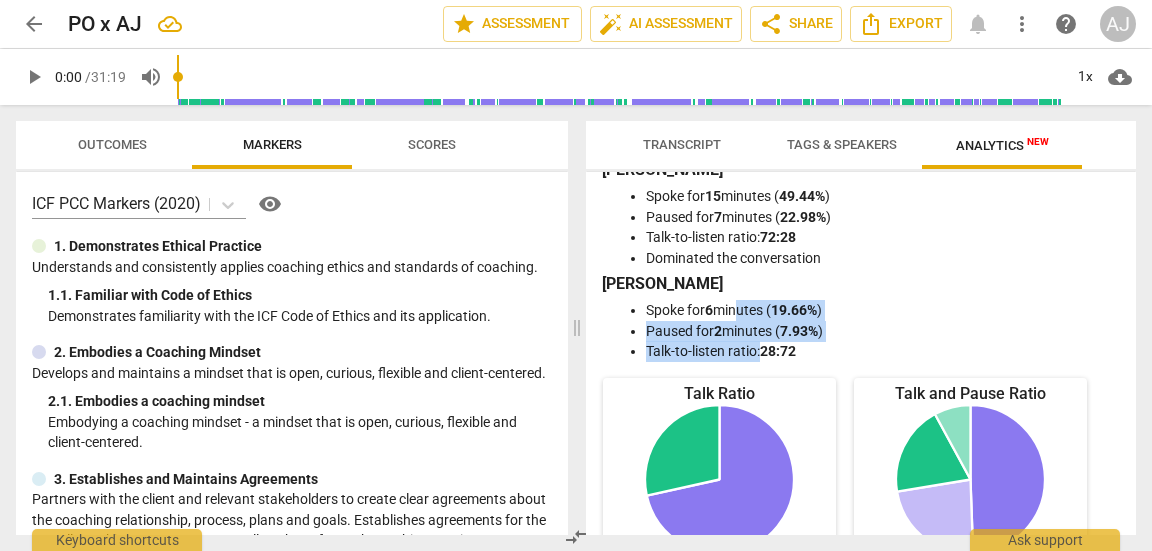 click on "Talk-to-listen ratio:  28:72" at bounding box center (881, 351) 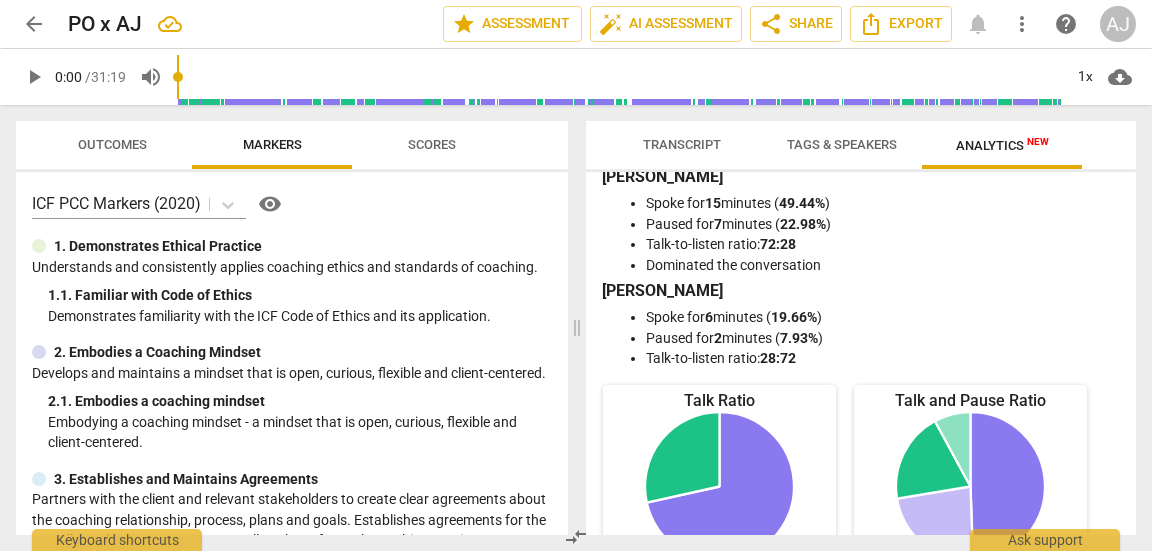 scroll, scrollTop: 0, scrollLeft: 0, axis: both 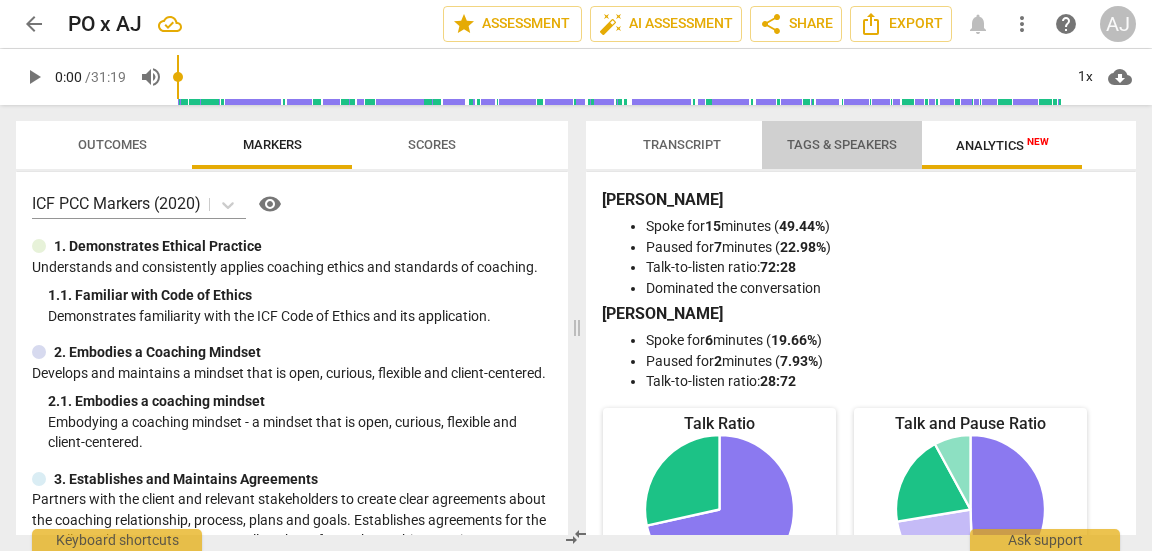 click on "Tags & Speakers" at bounding box center (842, 144) 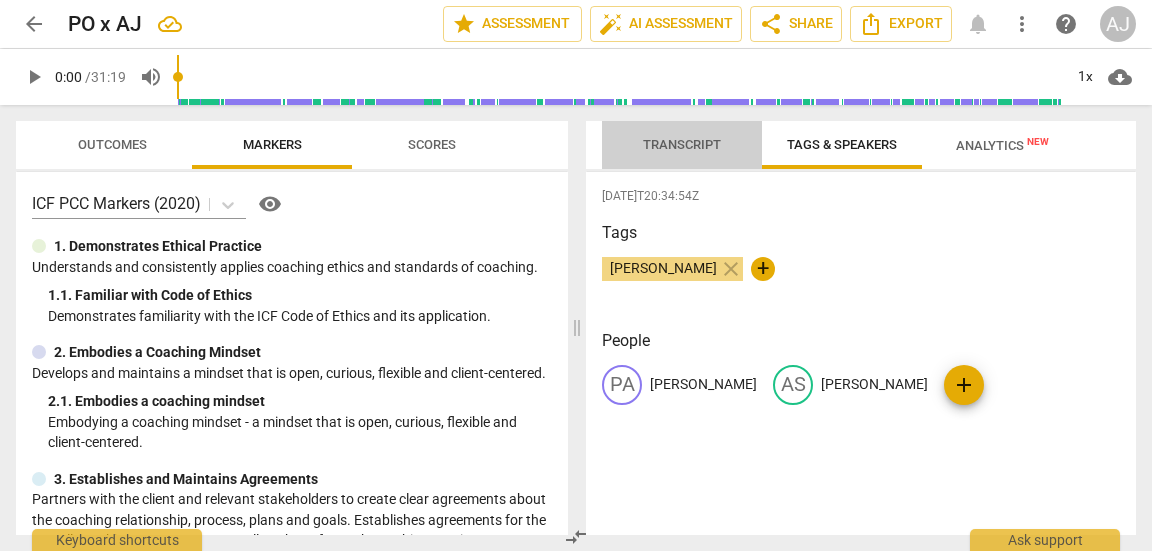 click on "Transcript" at bounding box center (682, 144) 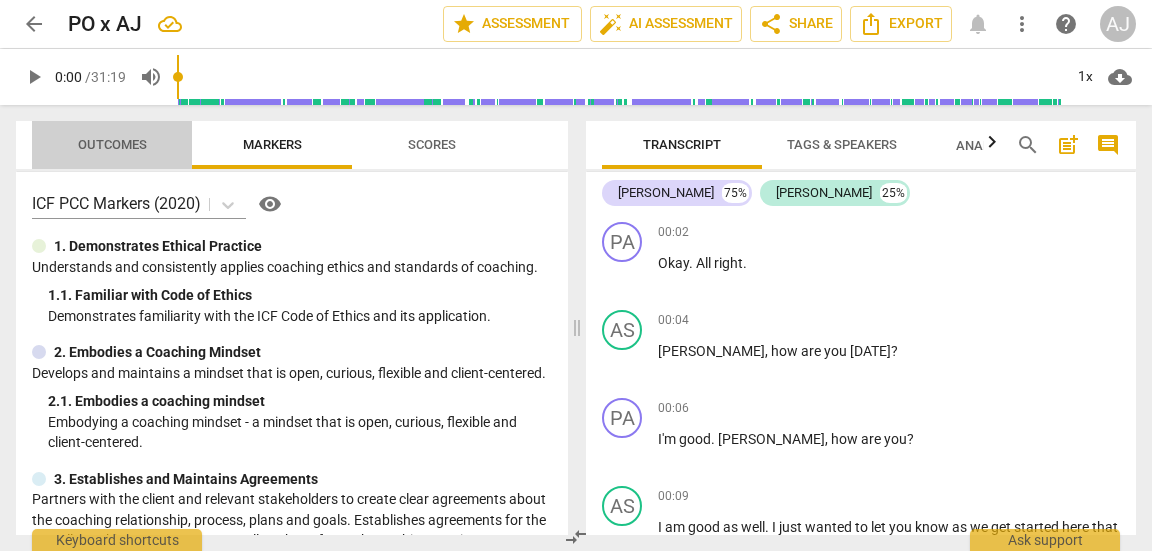 click on "Outcomes" at bounding box center [112, 145] 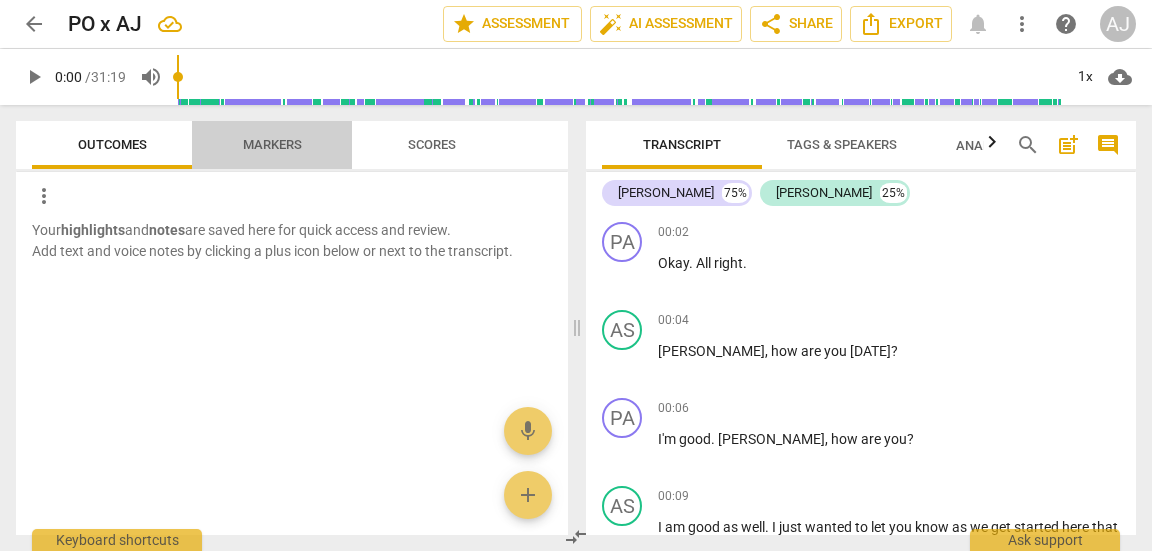 click on "Markers" at bounding box center [272, 145] 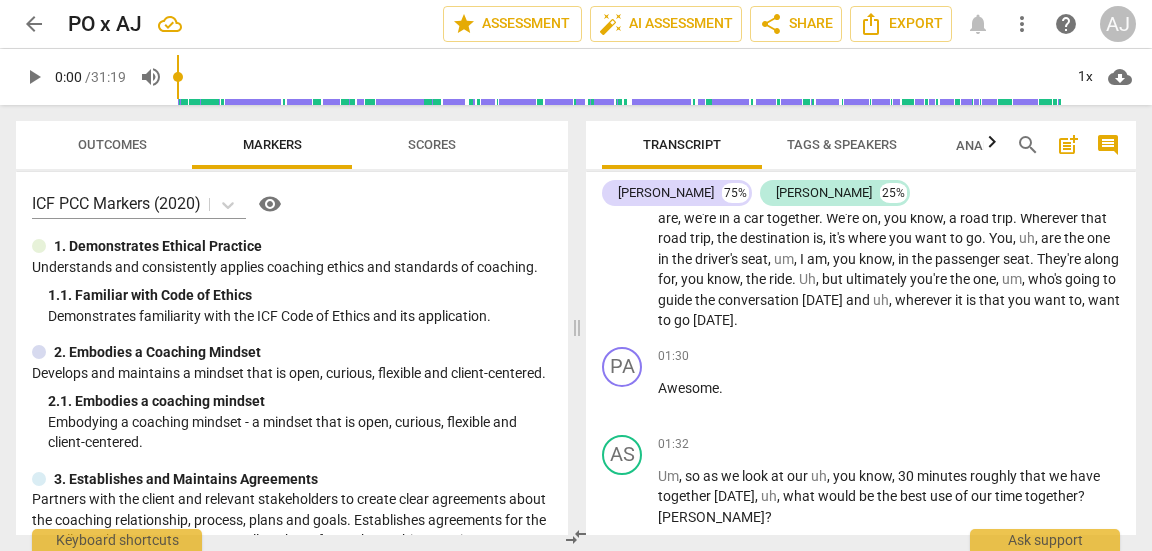 scroll, scrollTop: 847, scrollLeft: 0, axis: vertical 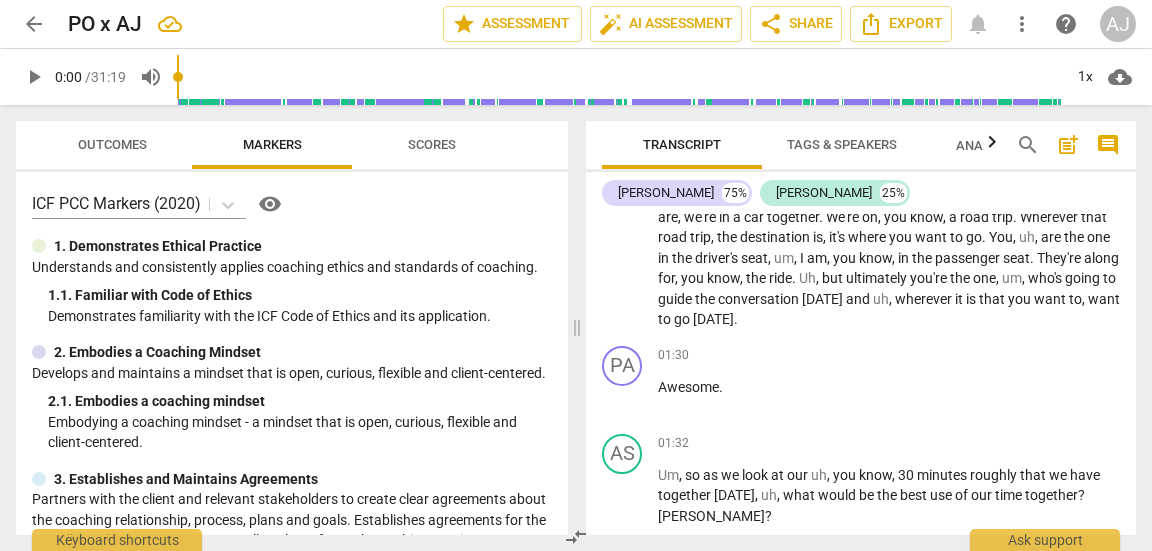 click on "Scores" at bounding box center [432, 144] 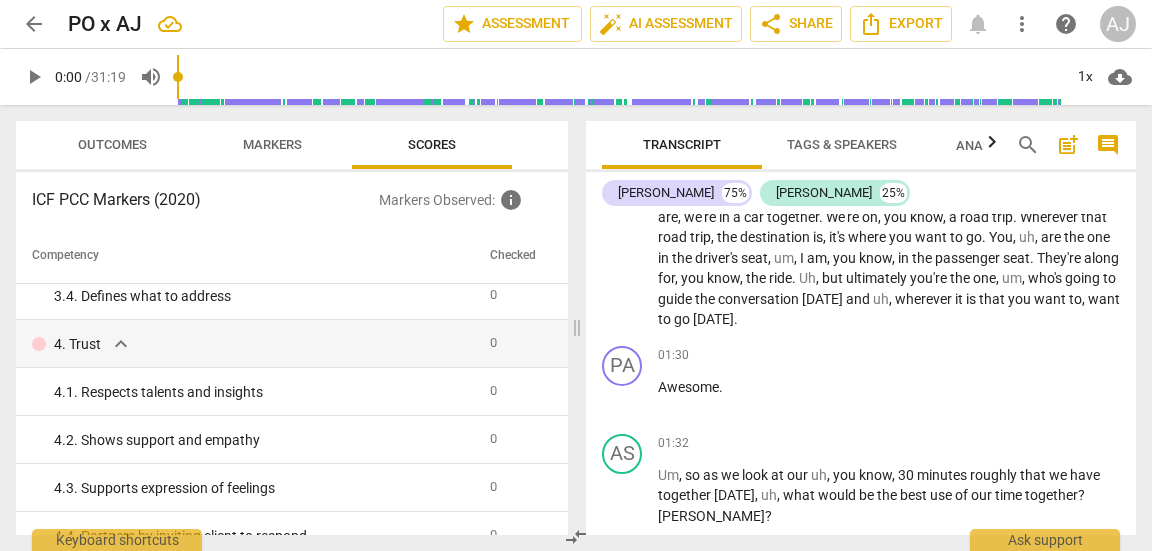 scroll, scrollTop: 356, scrollLeft: 0, axis: vertical 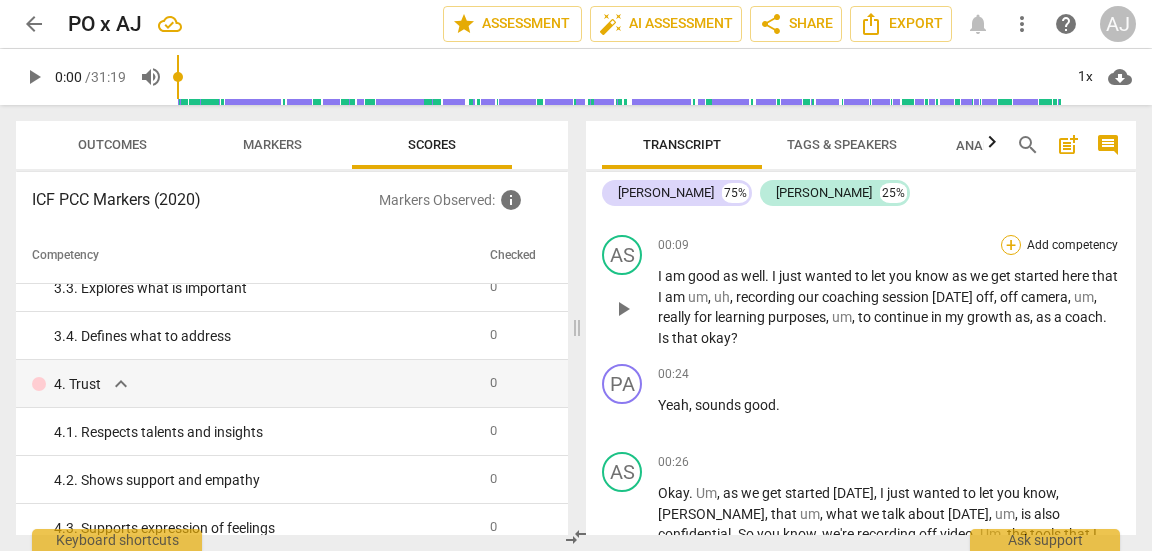 click on "+" at bounding box center [1011, 245] 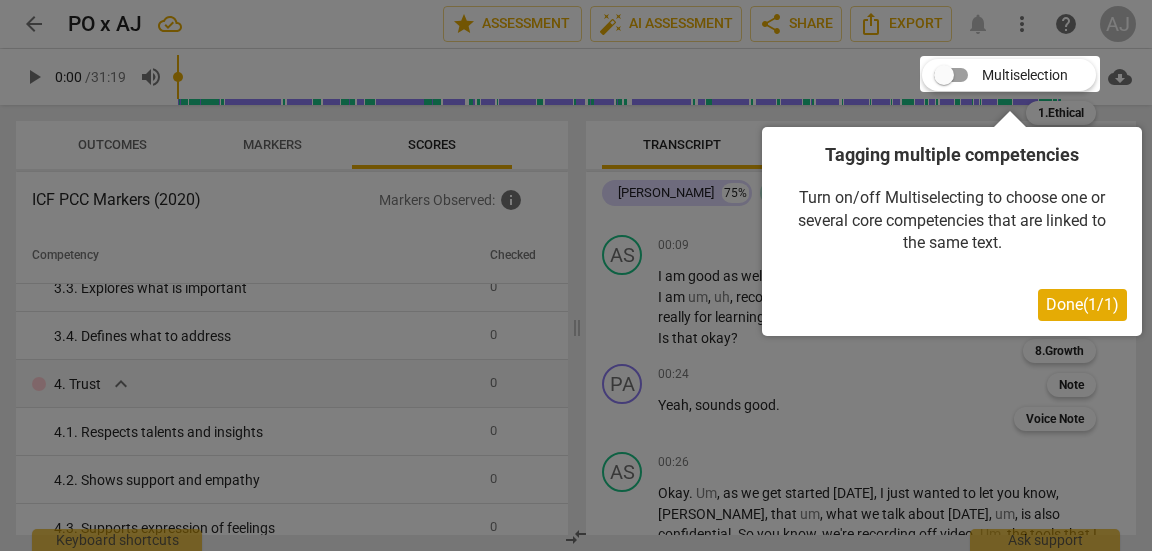 click on "Done  ( 1 / 1 )" at bounding box center [1082, 304] 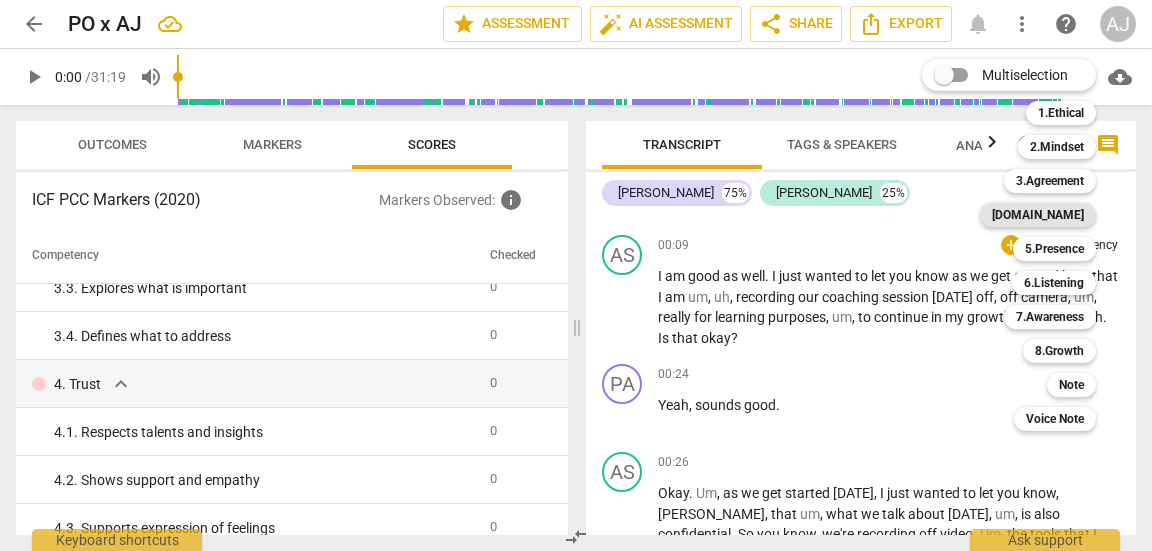 click on "4.Trust" at bounding box center [1038, 215] 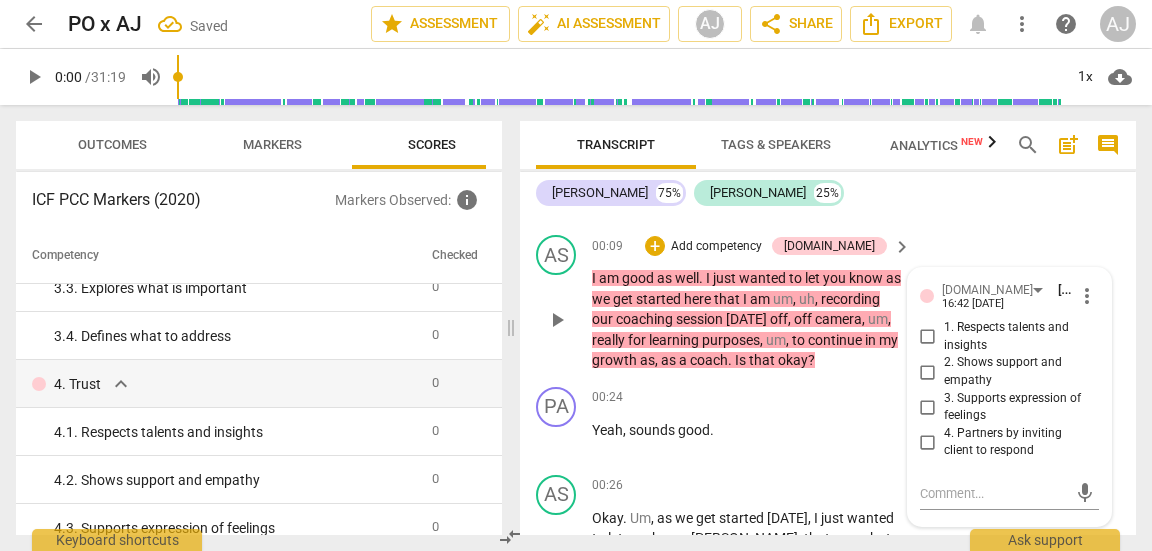scroll, scrollTop: 229, scrollLeft: 0, axis: vertical 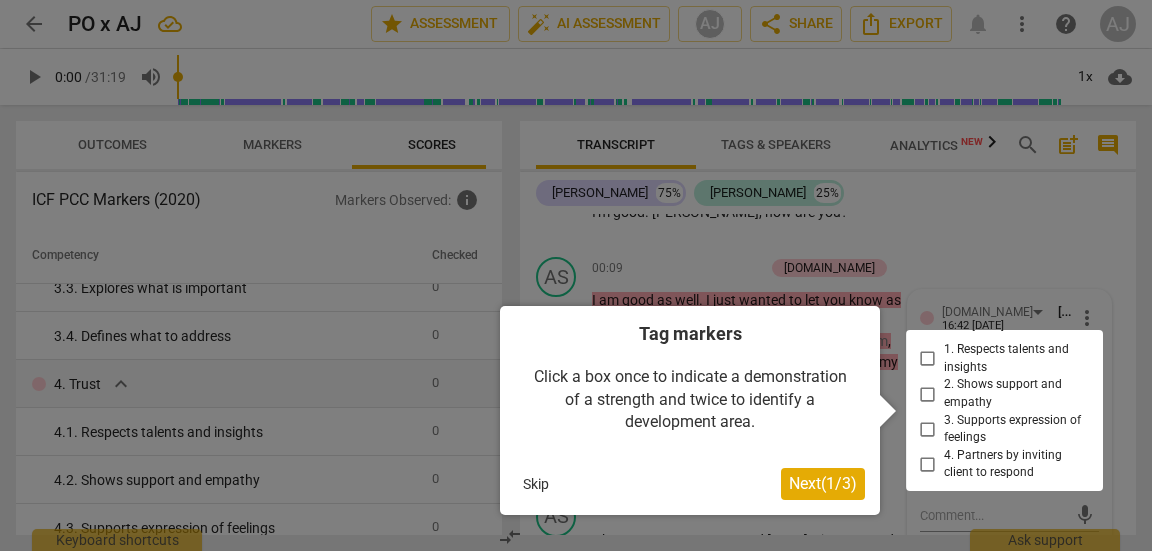 click on "Next  ( 1 / 3 )" at bounding box center [823, 483] 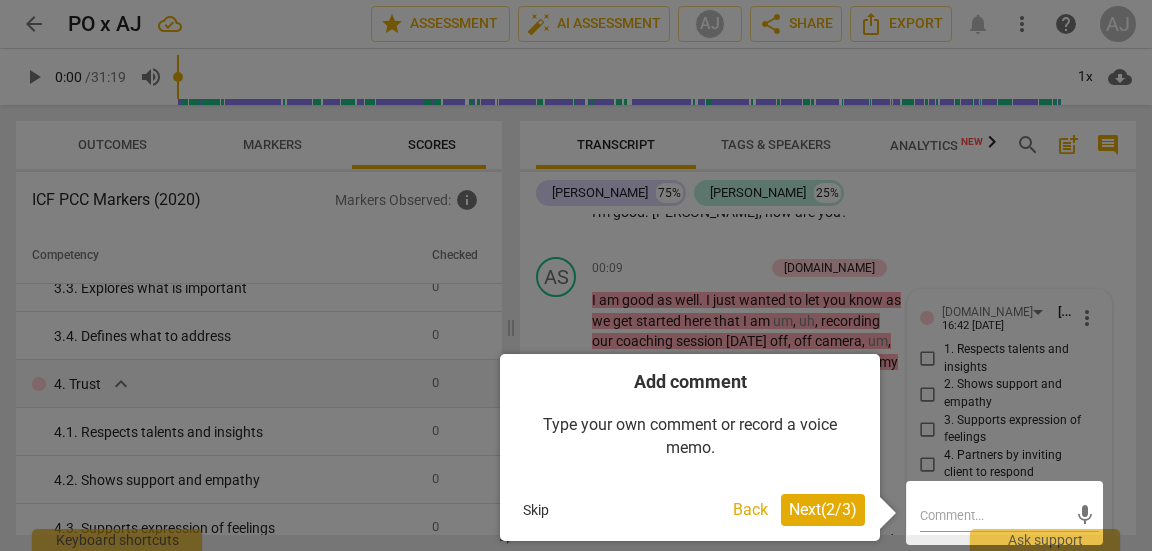 click on "Next  ( 2 / 3 )" at bounding box center (823, 509) 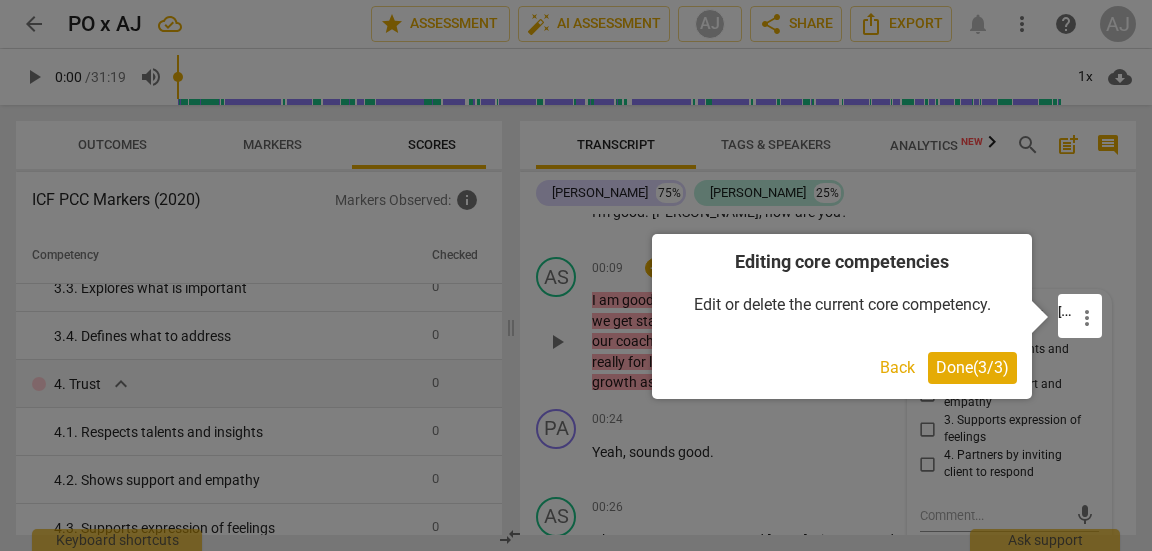 click on "Done  ( 3 / 3 )" at bounding box center [972, 367] 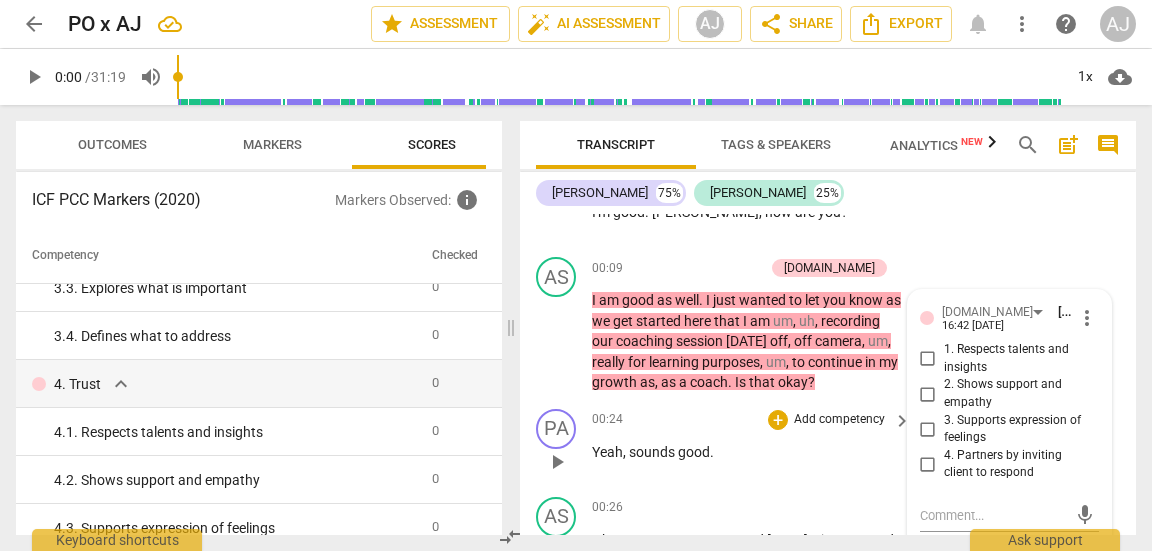 click on "Yeah ,   sounds   good ." at bounding box center (746, 452) 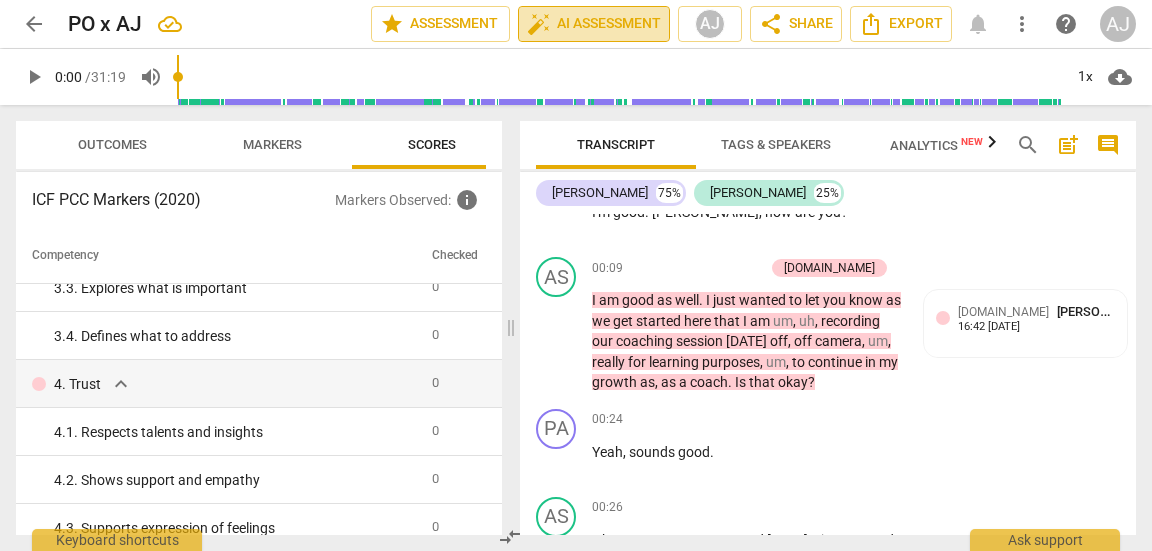 click on "auto_fix_high    AI Assessment" at bounding box center [594, 24] 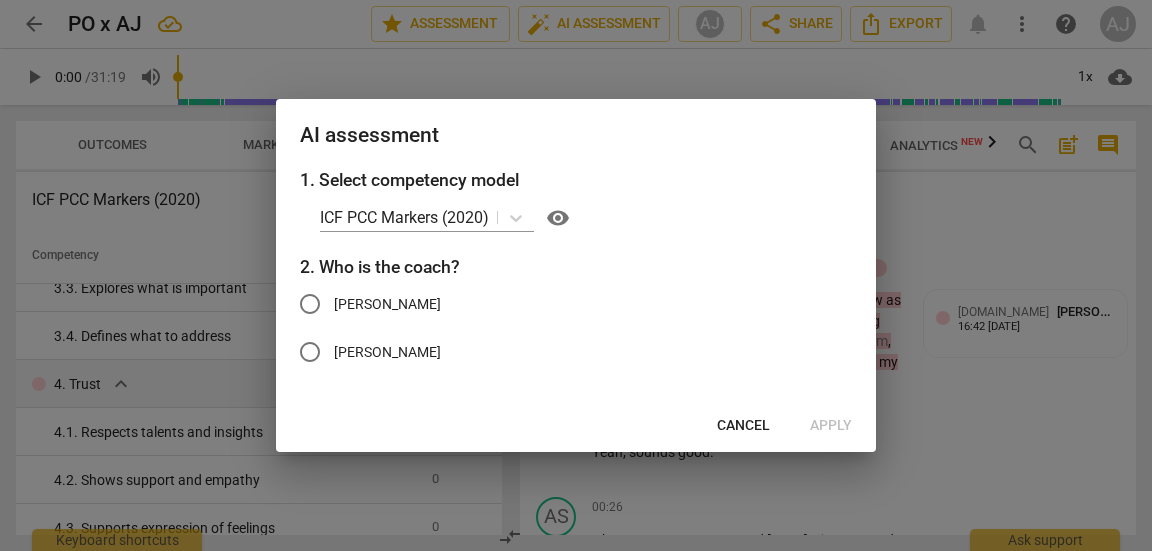click on "Ashley" at bounding box center [561, 352] 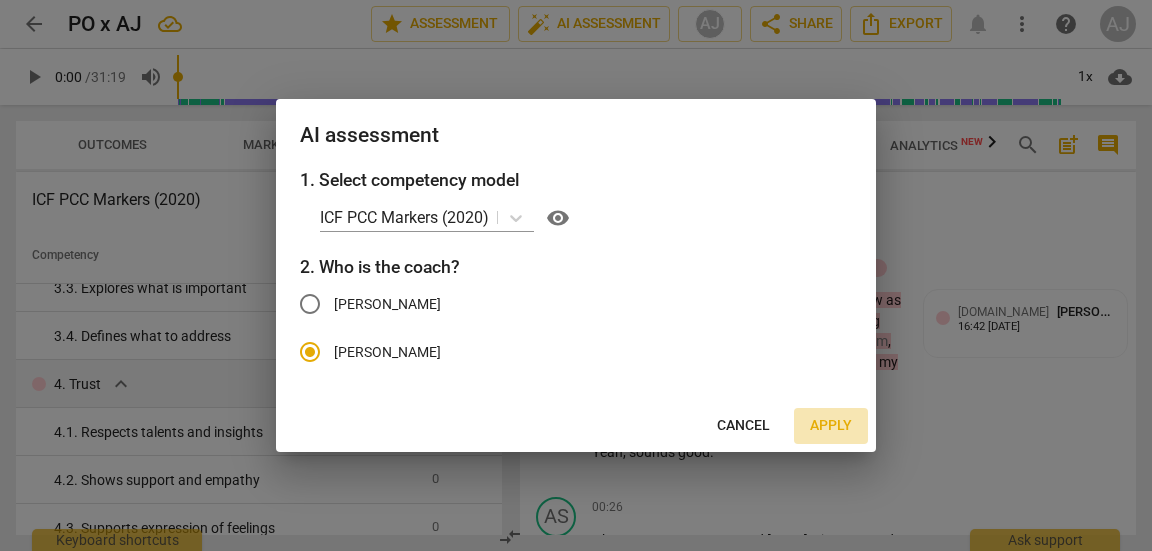 click on "Apply" at bounding box center (831, 426) 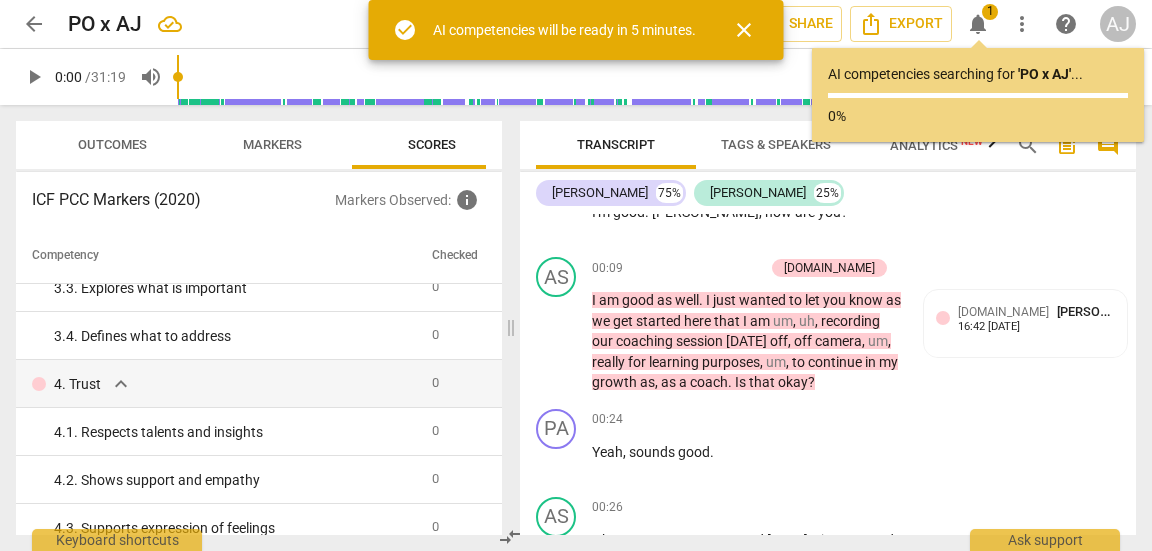 click on "close" at bounding box center [744, 30] 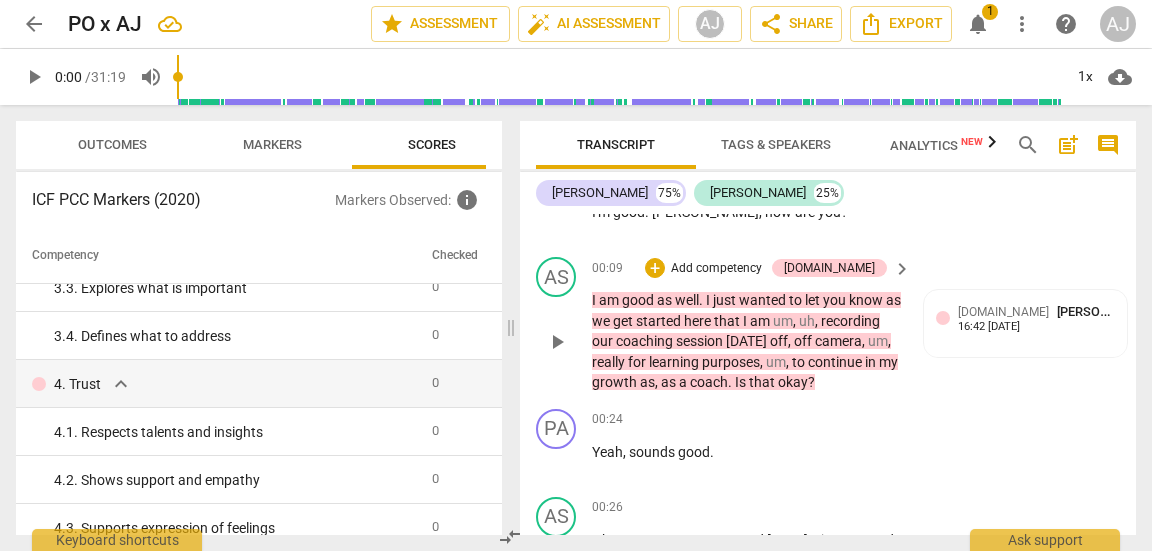 scroll, scrollTop: 247, scrollLeft: 0, axis: vertical 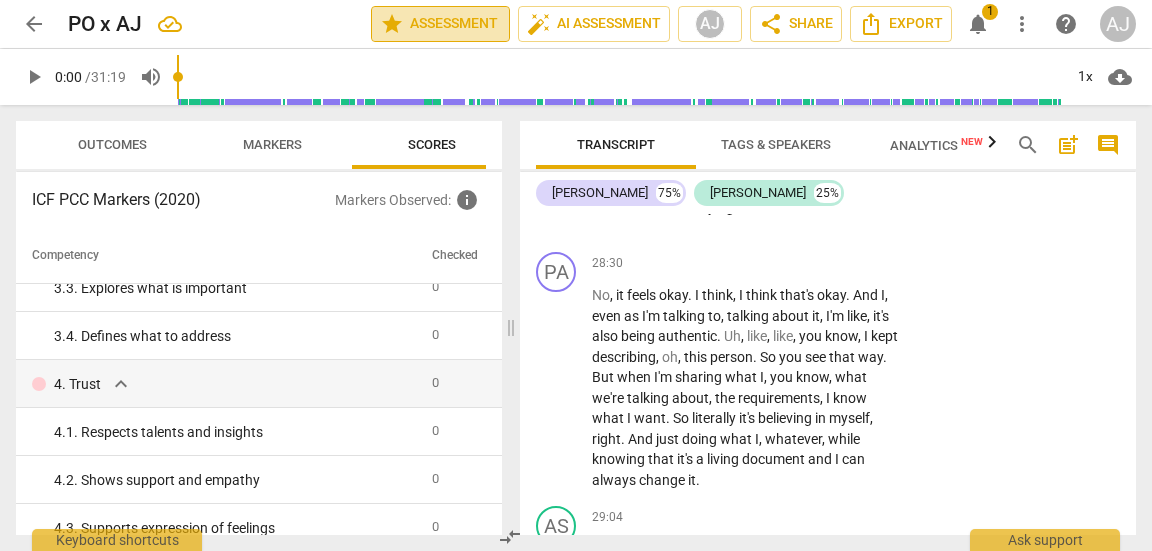 click on "star    Assessment" at bounding box center (440, 24) 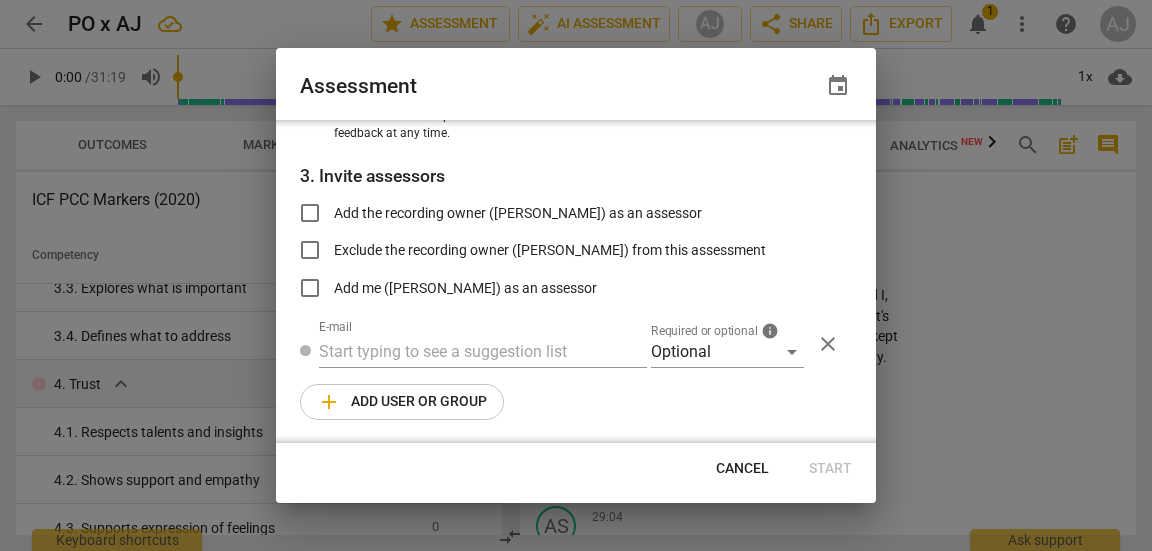 scroll, scrollTop: 0, scrollLeft: 0, axis: both 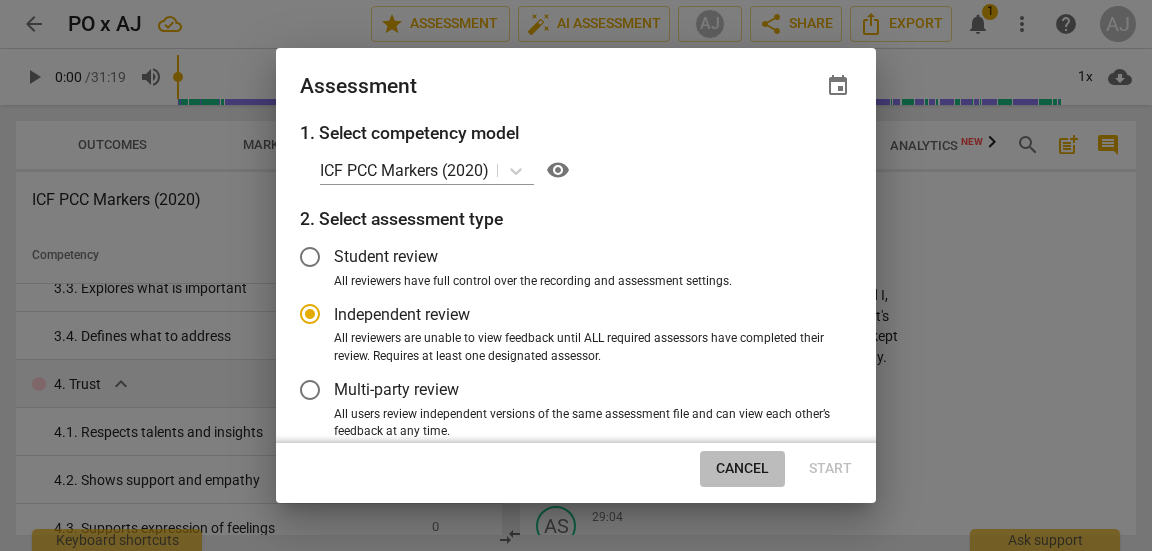 click on "Cancel" at bounding box center (742, 469) 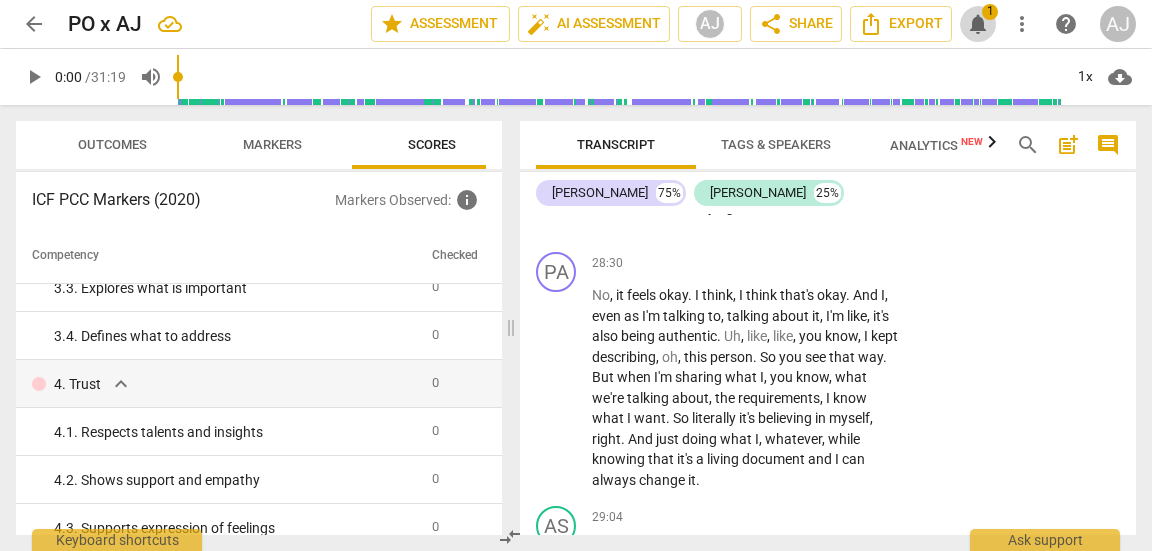 click on "notifications 1" at bounding box center [978, 24] 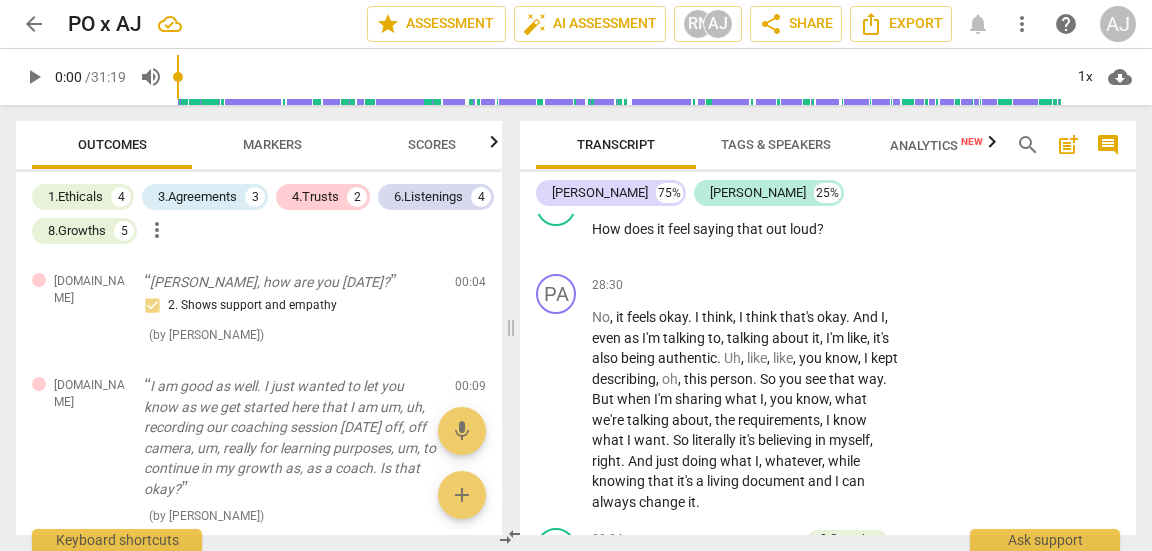 scroll, scrollTop: 13010, scrollLeft: 0, axis: vertical 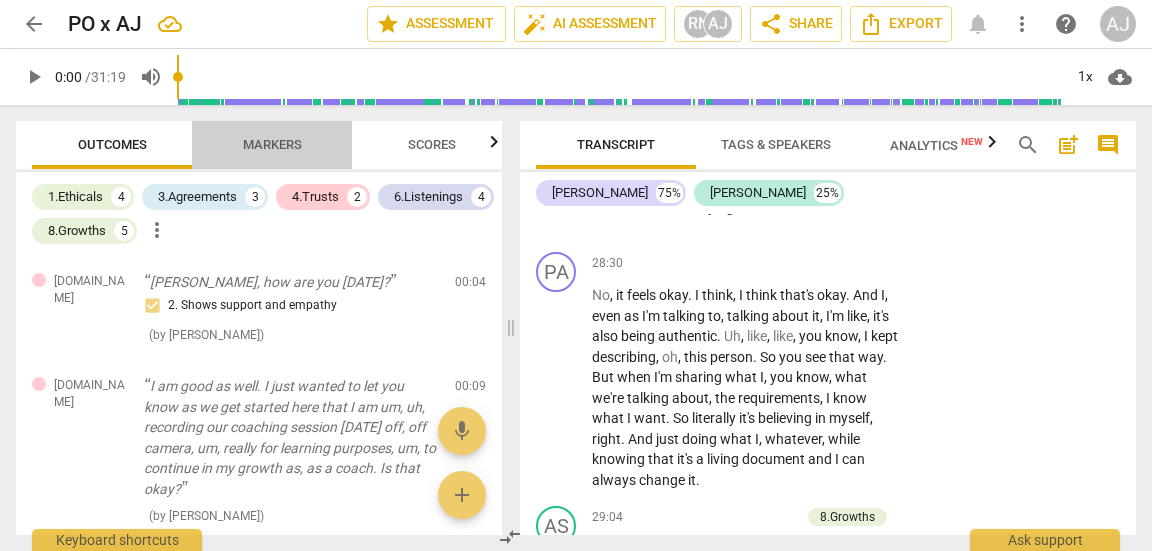 click on "Markers" at bounding box center [272, 144] 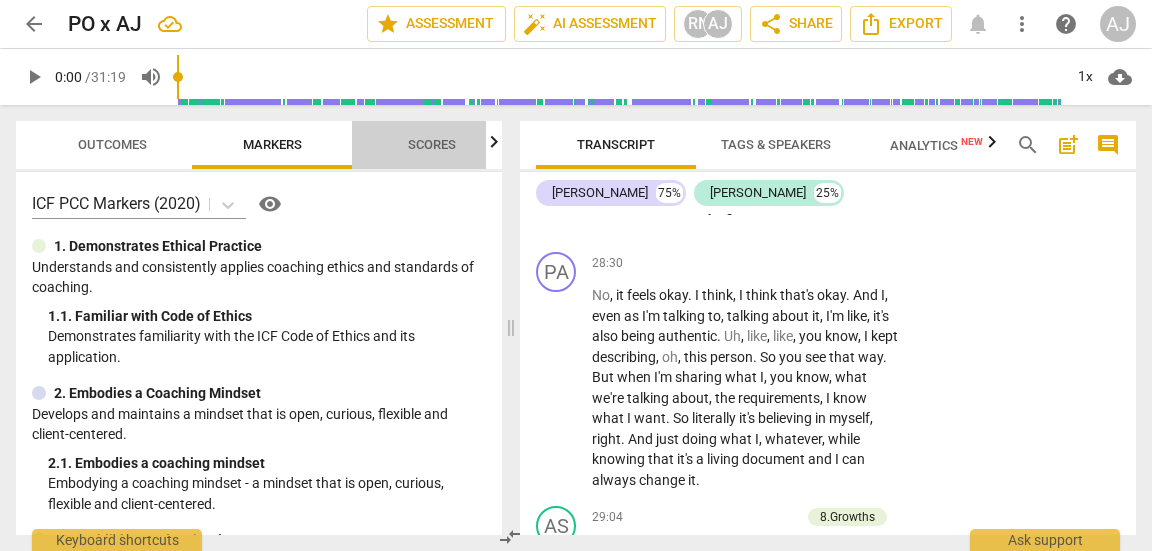 click on "Scores" at bounding box center [432, 145] 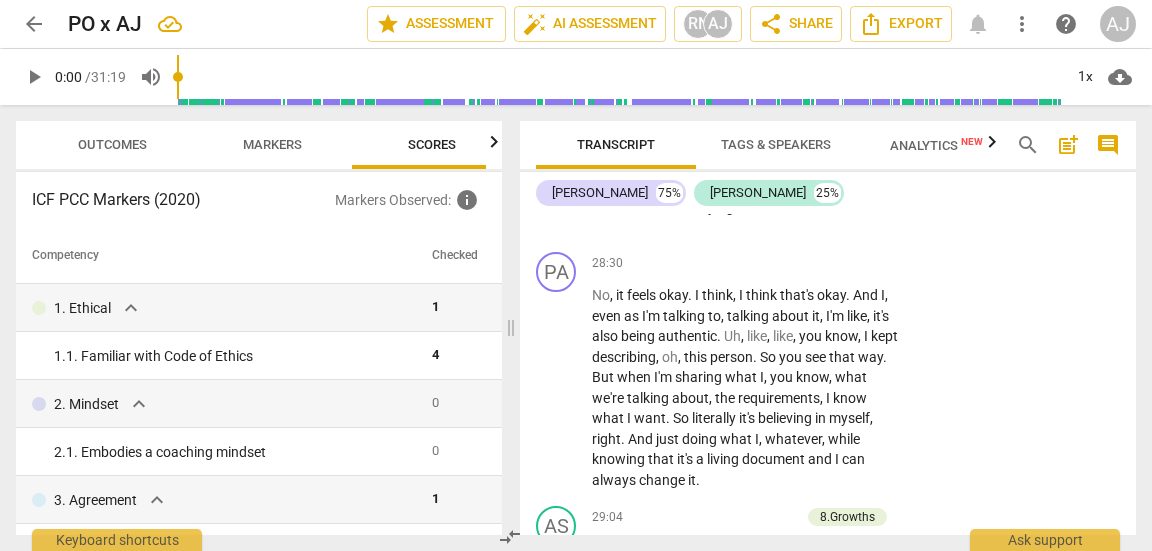 scroll, scrollTop: 0, scrollLeft: 26, axis: horizontal 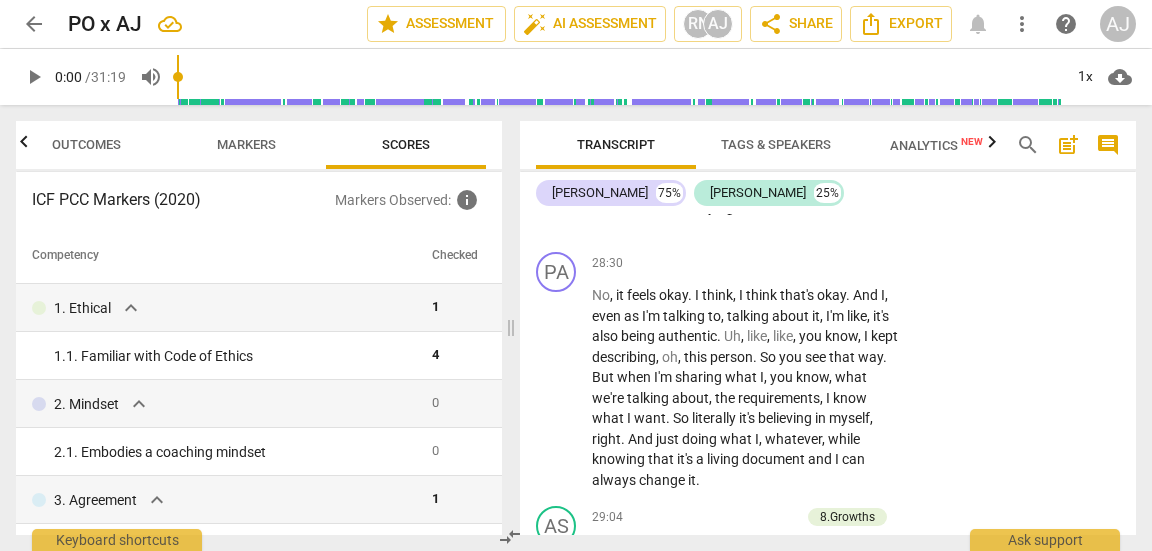click on "Markers" at bounding box center (246, 144) 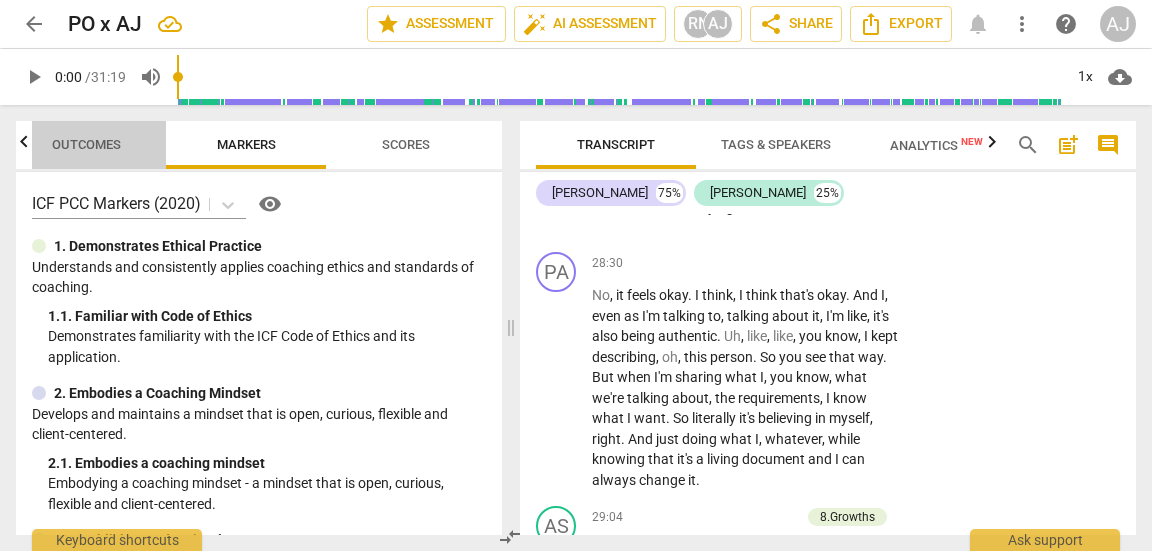 click on "Outcomes" at bounding box center (86, 145) 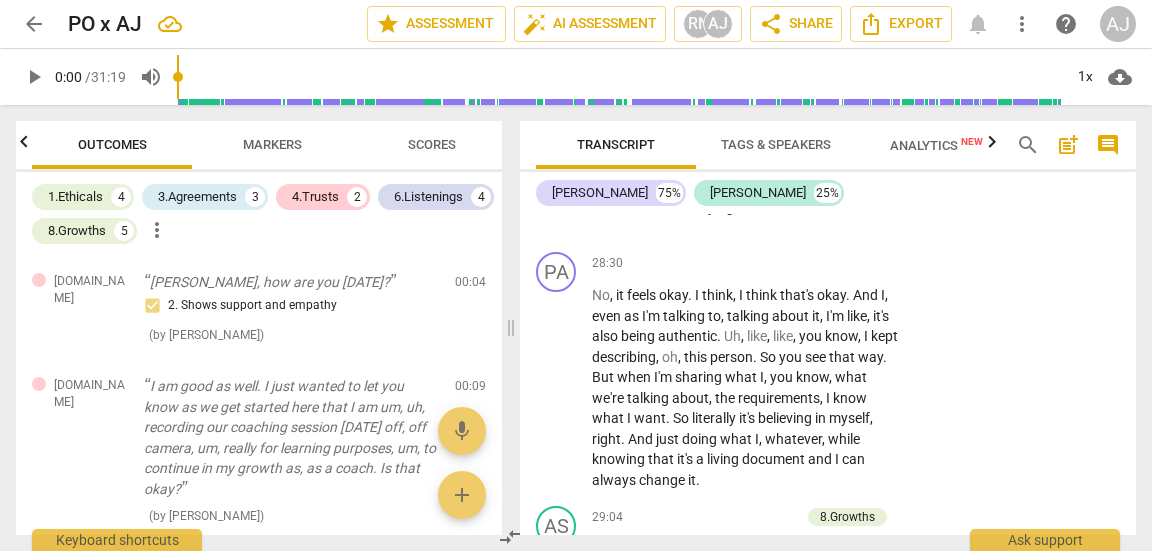 scroll, scrollTop: 0, scrollLeft: 0, axis: both 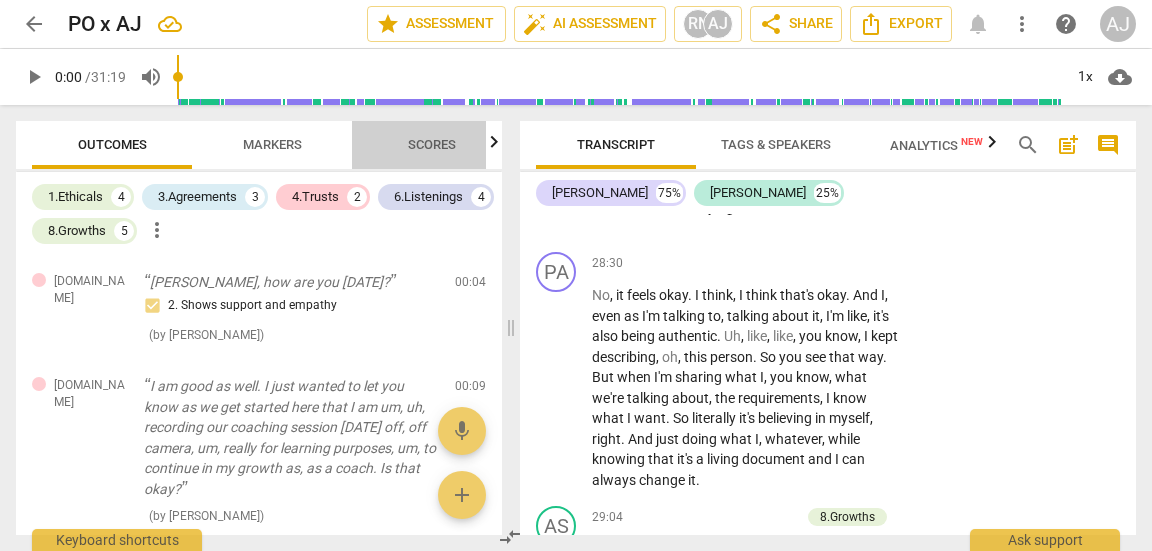 click on "Scores" at bounding box center [432, 144] 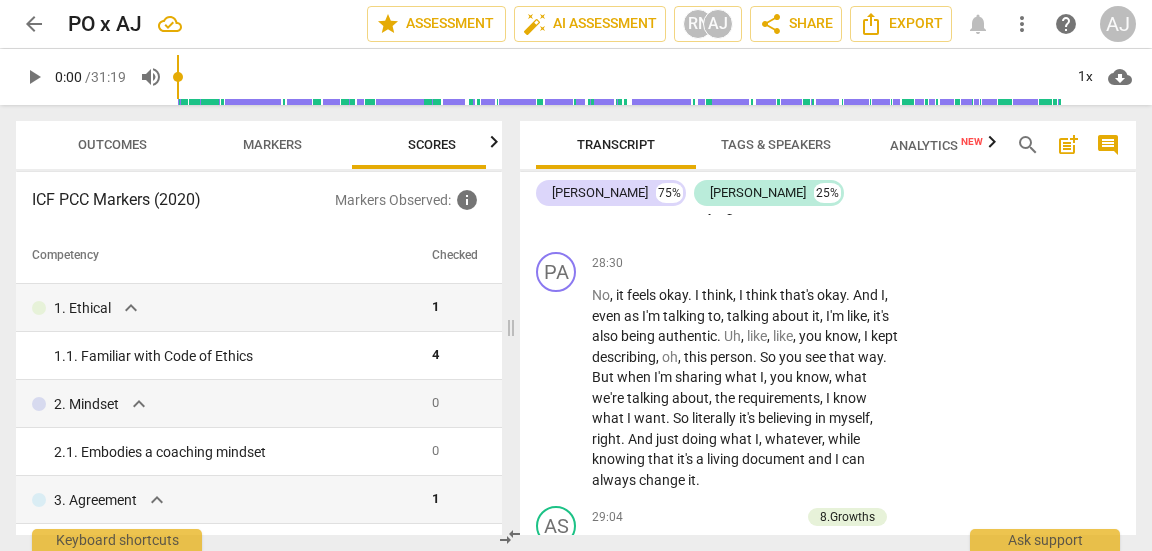 scroll, scrollTop: 0, scrollLeft: 26, axis: horizontal 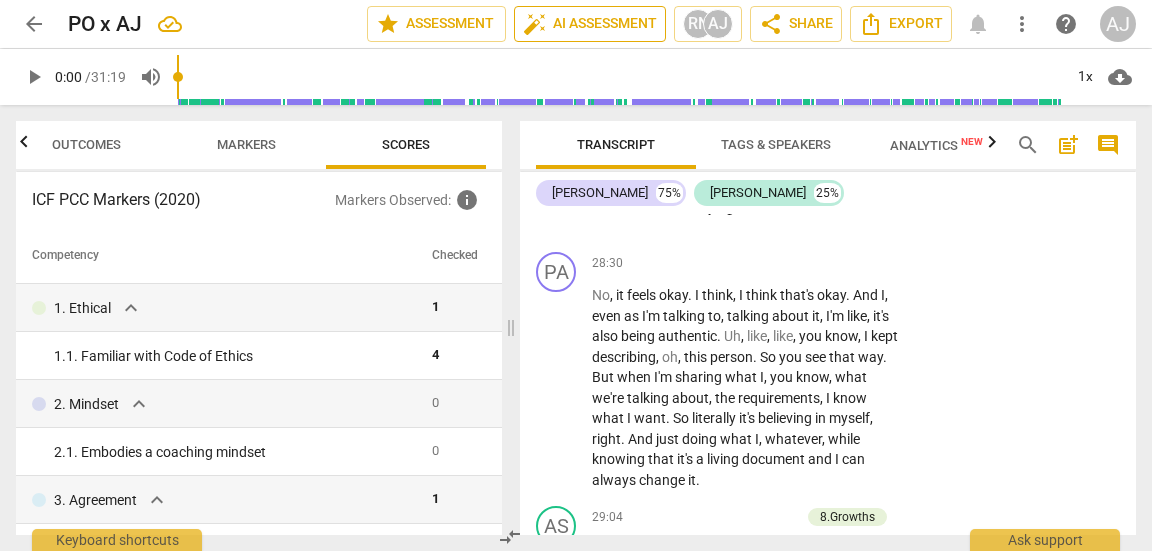 click on "auto_fix_high    AI Assessment" at bounding box center [590, 24] 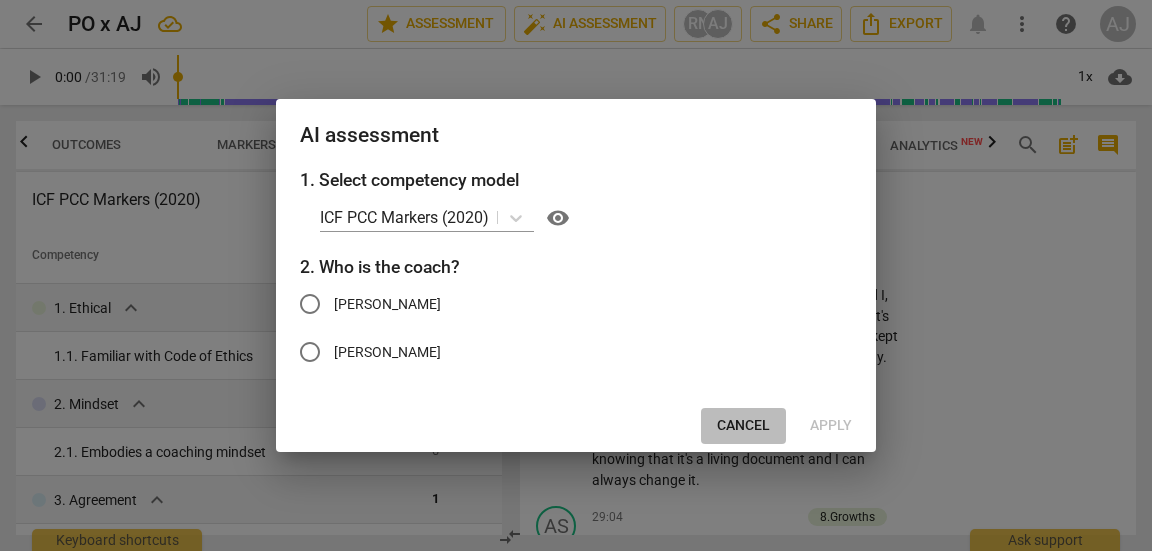 click on "Cancel" at bounding box center [743, 426] 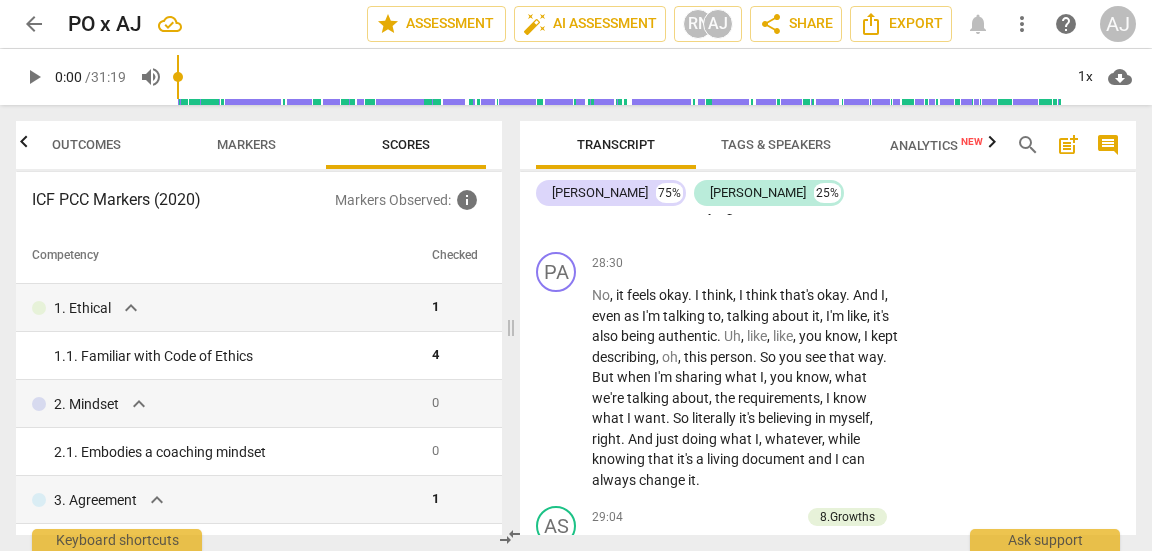 click on "Analytics   New" at bounding box center [936, 145] 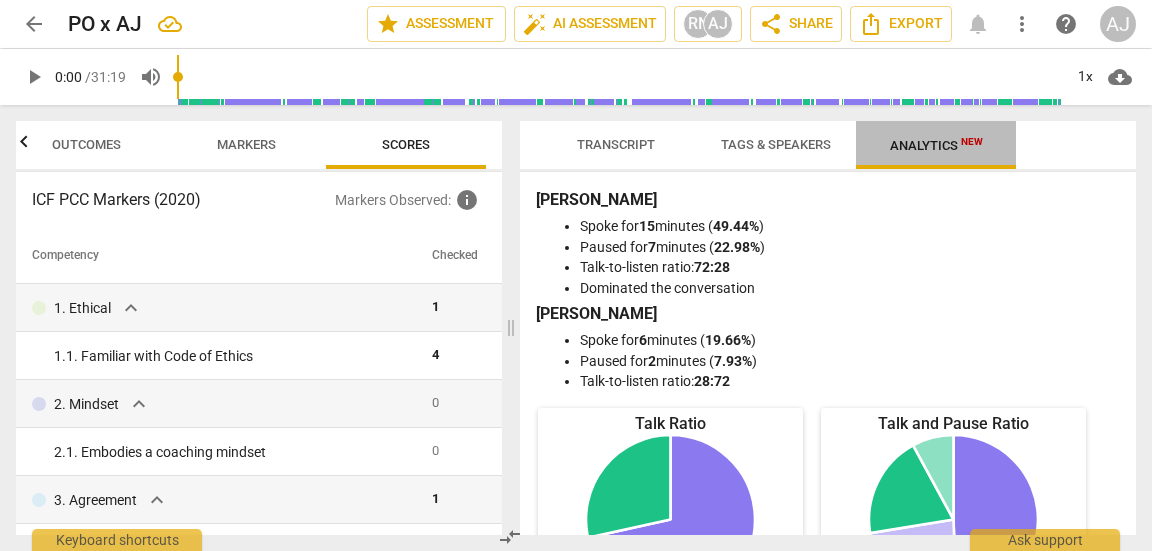 click on "Analytics   New" at bounding box center (936, 145) 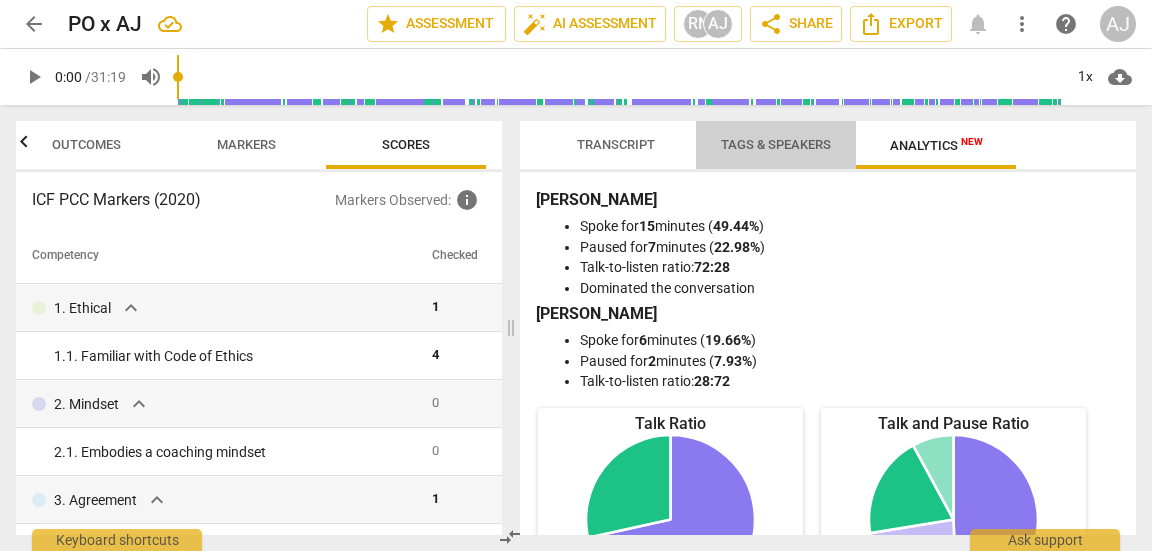 click on "Tags & Speakers" at bounding box center (776, 144) 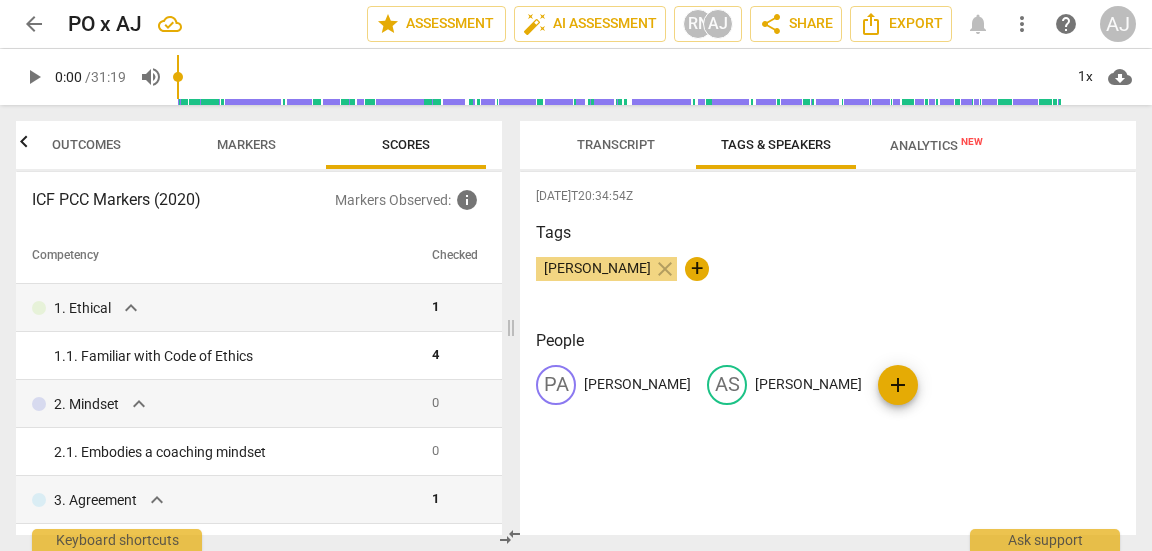 click on "Transcript" at bounding box center (616, 145) 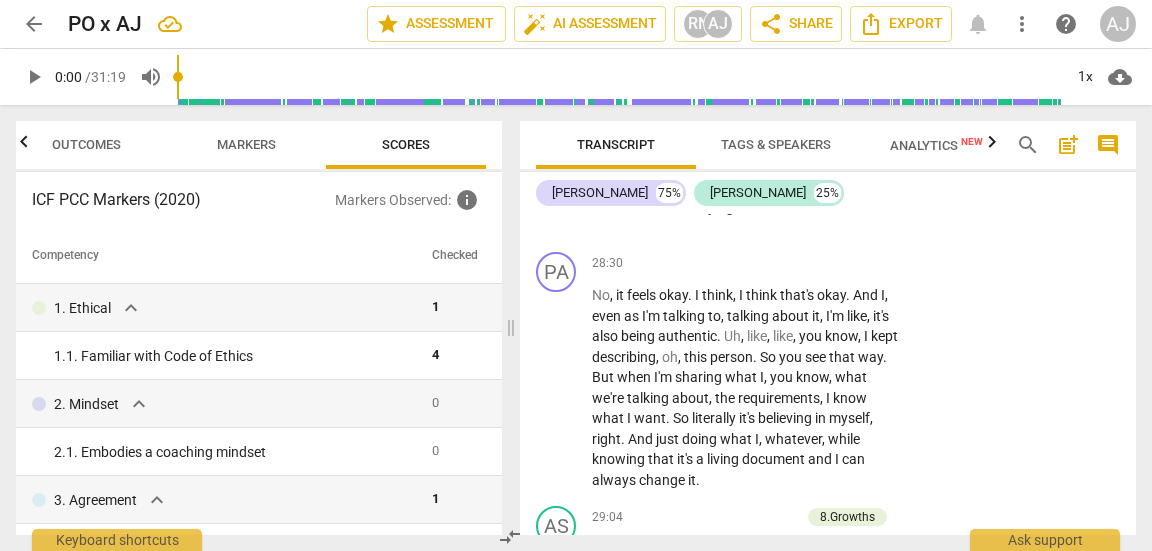 click on "Markers" at bounding box center (246, 145) 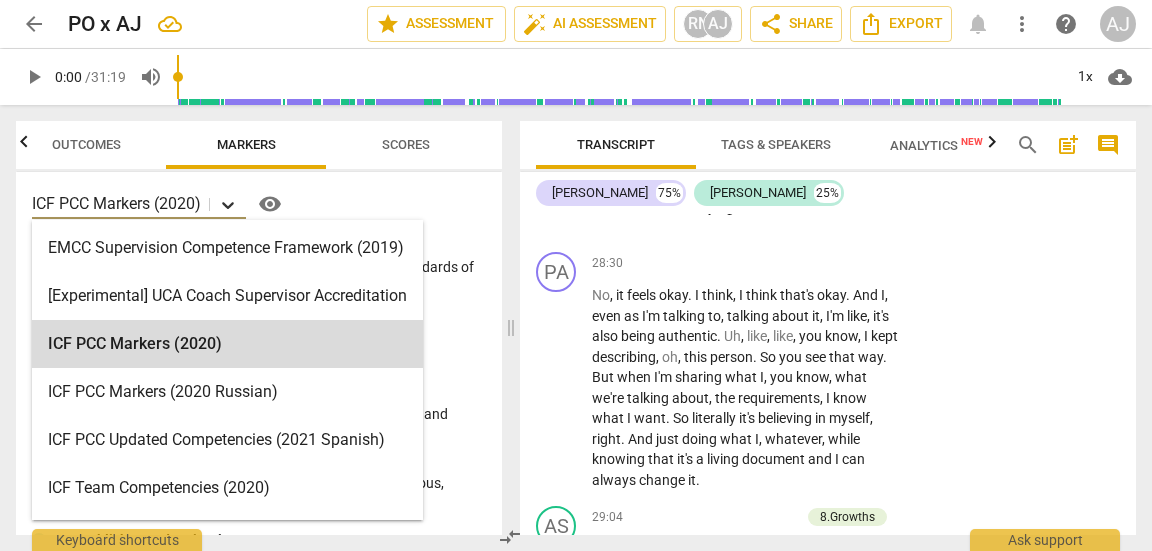 click 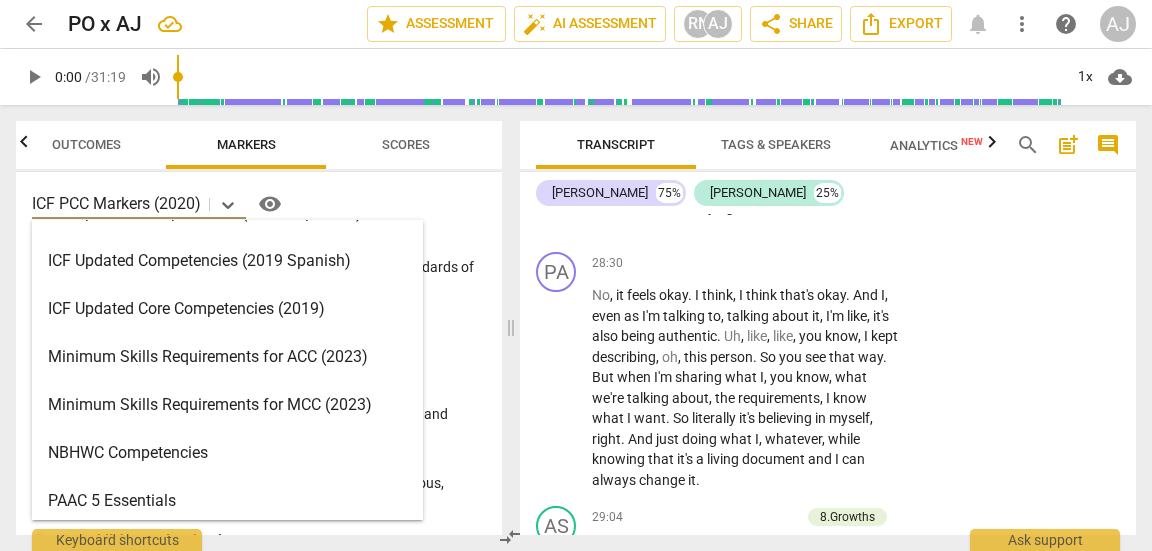 scroll, scrollTop: 428, scrollLeft: 0, axis: vertical 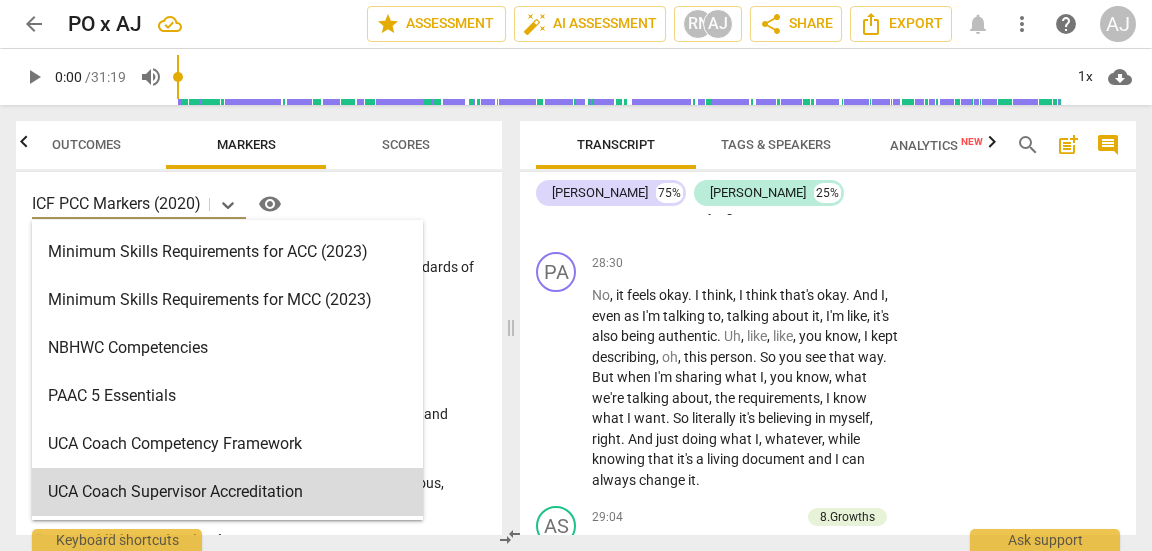 click on "Minimum Skills Requirements for ACC (2023)" at bounding box center (227, 252) 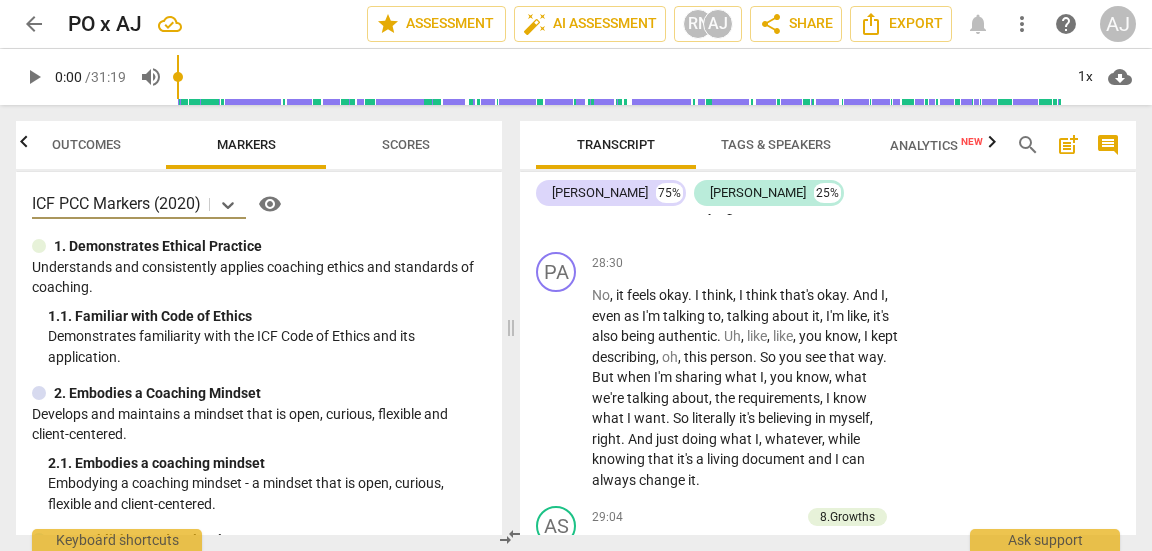 click on "Scores" at bounding box center (406, 144) 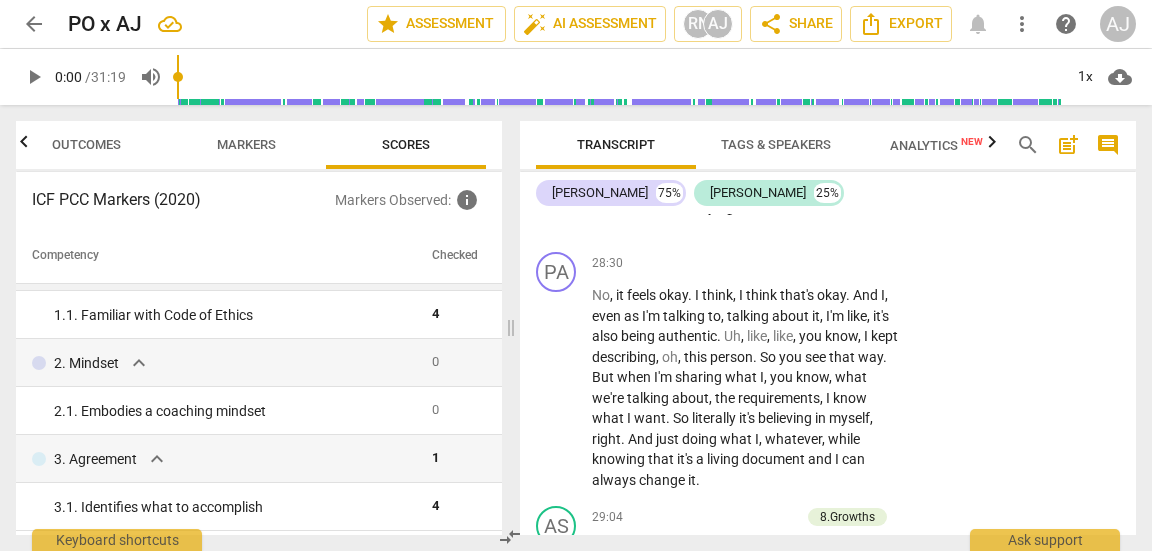 scroll, scrollTop: 0, scrollLeft: 0, axis: both 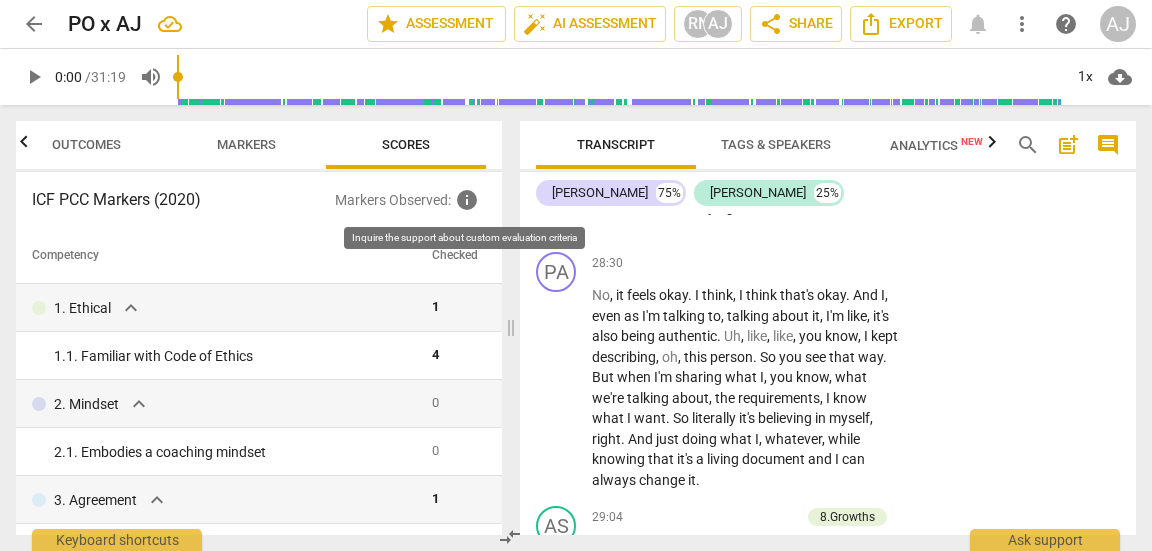 click on "info" at bounding box center [467, 200] 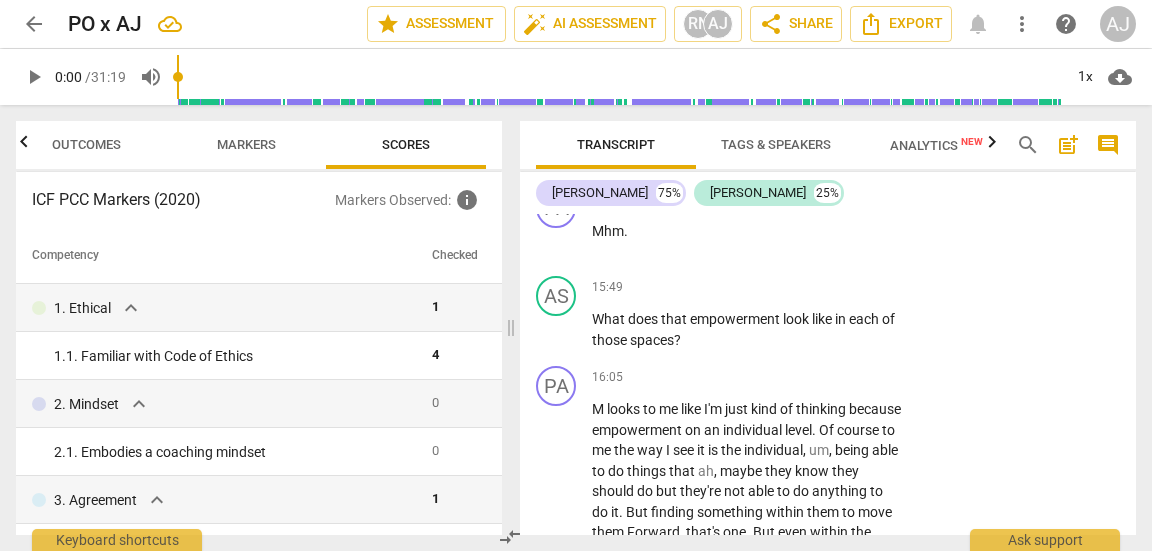 scroll, scrollTop: 7576, scrollLeft: 0, axis: vertical 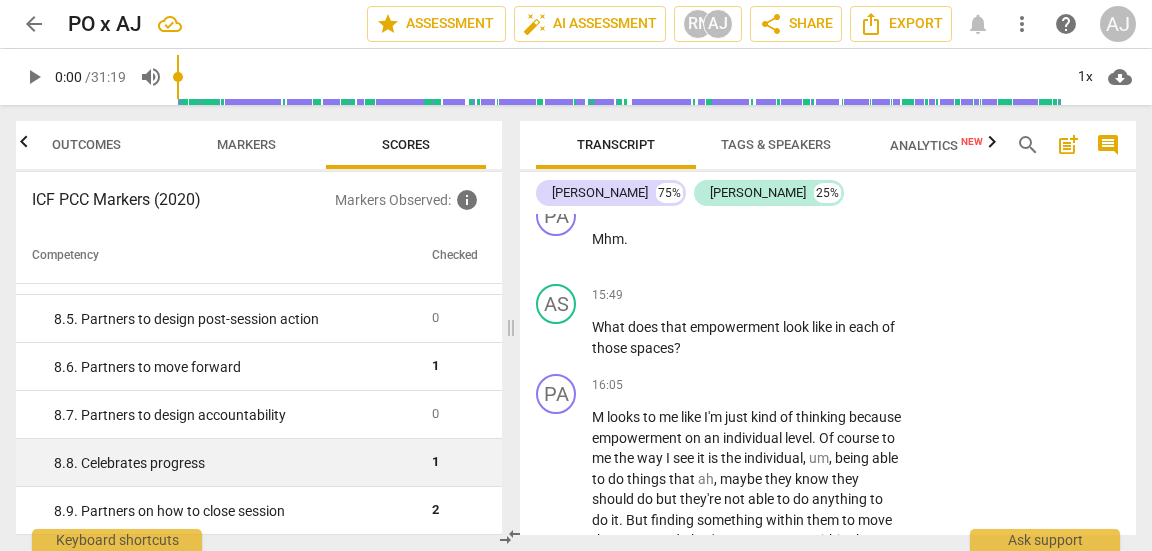 click on "8. 8. Celebrates progress" at bounding box center (235, 463) 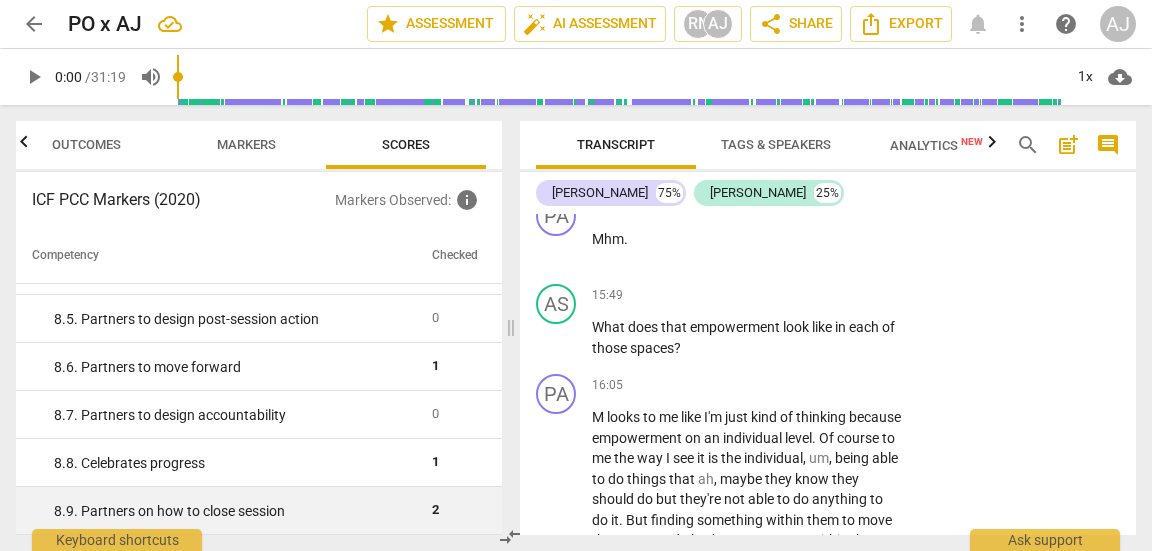 click on "2" at bounding box center (455, 511) 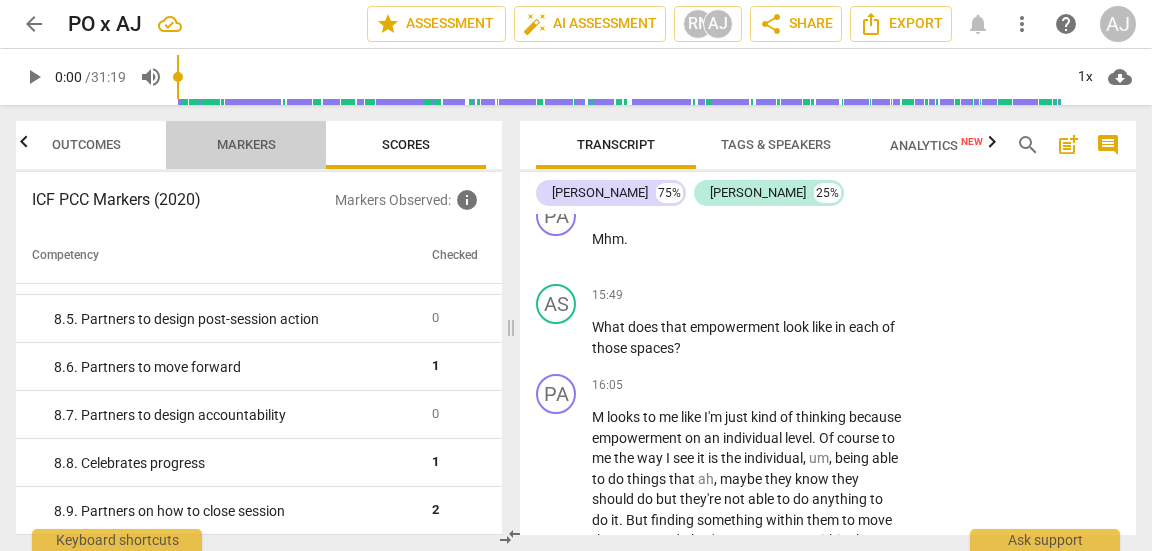 click on "Markers" at bounding box center [246, 145] 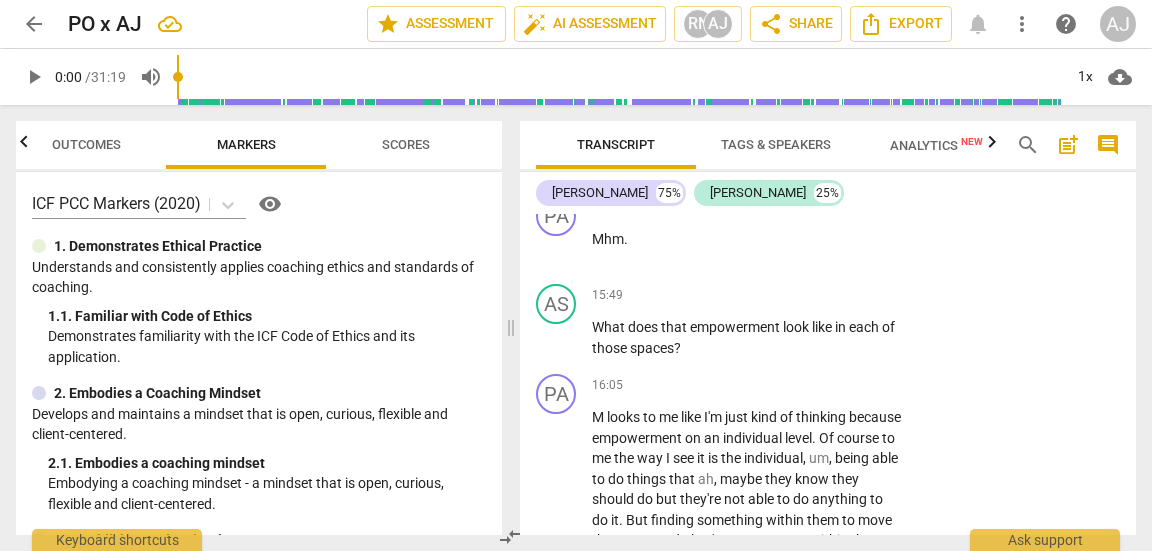 click on "Outcomes" at bounding box center [86, 145] 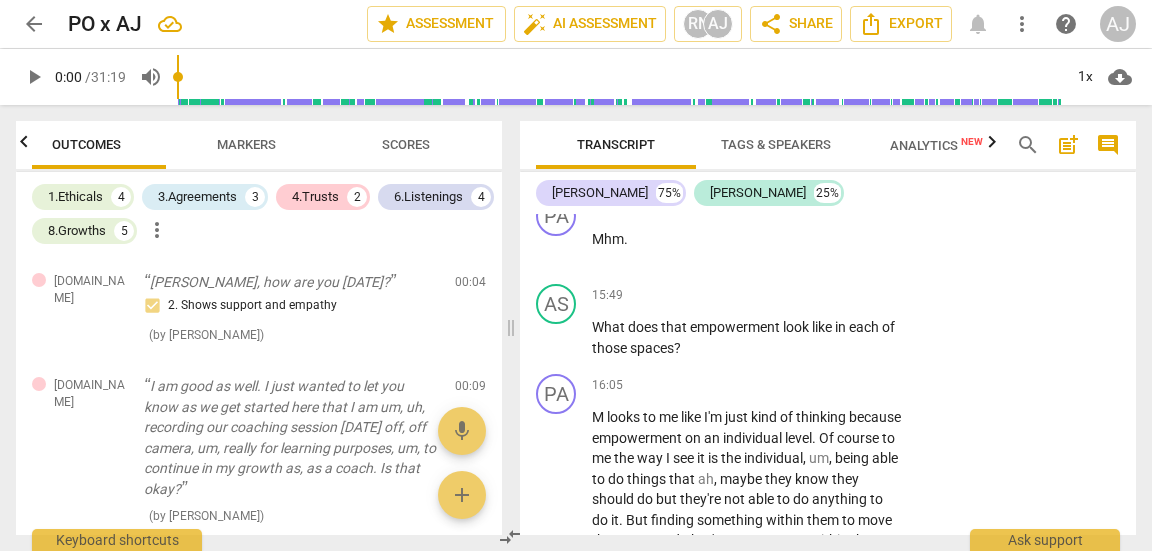 scroll, scrollTop: 0, scrollLeft: 0, axis: both 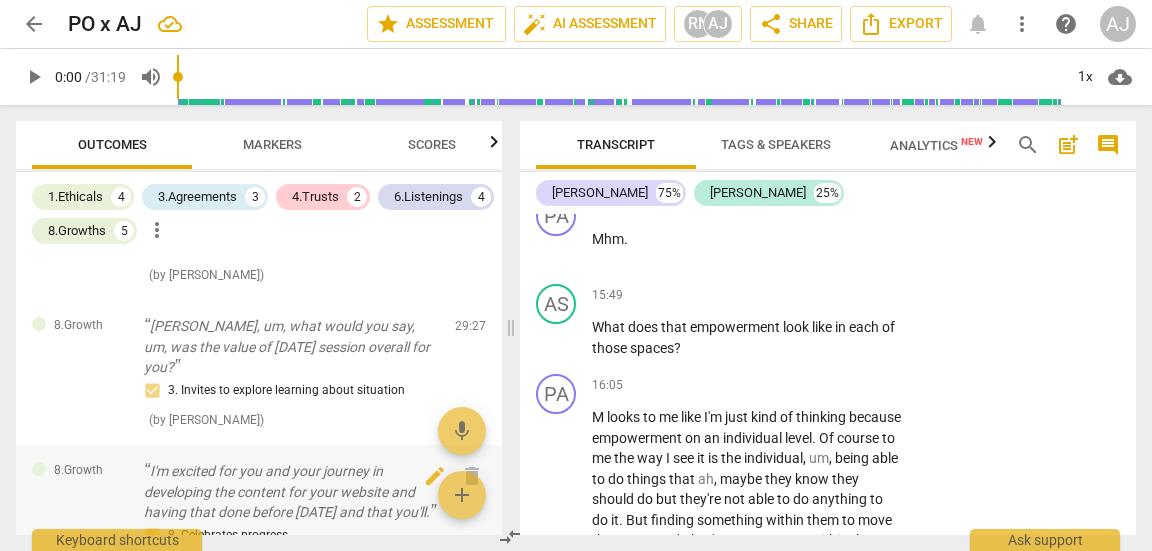click on "I'm excited for you and your journey in developing the content for your website and having that done before August 11th and that you'll." at bounding box center [291, 492] 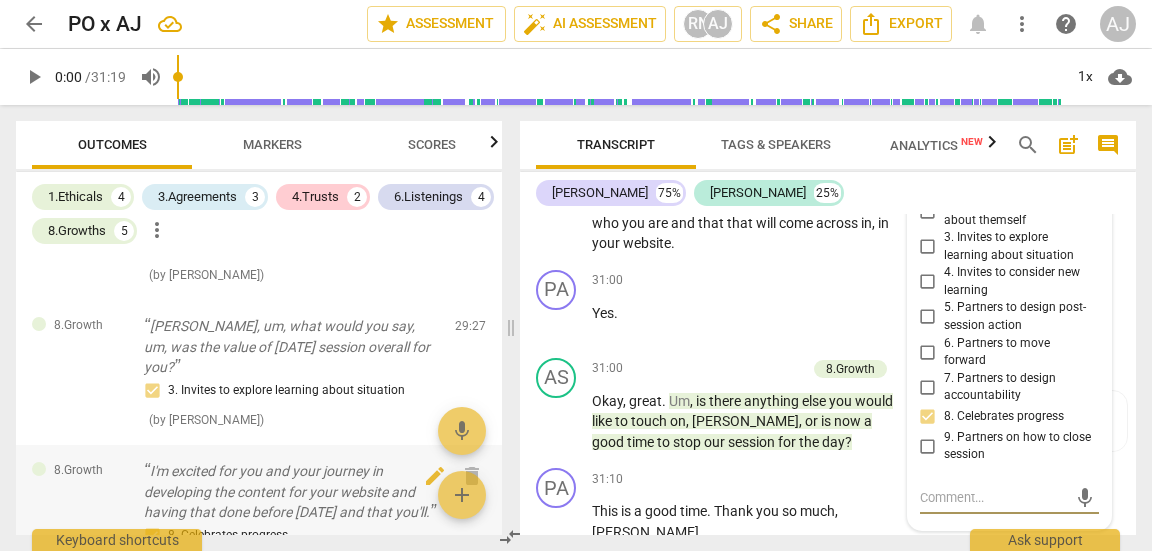 scroll, scrollTop: 14055, scrollLeft: 0, axis: vertical 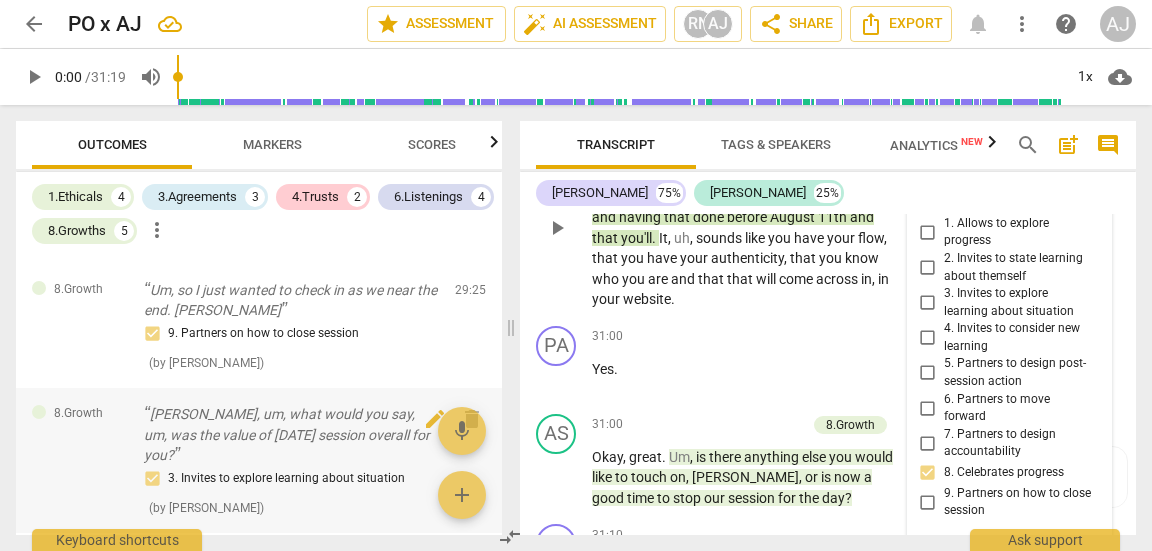 click on "Patricia, um, what would you say, um, was the value of today's session overall for you?" at bounding box center [291, 435] 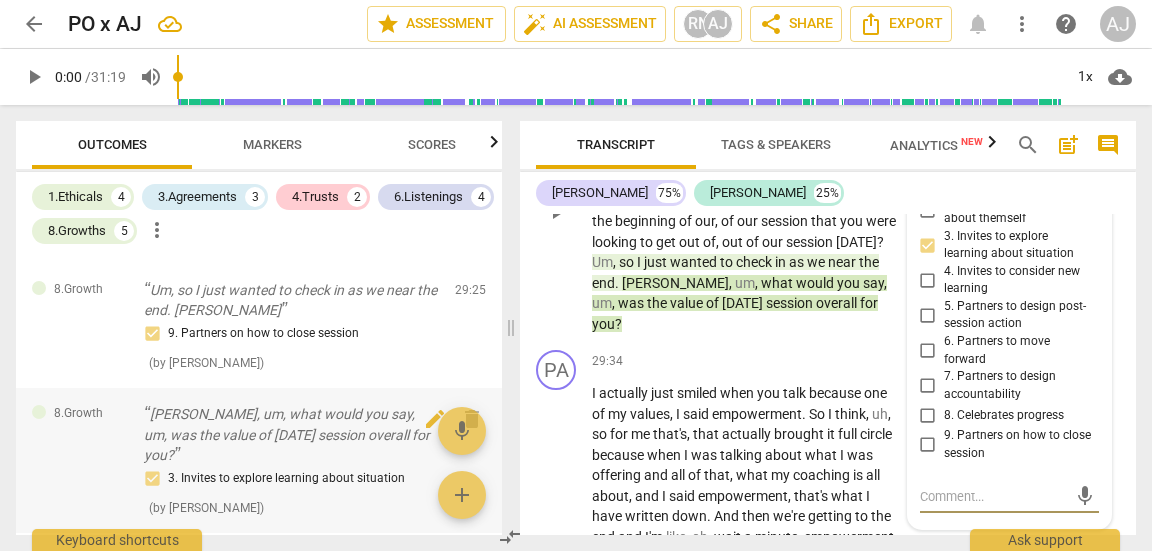 scroll, scrollTop: 13455, scrollLeft: 0, axis: vertical 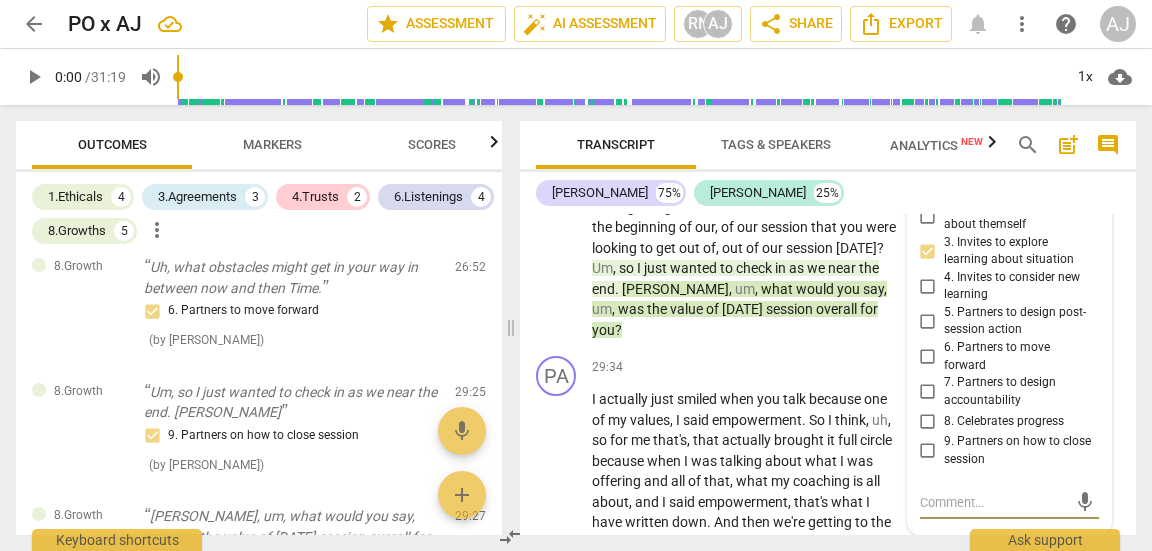 click on "Scores" at bounding box center (432, 144) 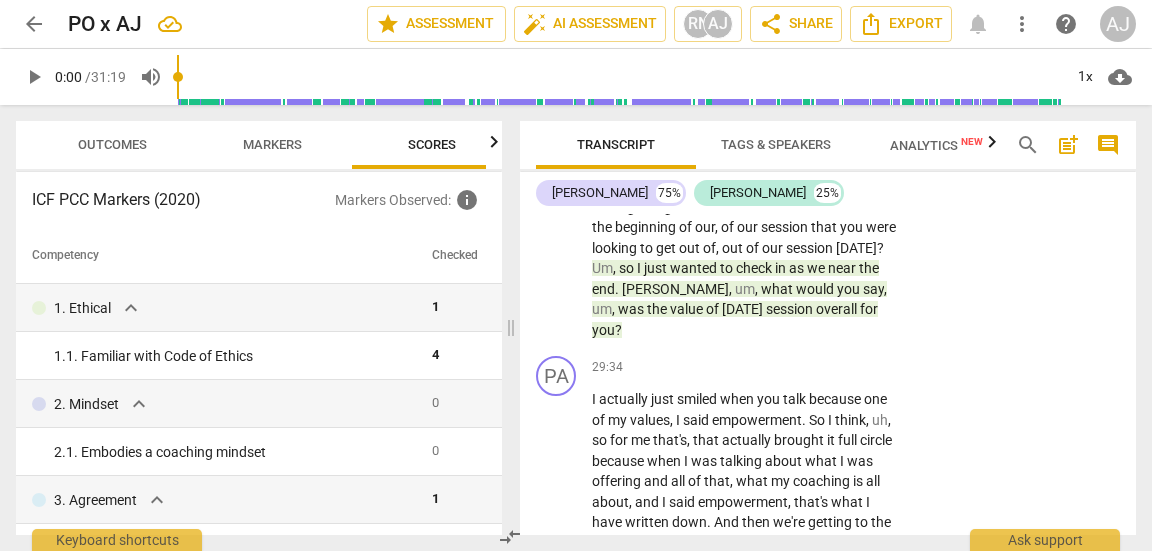 scroll, scrollTop: 0, scrollLeft: 26, axis: horizontal 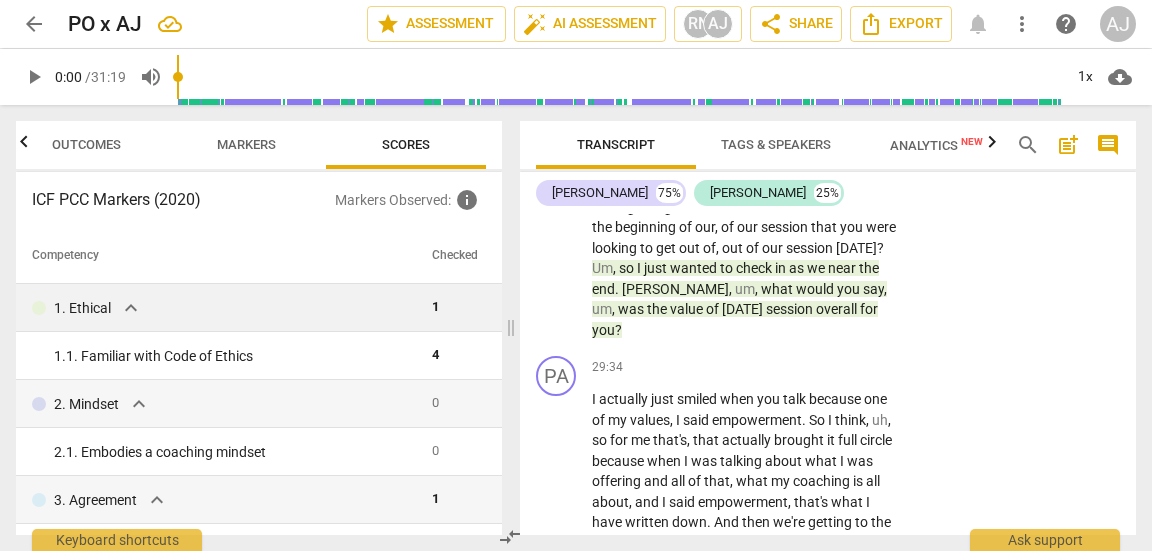 click on "Scores" at bounding box center [406, 145] 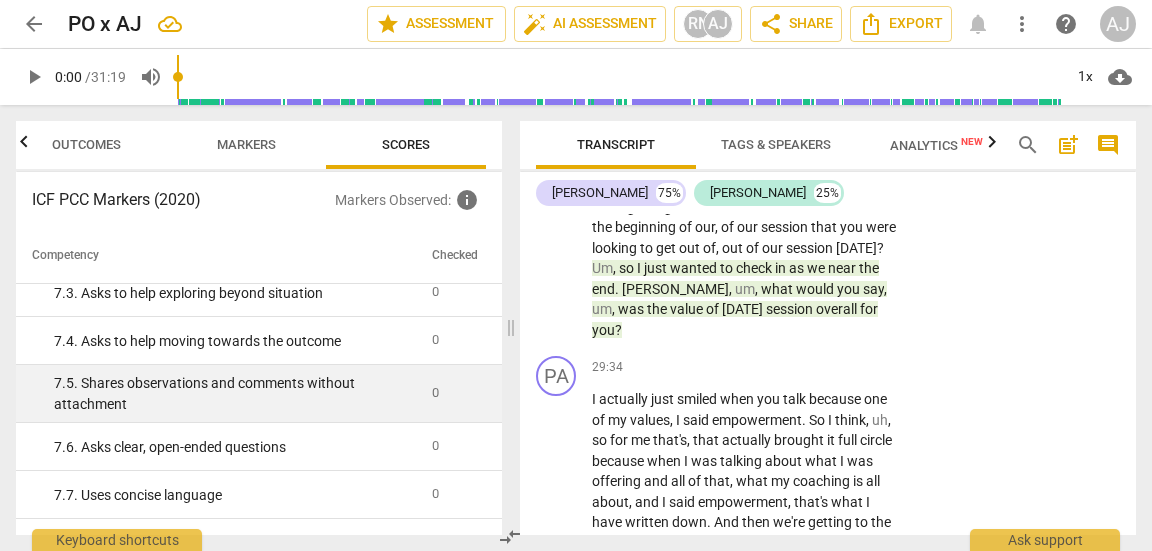 scroll, scrollTop: 1466, scrollLeft: 0, axis: vertical 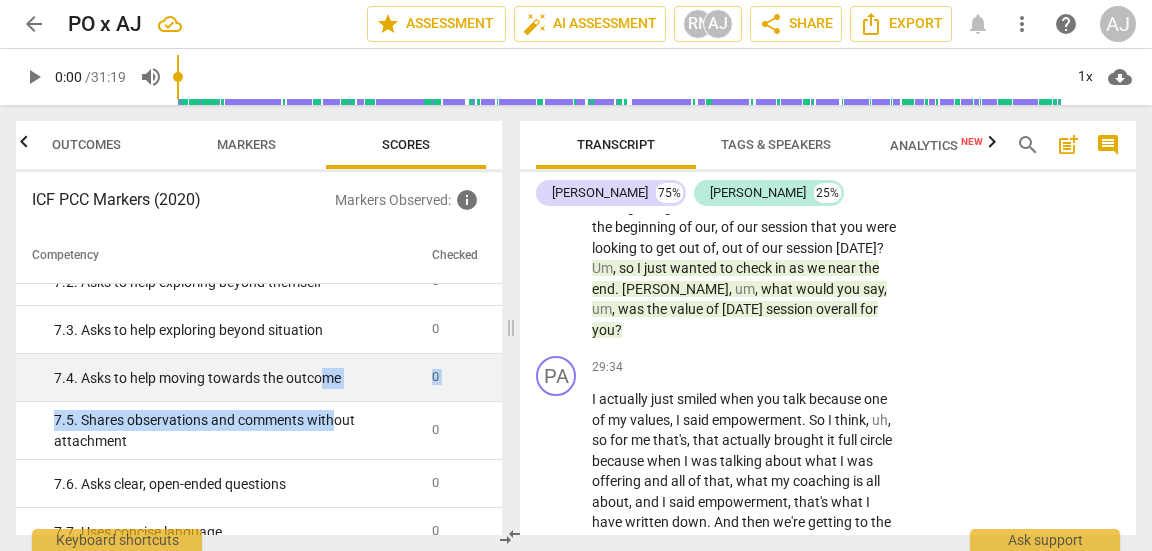 drag, startPoint x: 336, startPoint y: 425, endPoint x: 310, endPoint y: 378, distance: 53.712196 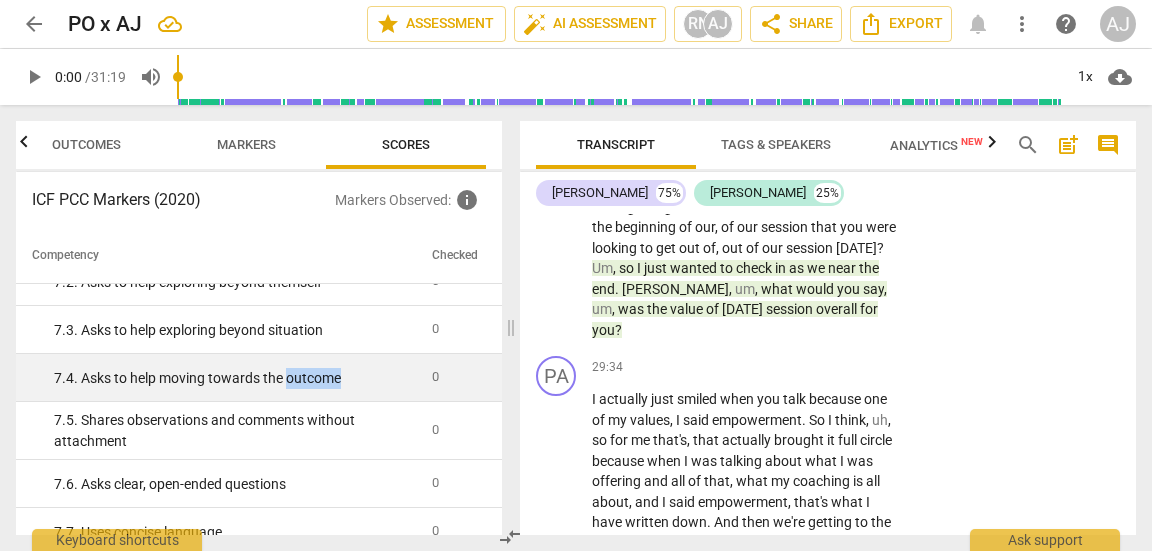 click on "7. 4. Asks to help moving towards the outcome" at bounding box center (235, 378) 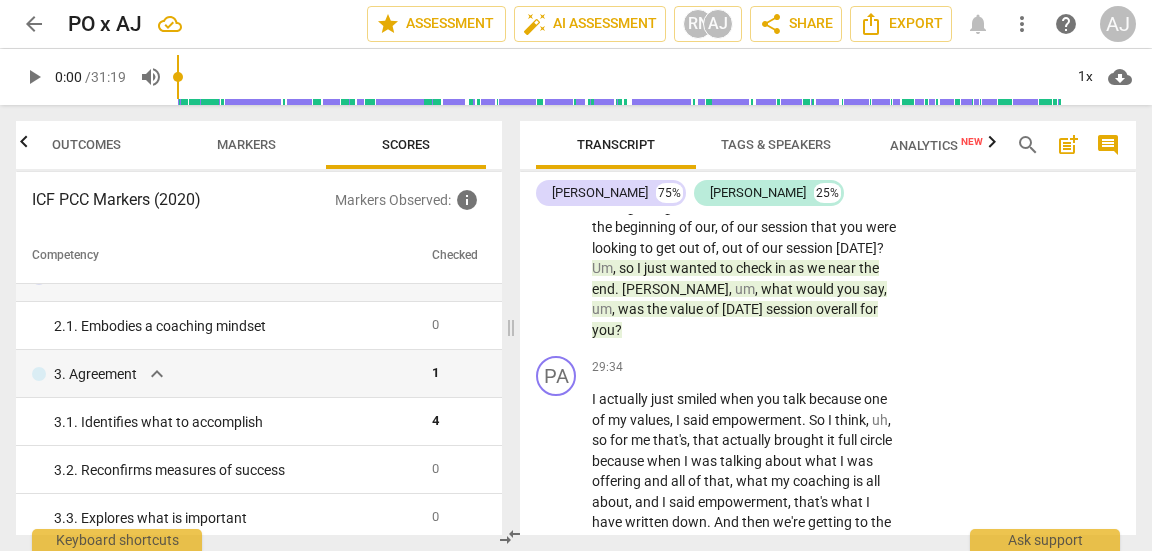 scroll, scrollTop: 0, scrollLeft: 0, axis: both 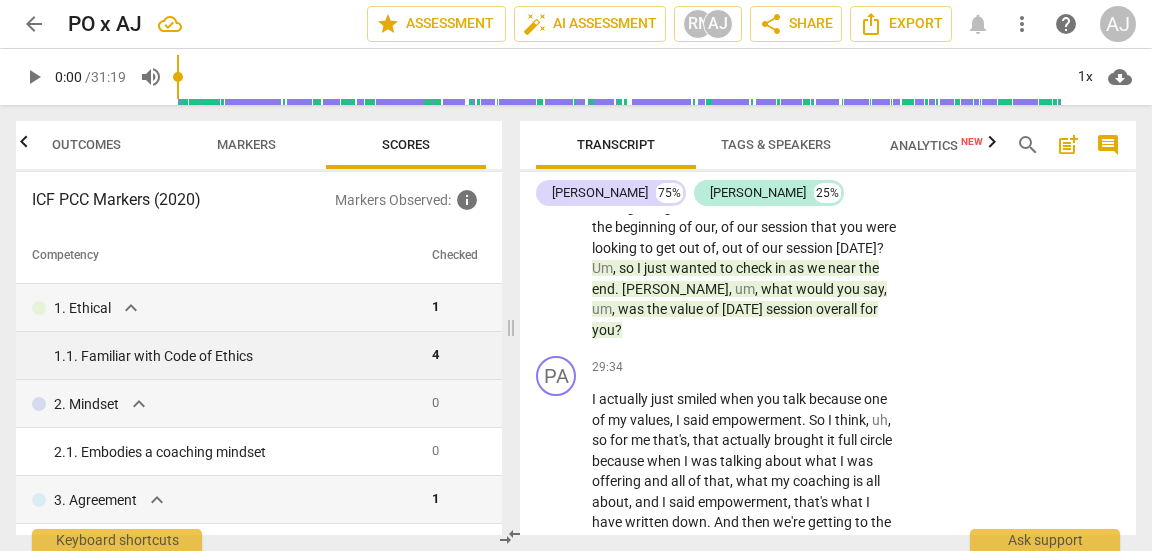 click on "4" at bounding box center (435, 354) 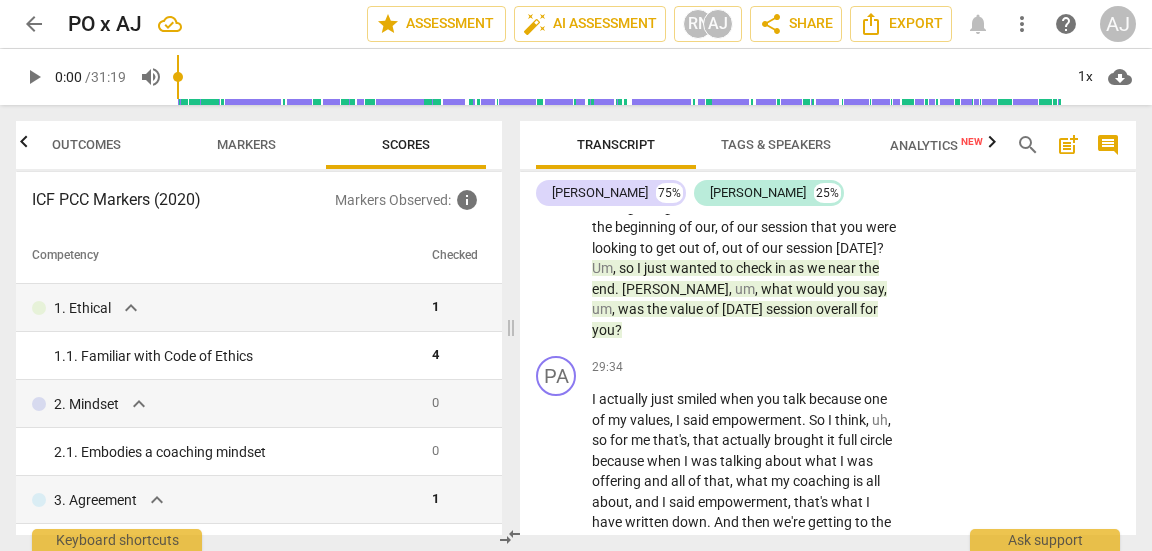 click on "Markers" at bounding box center [246, 144] 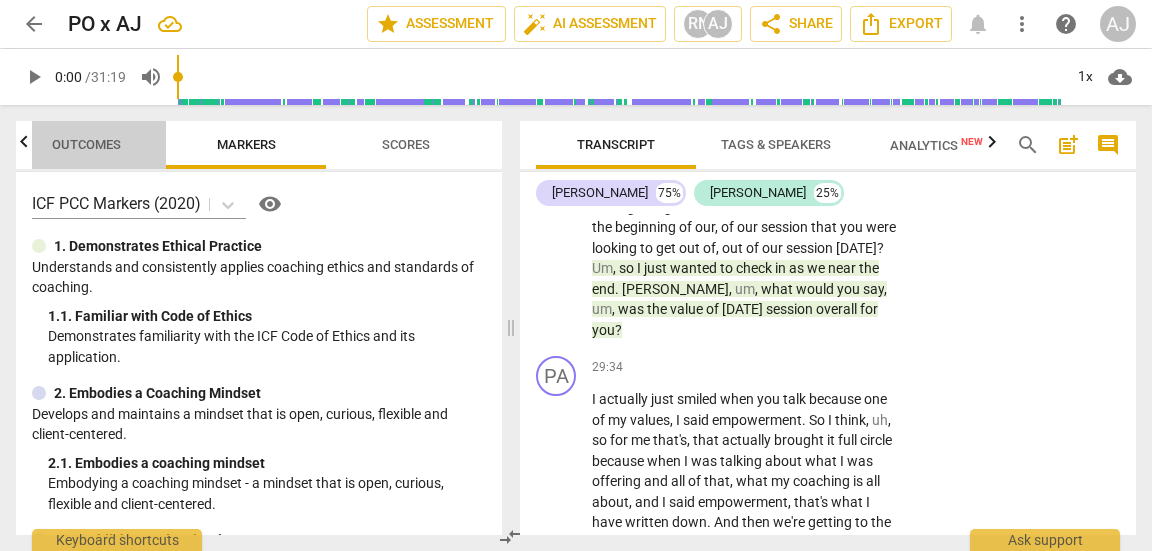 click on "Outcomes" at bounding box center (86, 144) 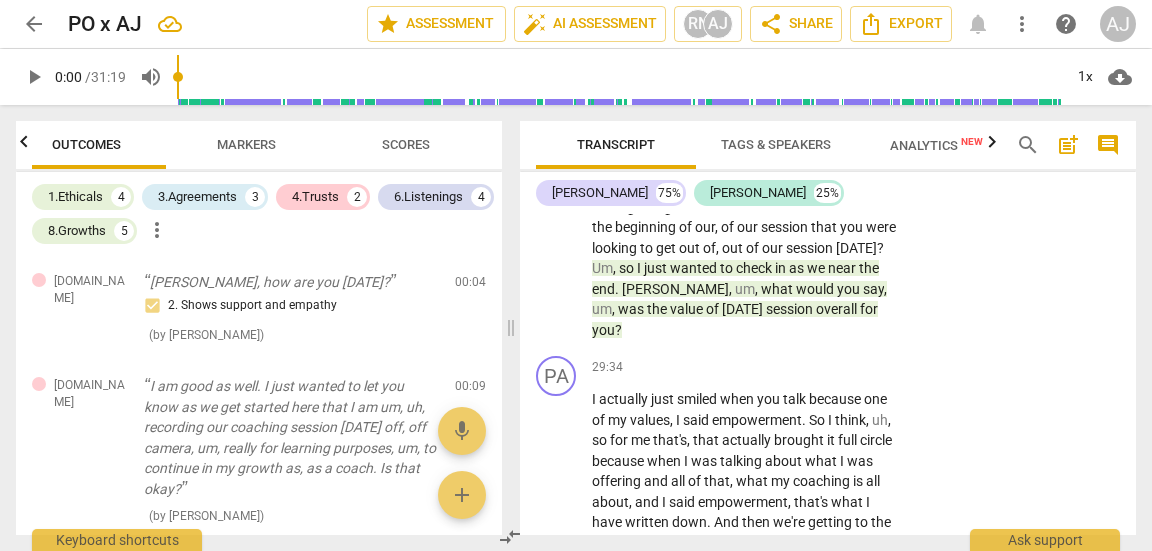 scroll, scrollTop: 0, scrollLeft: 0, axis: both 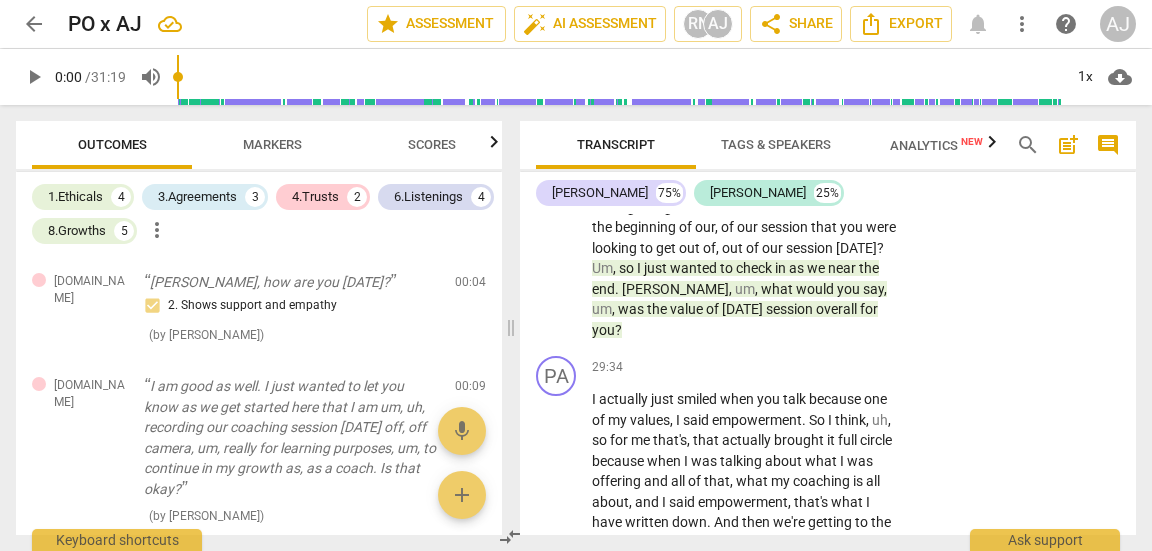 click on "more_vert" at bounding box center (157, 230) 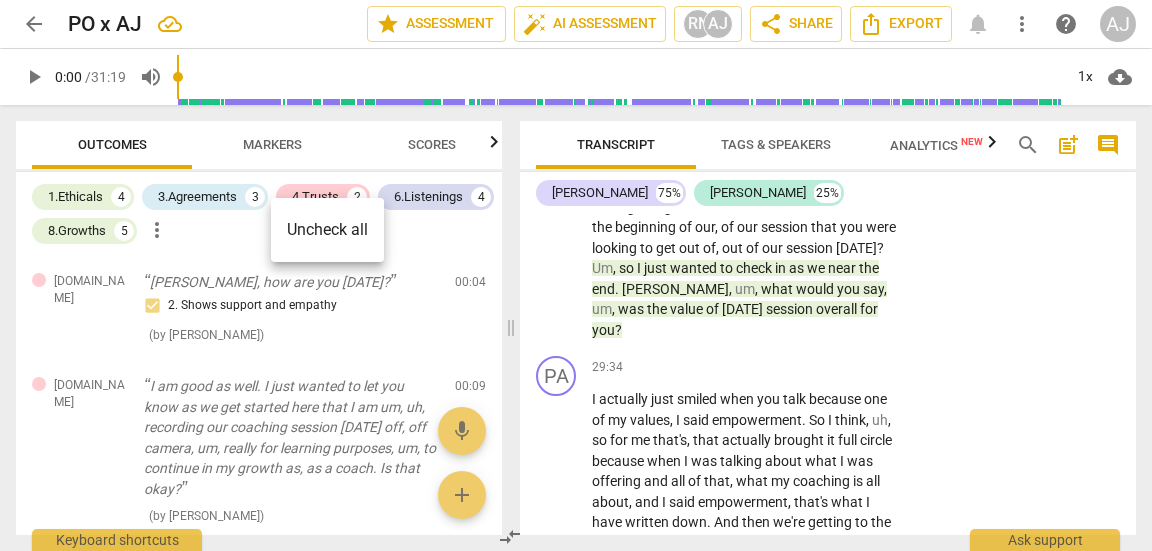 click at bounding box center (576, 275) 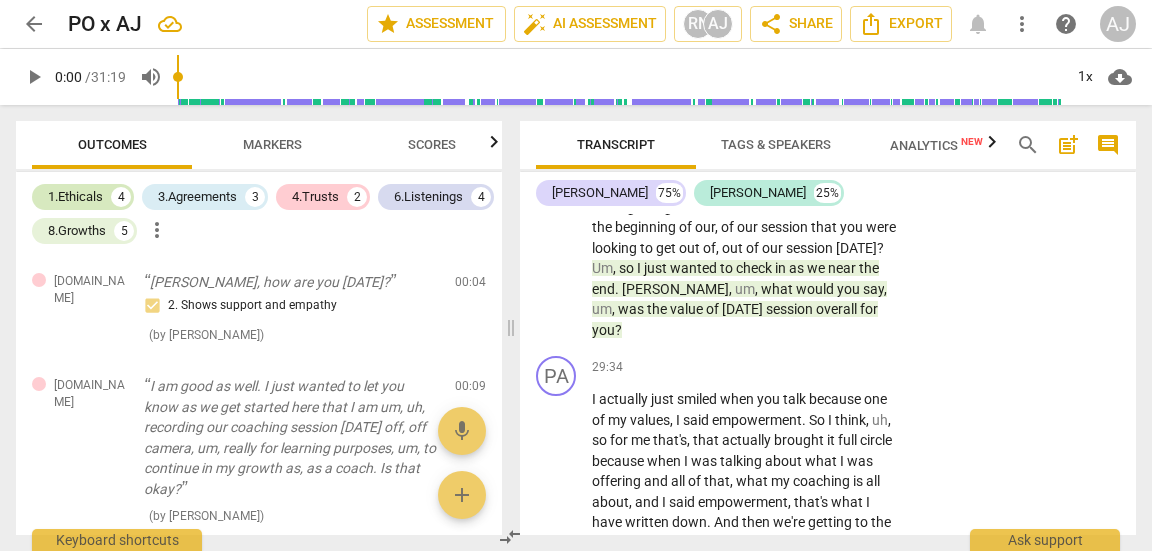 click on "1.Ethicals" at bounding box center [75, 197] 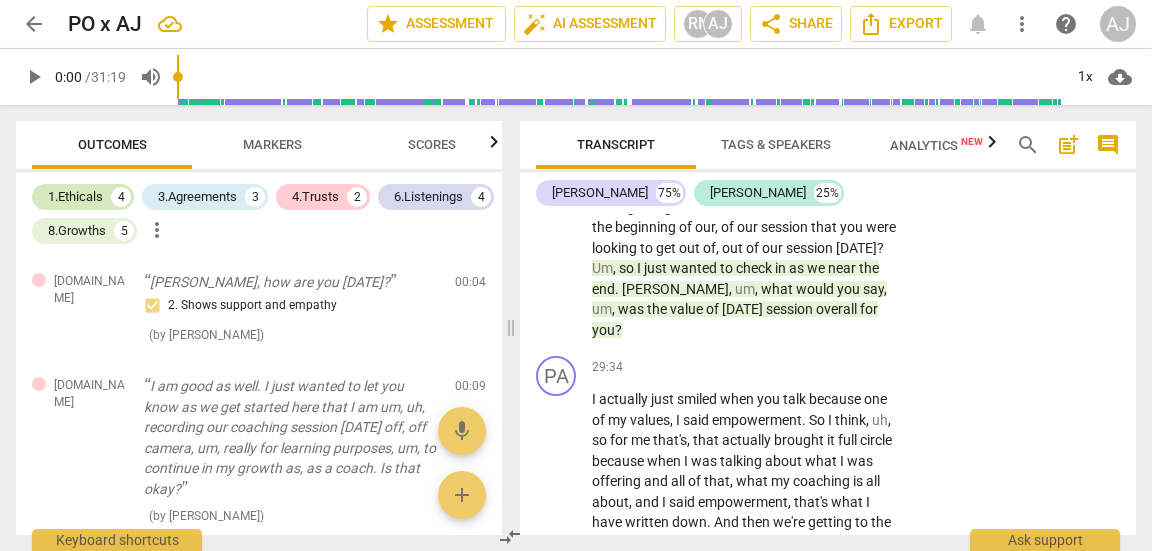 scroll, scrollTop: 13455, scrollLeft: 0, axis: vertical 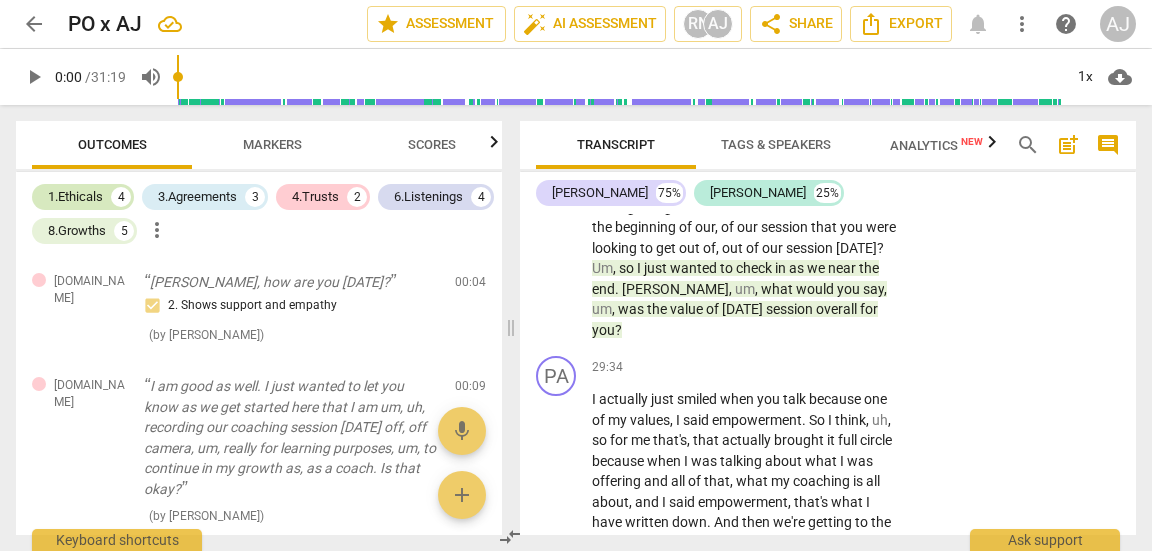 click on "1.Ethicals 4" at bounding box center (83, 197) 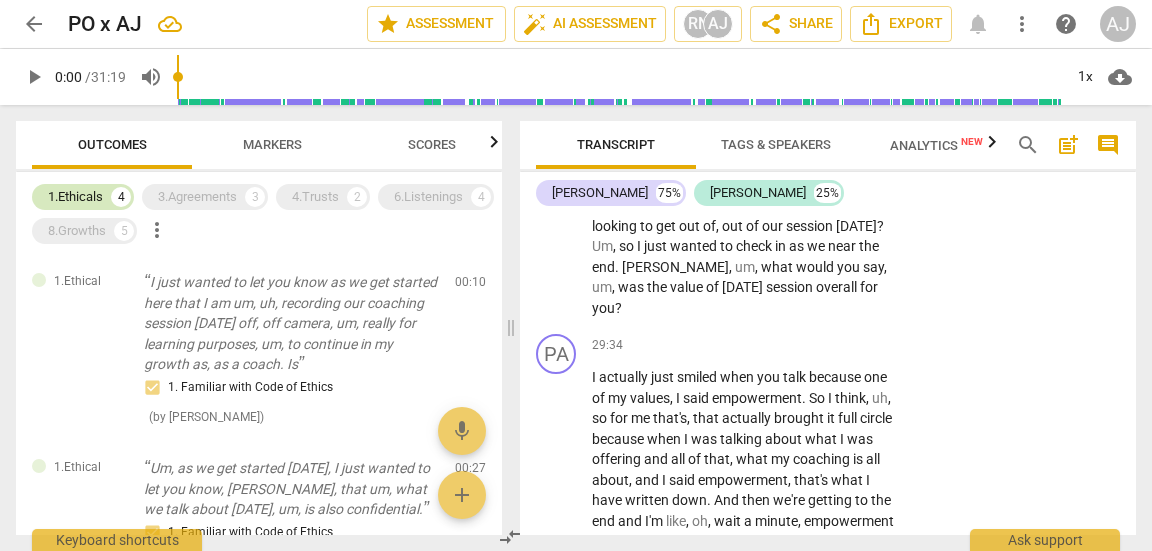 scroll, scrollTop: 13433, scrollLeft: 0, axis: vertical 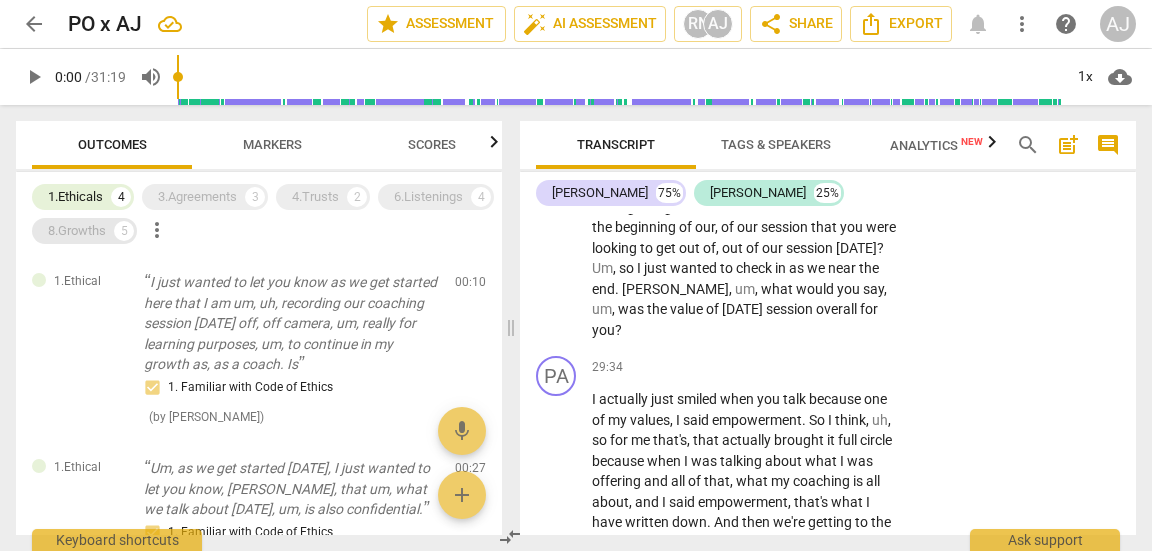 click on "8.Growths" at bounding box center [77, 231] 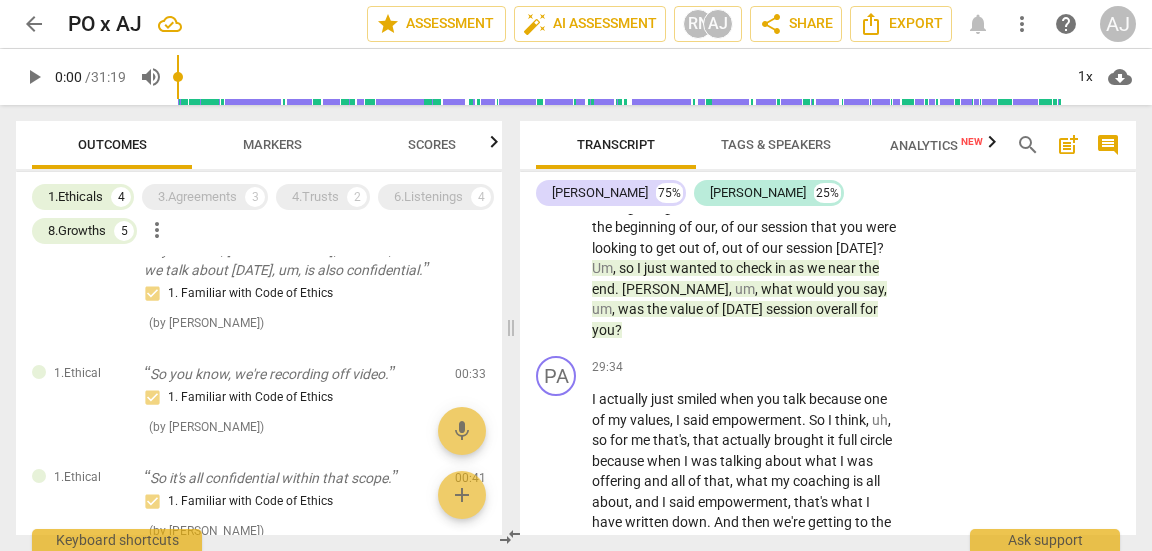 scroll, scrollTop: 241, scrollLeft: 0, axis: vertical 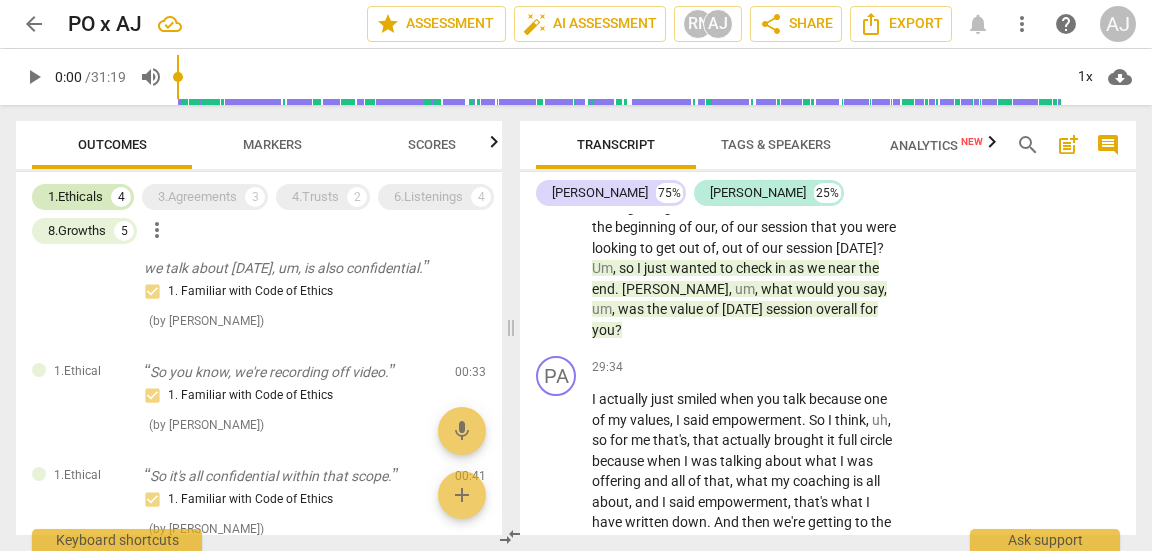 click on "1.Ethicals 4" at bounding box center [83, 197] 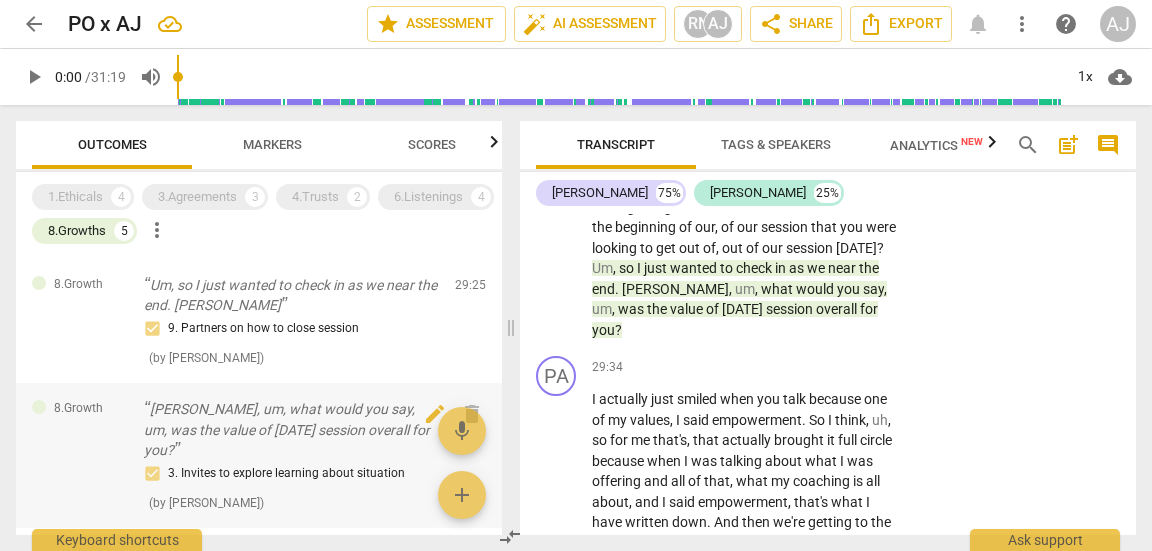 scroll, scrollTop: 117, scrollLeft: 0, axis: vertical 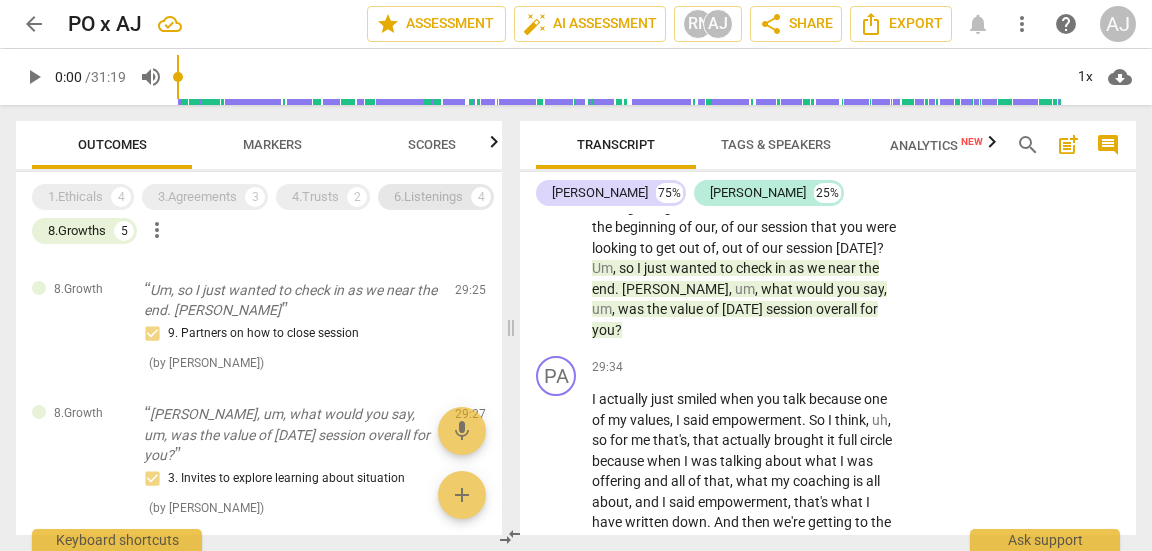 click on "4" at bounding box center (481, 197) 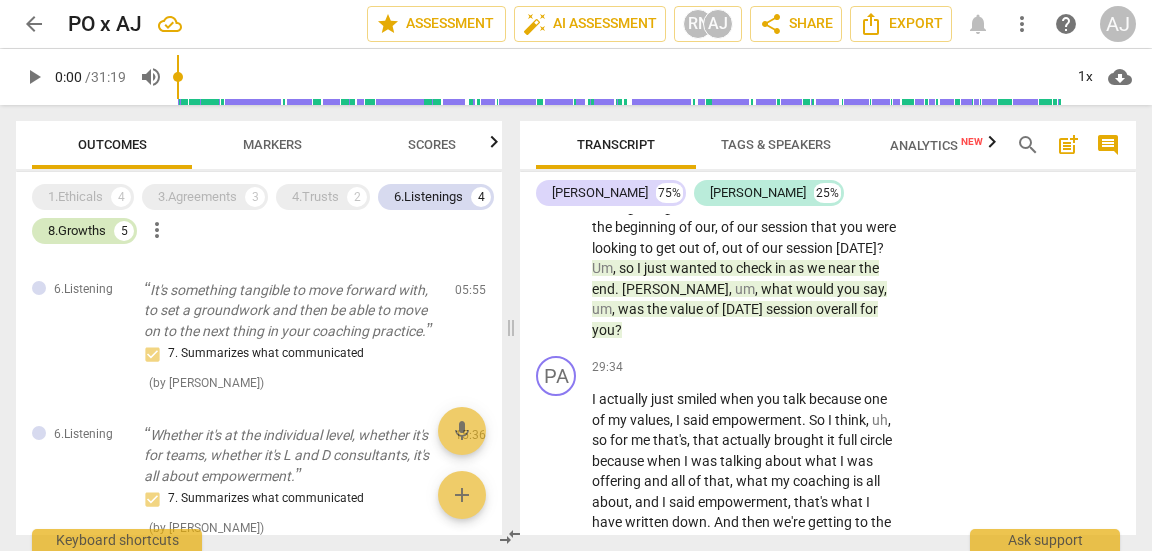 scroll, scrollTop: 656, scrollLeft: 0, axis: vertical 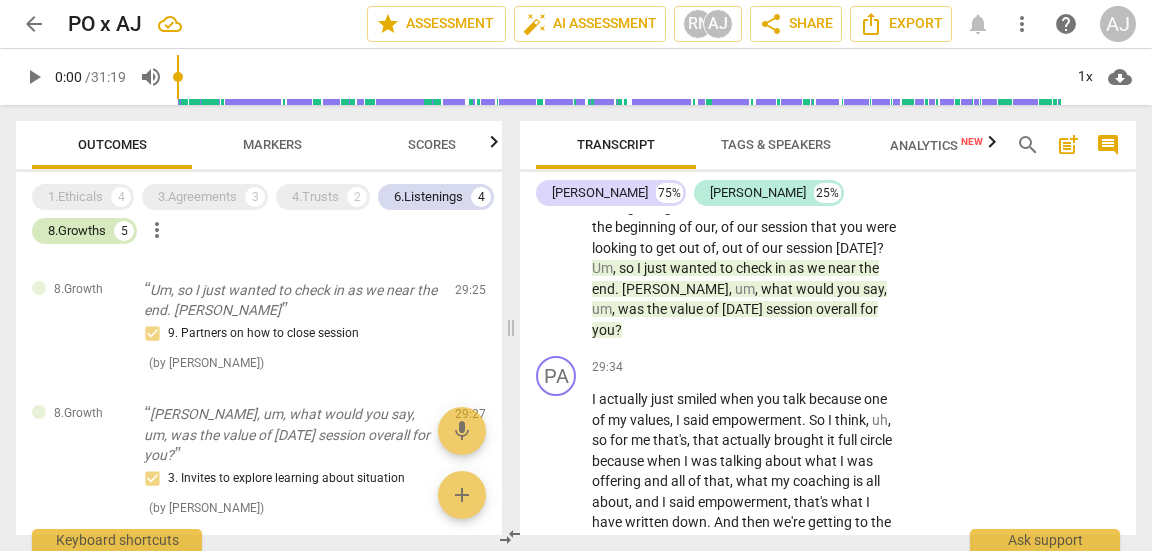 click on "5" at bounding box center [124, 231] 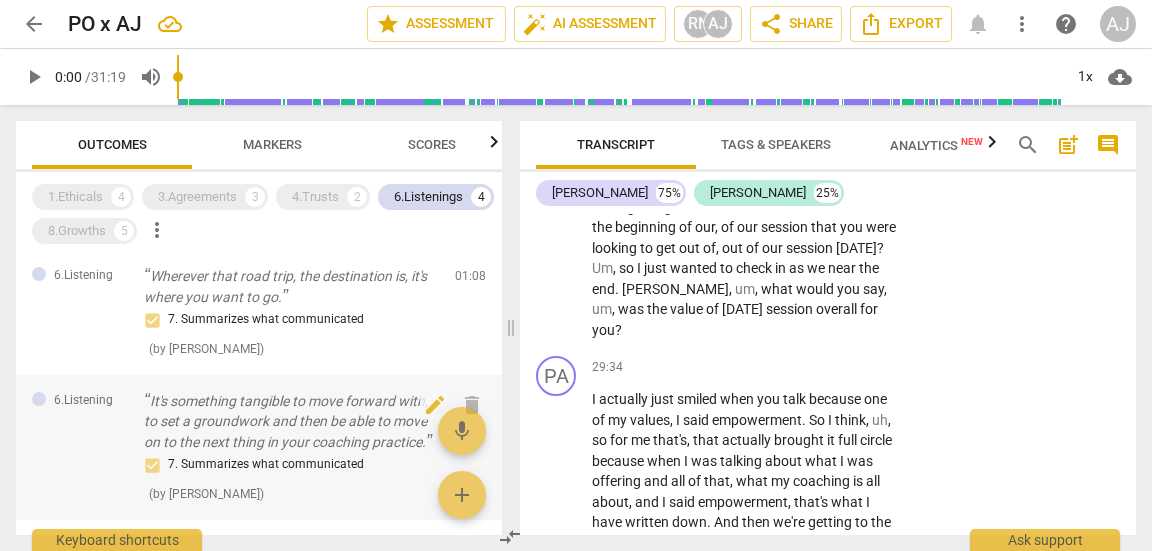 scroll, scrollTop: 0, scrollLeft: 0, axis: both 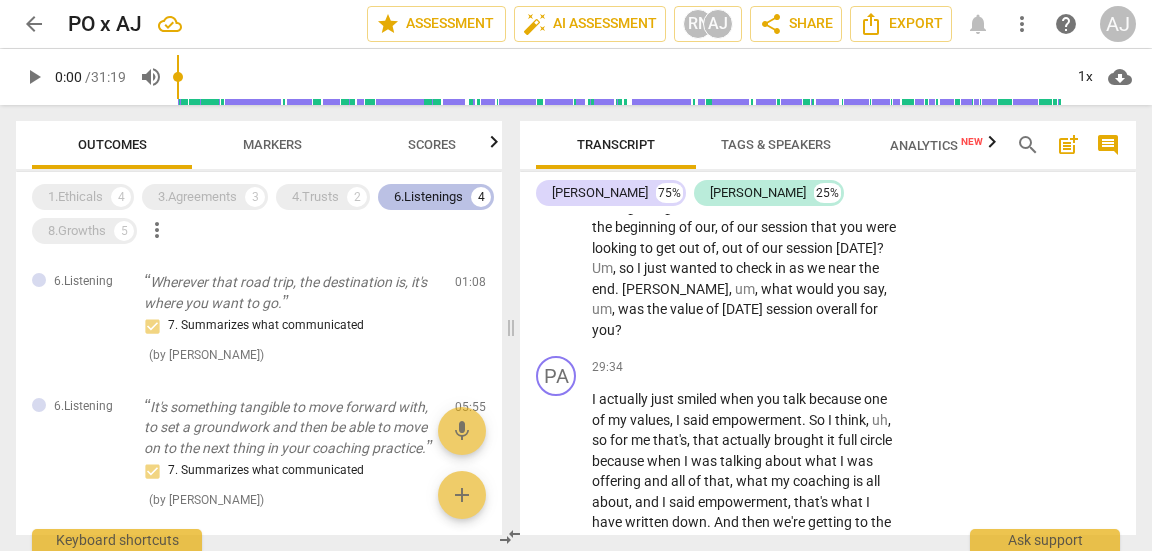 click on "4" at bounding box center [481, 197] 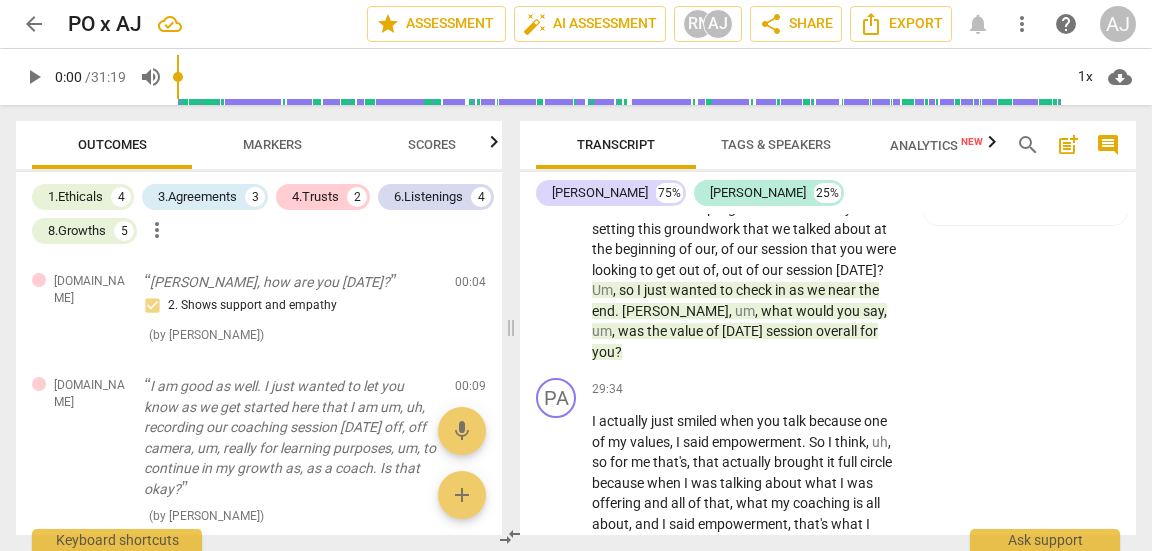 scroll, scrollTop: 13455, scrollLeft: 0, axis: vertical 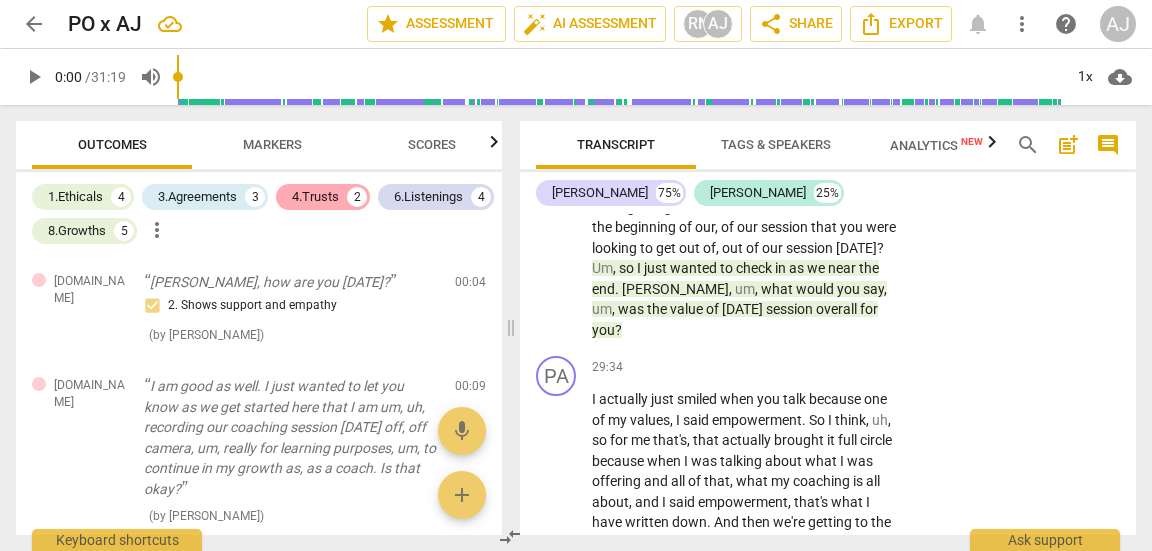 click on "2" at bounding box center (357, 197) 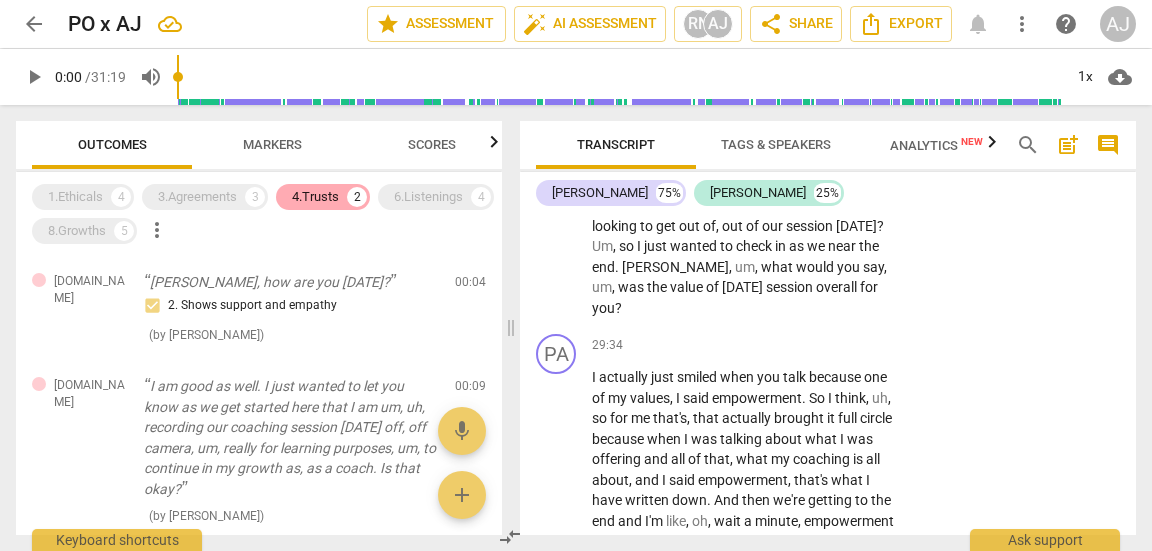 scroll, scrollTop: 13433, scrollLeft: 0, axis: vertical 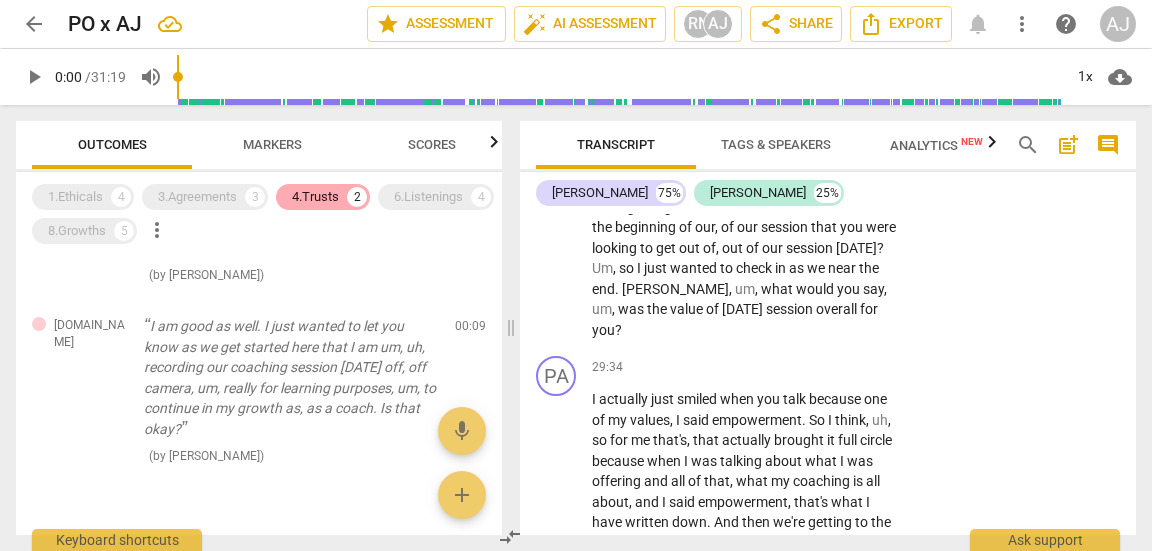 click on "2" at bounding box center [357, 197] 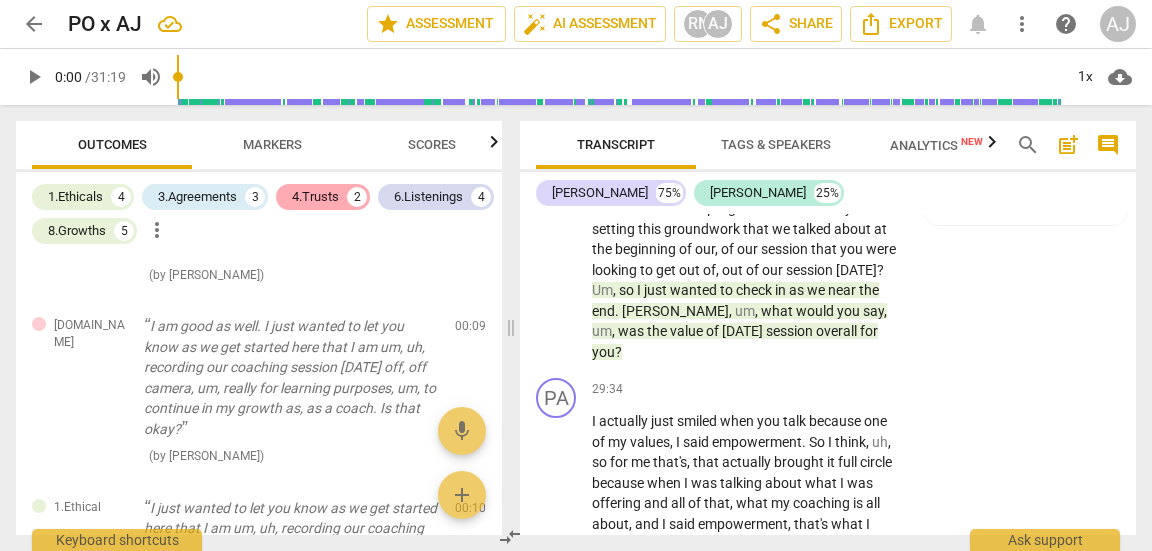 scroll, scrollTop: 13455, scrollLeft: 0, axis: vertical 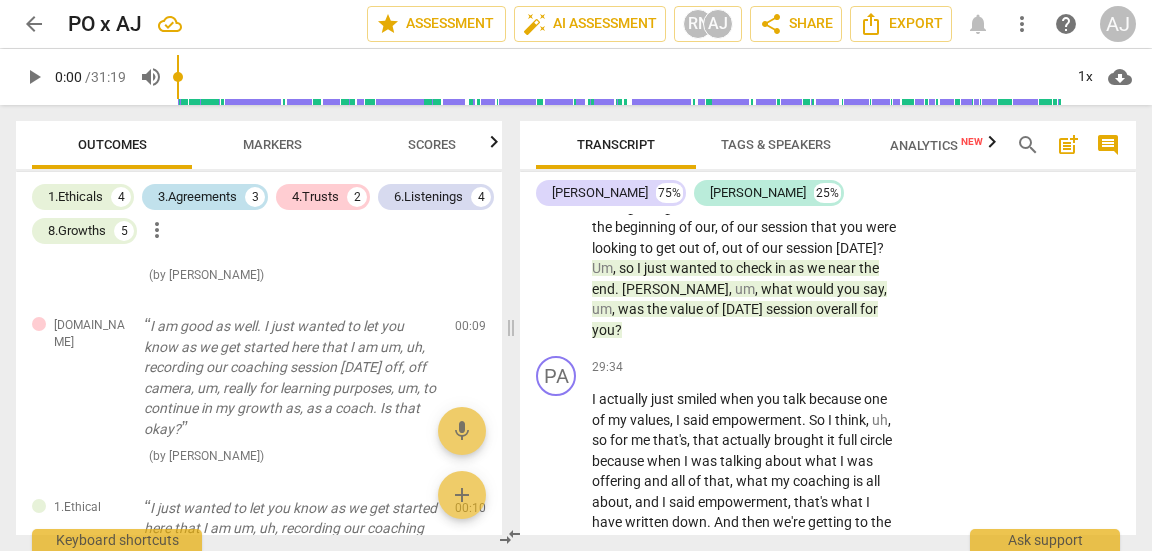 click on "3" at bounding box center (255, 197) 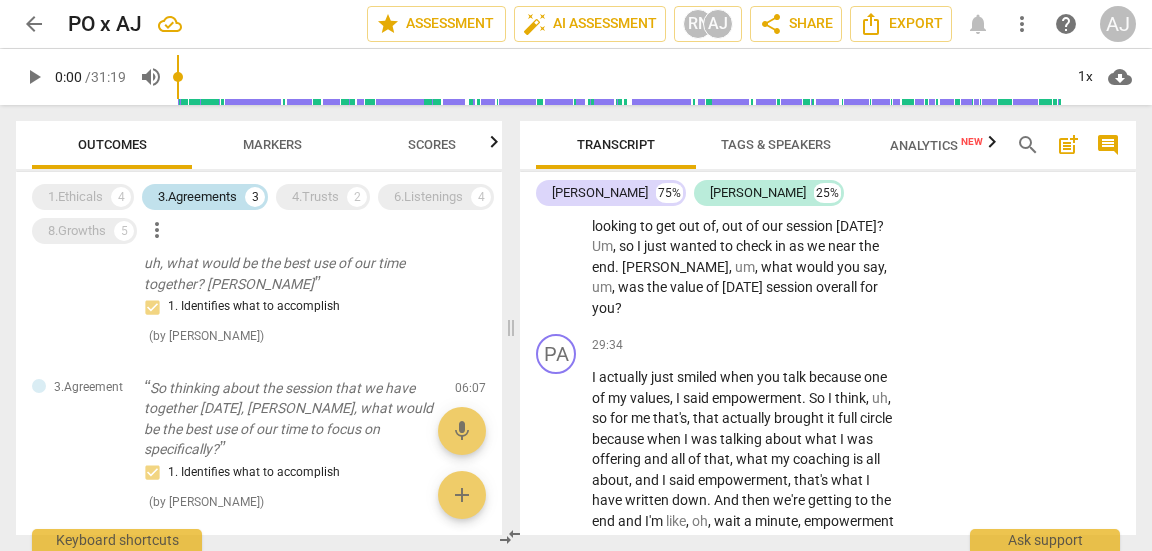 scroll, scrollTop: 13433, scrollLeft: 0, axis: vertical 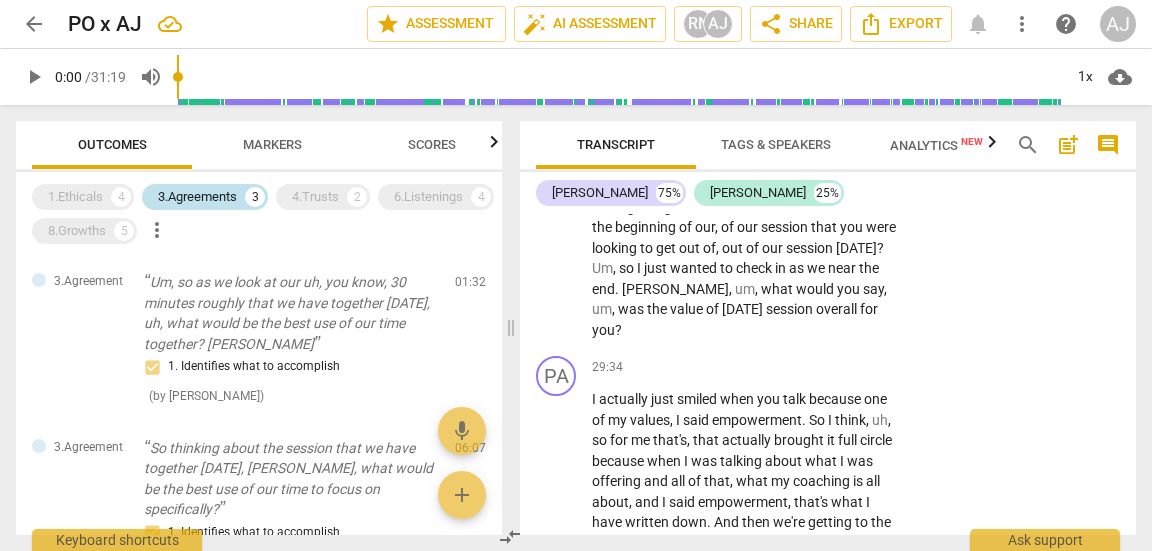 click on "3" at bounding box center [255, 197] 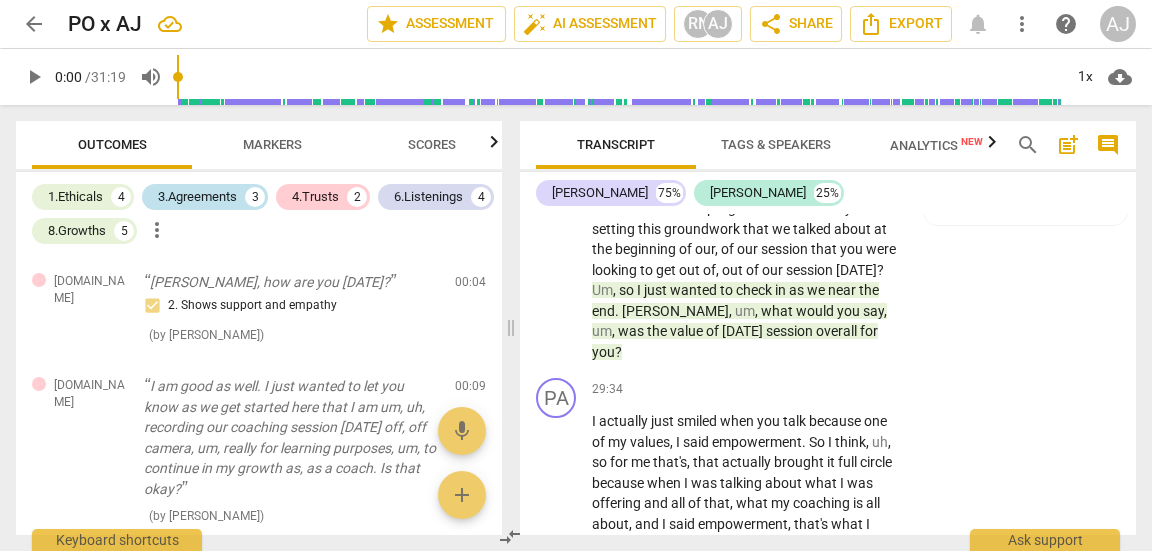scroll, scrollTop: 13455, scrollLeft: 0, axis: vertical 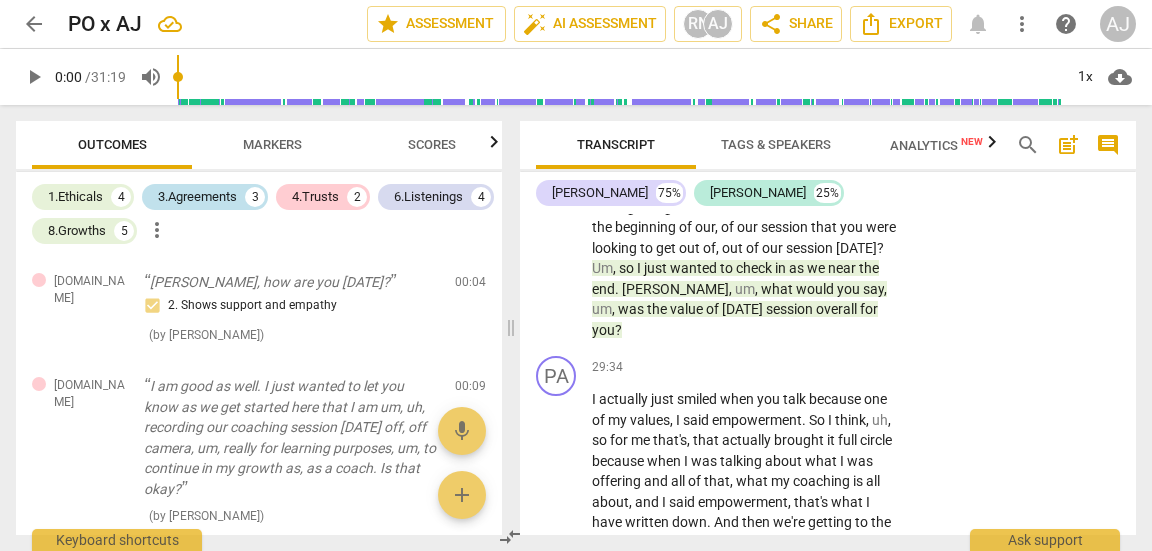 click on "3" at bounding box center [255, 197] 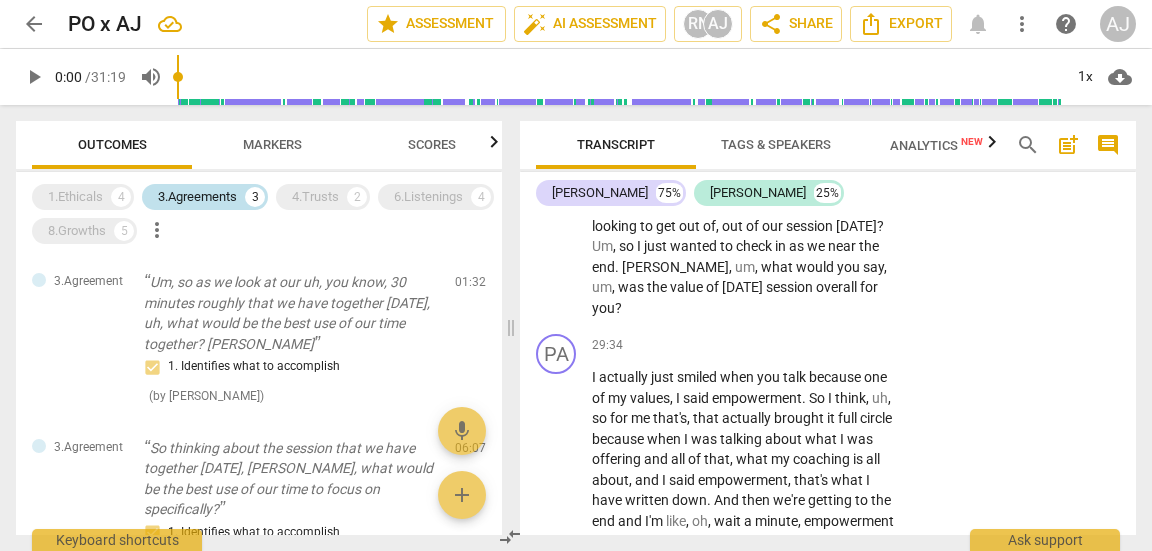 scroll, scrollTop: 13433, scrollLeft: 0, axis: vertical 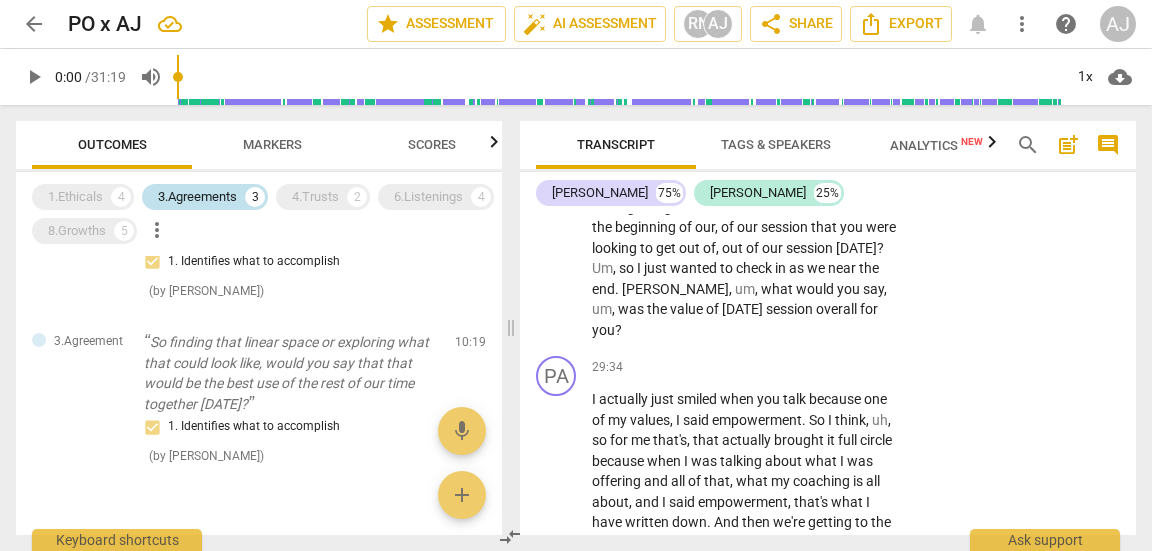 click on "3.Agreements 3" at bounding box center (205, 197) 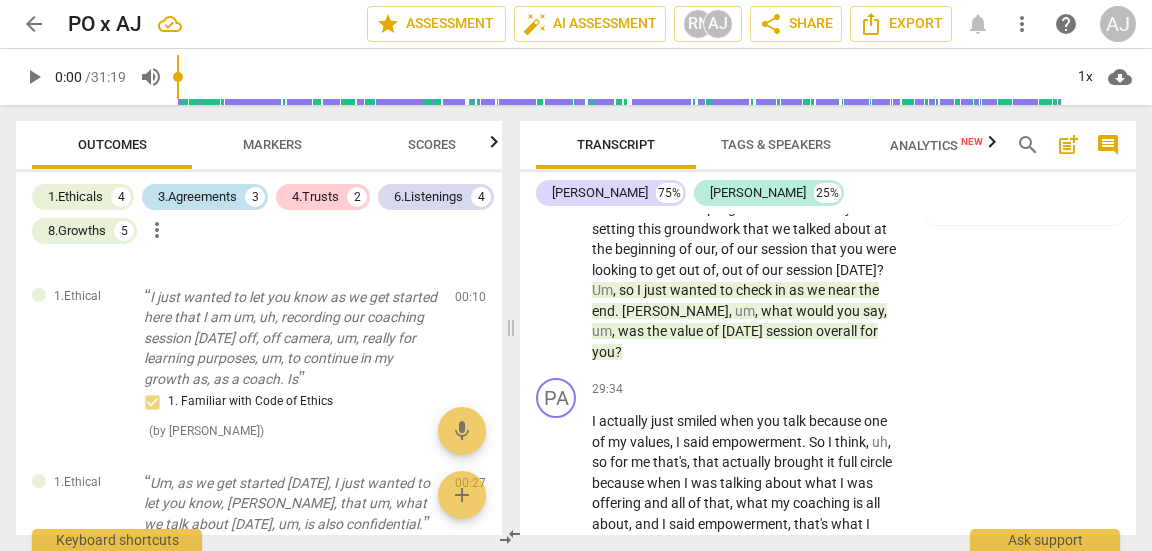 scroll, scrollTop: 1365, scrollLeft: 0, axis: vertical 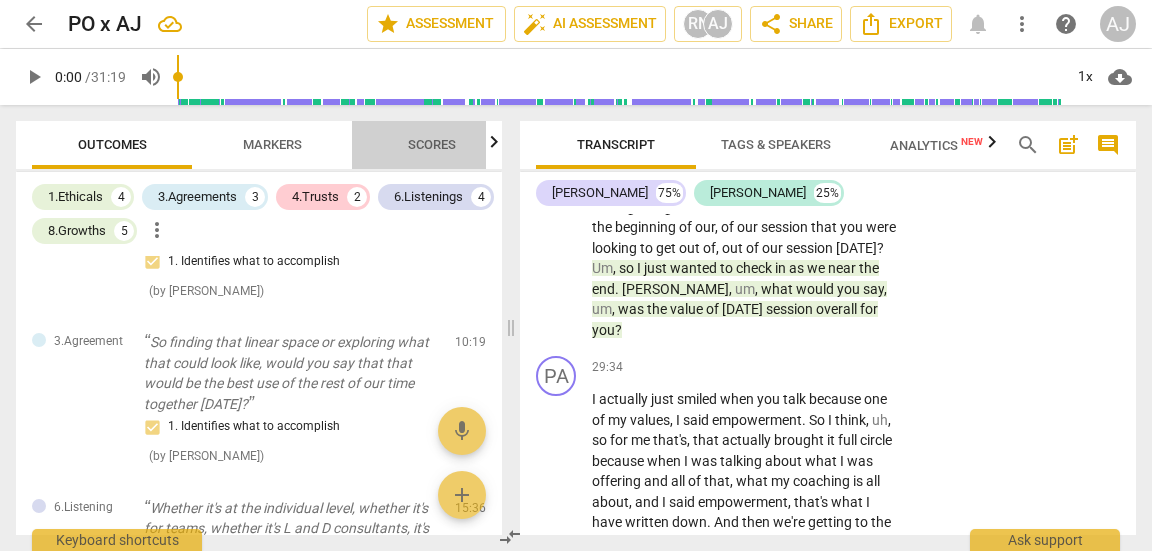click on "Scores" at bounding box center (432, 145) 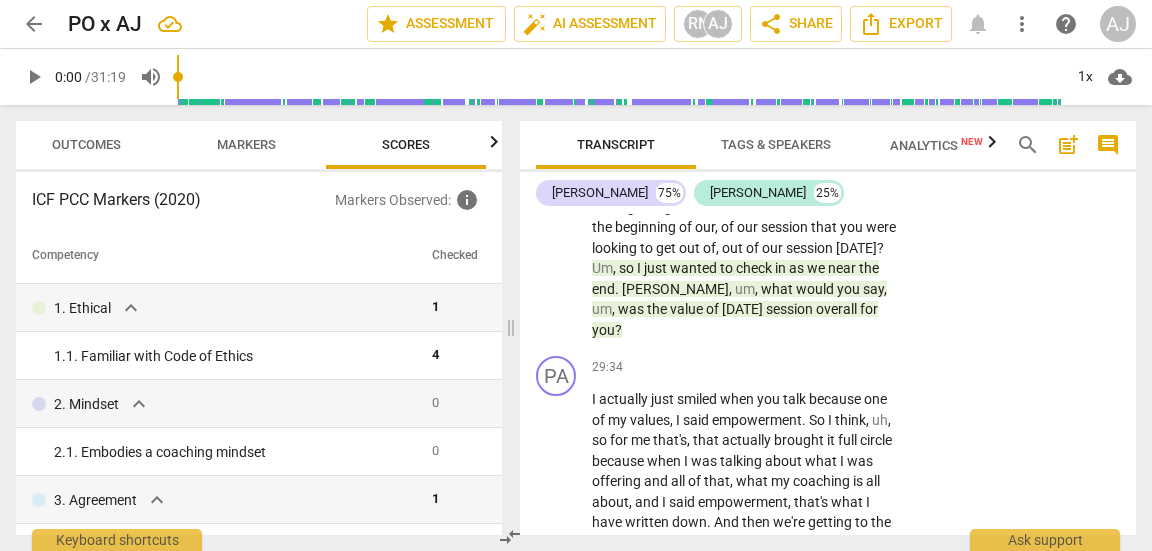 scroll, scrollTop: 0, scrollLeft: 26, axis: horizontal 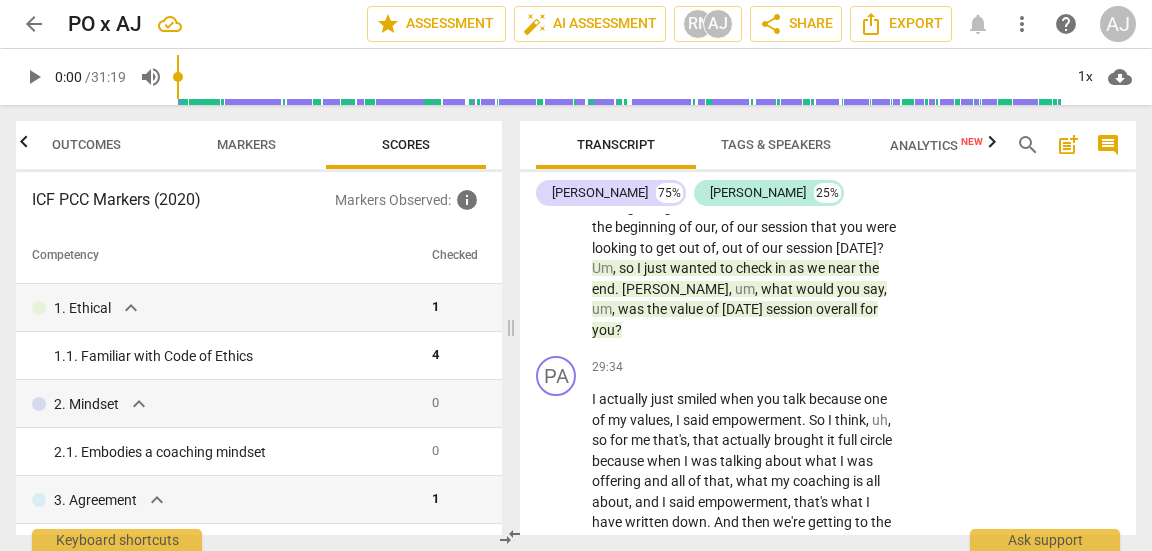 click on "Scores" at bounding box center (406, 145) 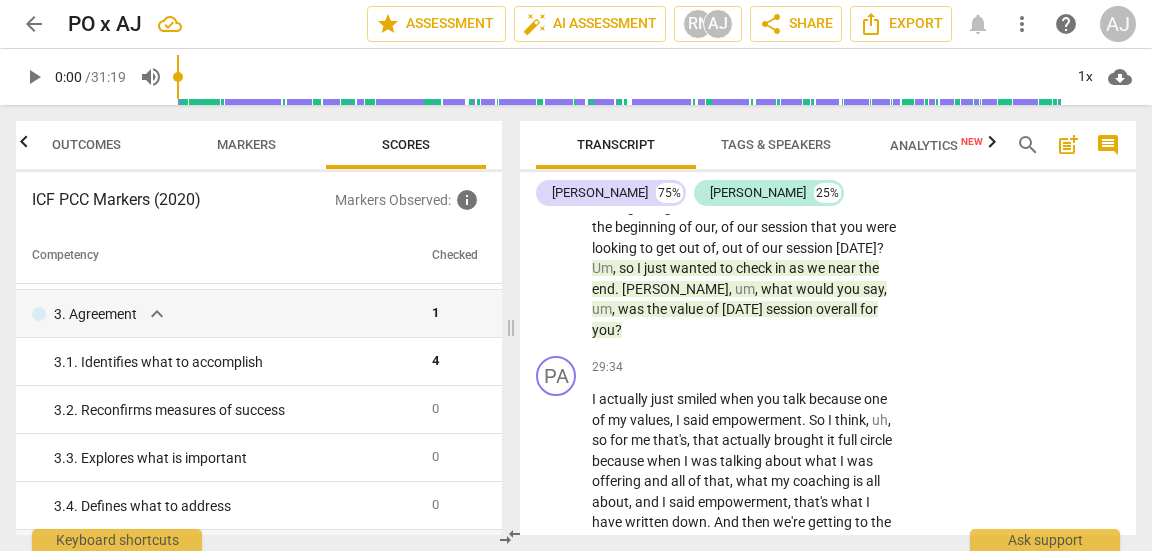 scroll, scrollTop: 198, scrollLeft: 0, axis: vertical 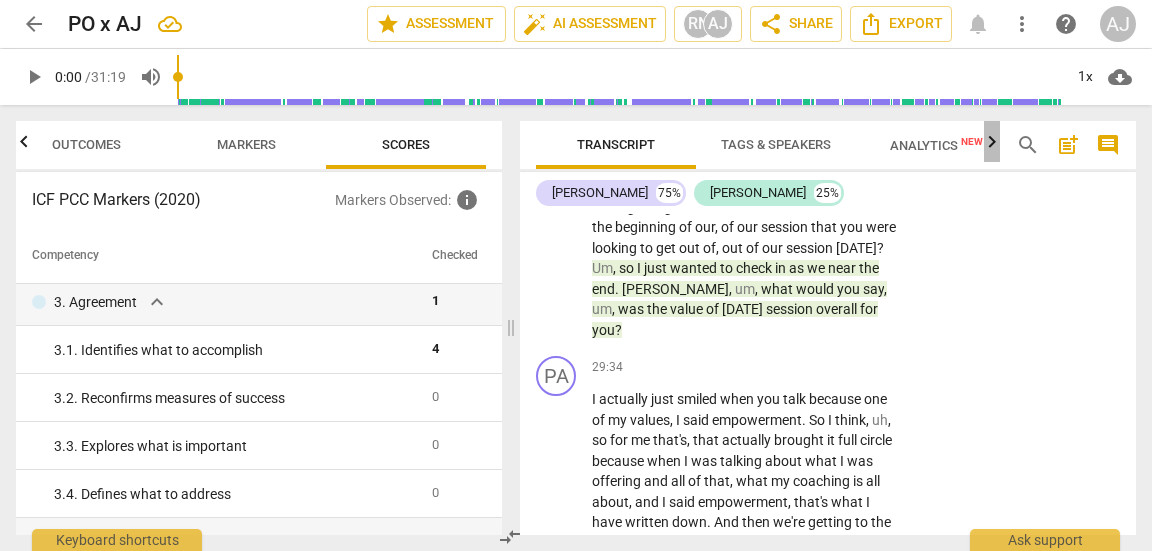 click 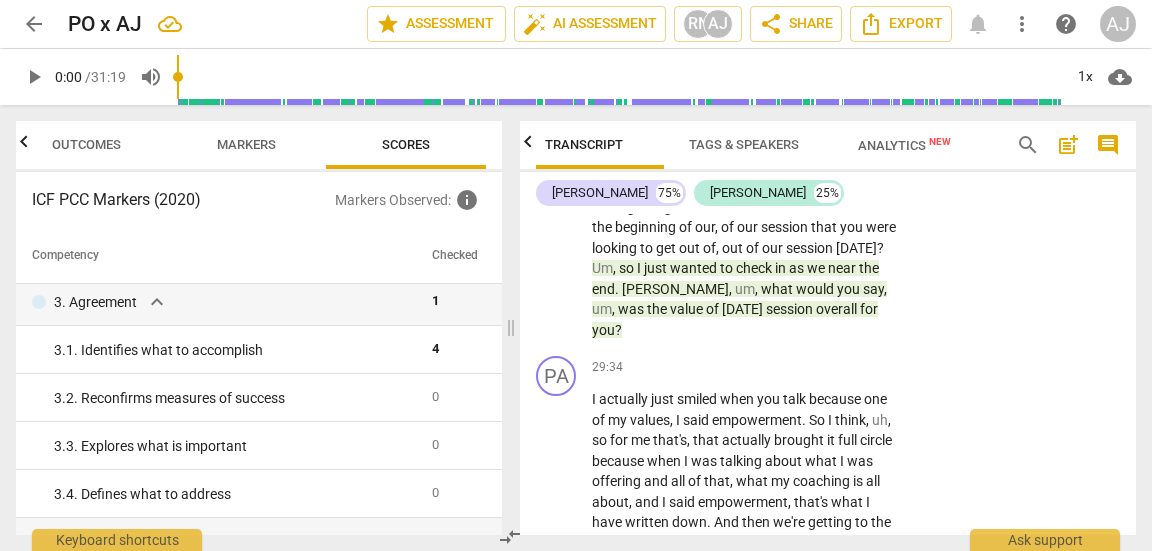 click on "New" at bounding box center (940, 141) 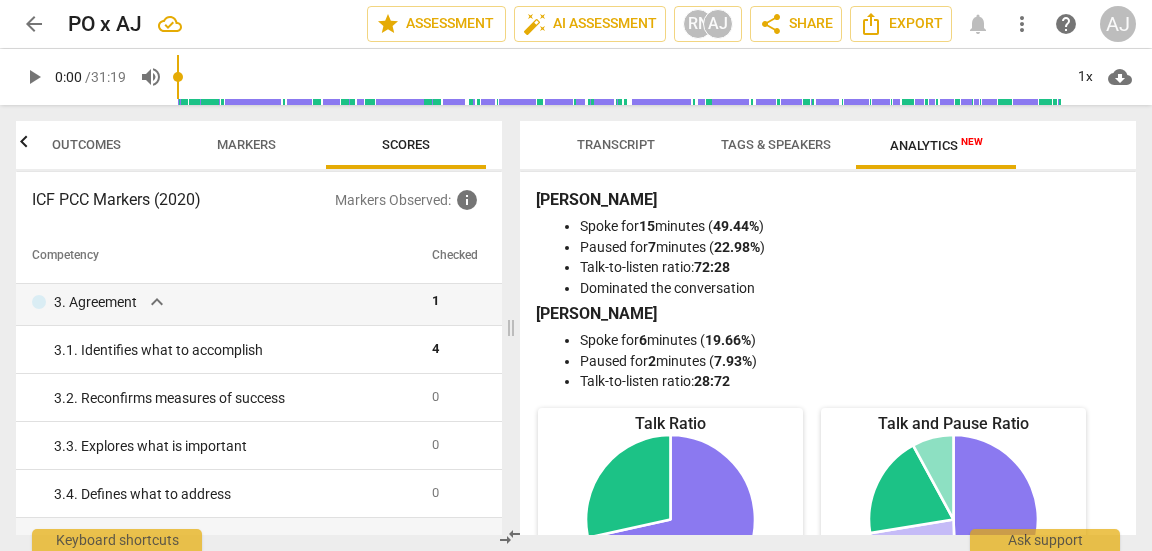 scroll, scrollTop: 0, scrollLeft: 0, axis: both 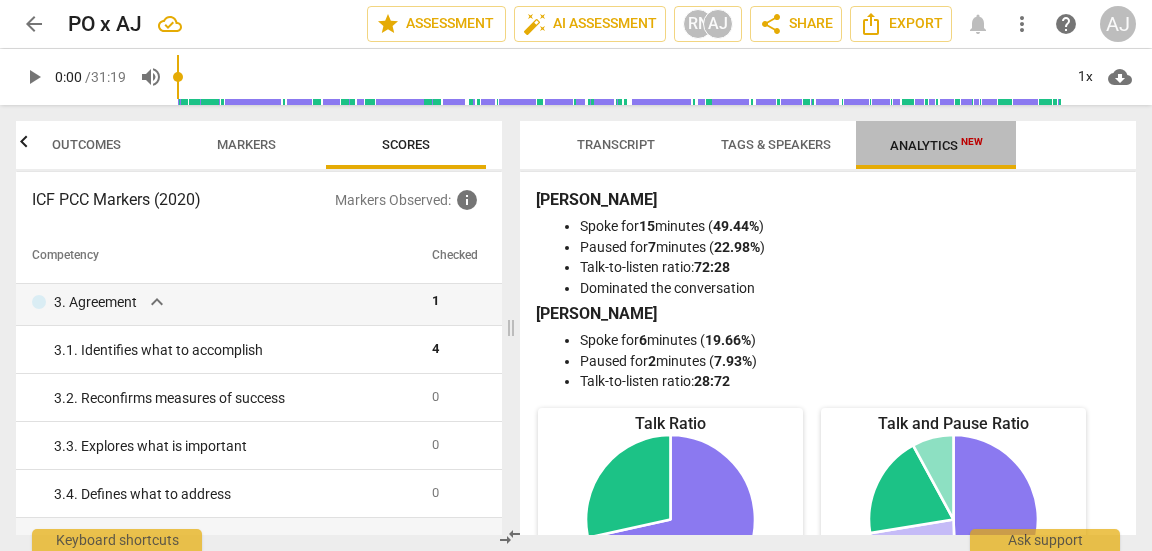 click on "Analytics   New" at bounding box center [936, 145] 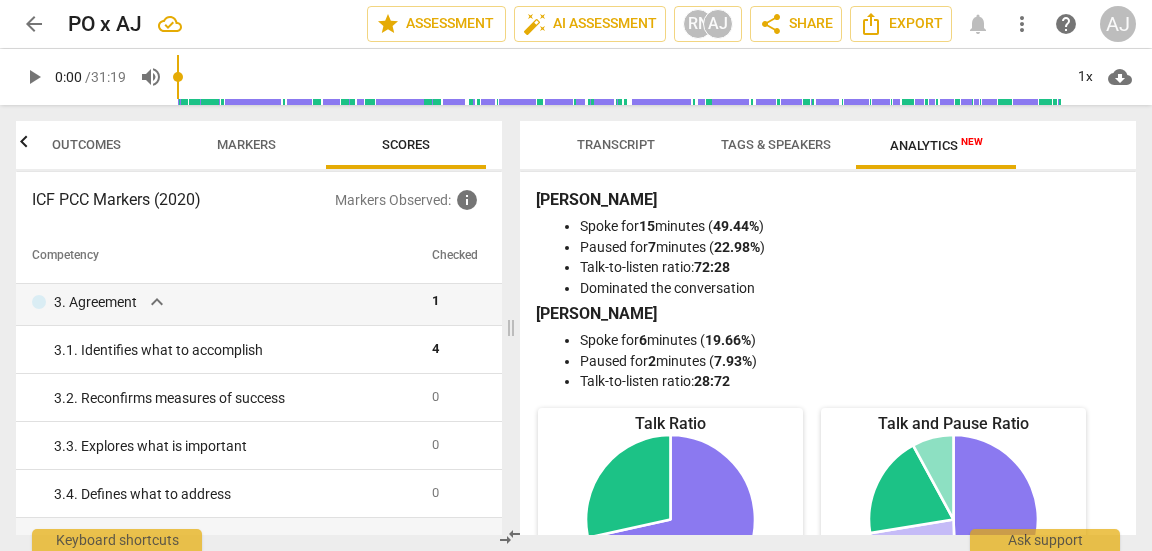 scroll, scrollTop: 0, scrollLeft: 0, axis: both 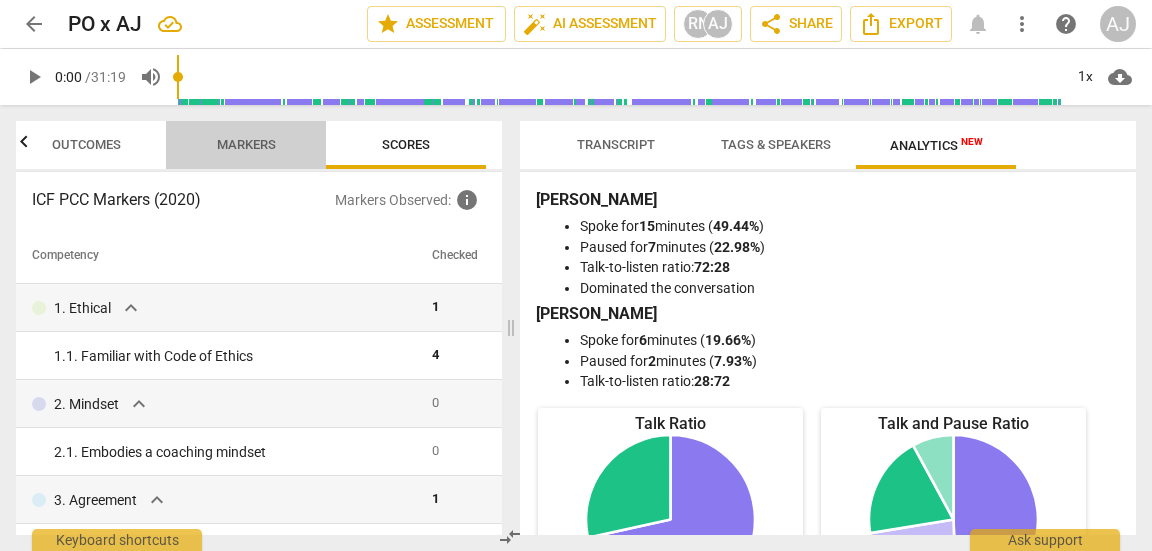 click on "Markers" at bounding box center [246, 144] 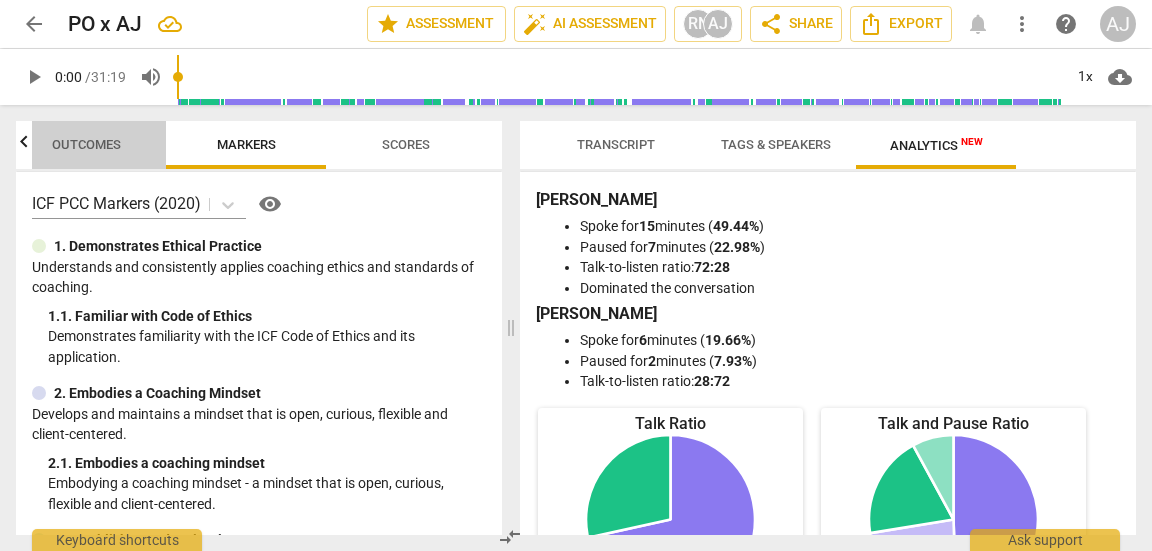 click on "Outcomes" at bounding box center (86, 145) 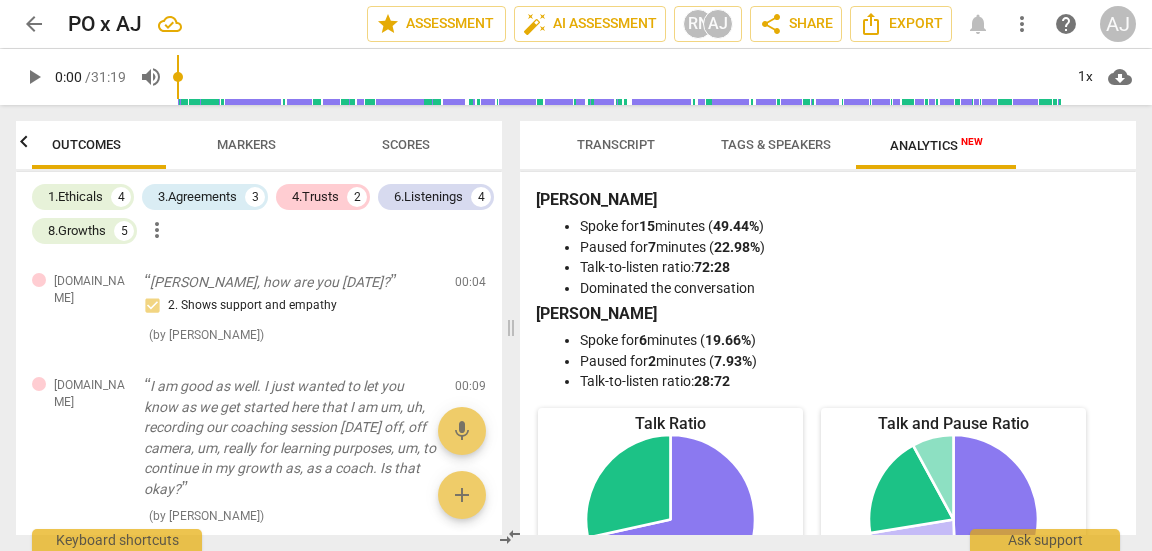 scroll, scrollTop: 0, scrollLeft: 0, axis: both 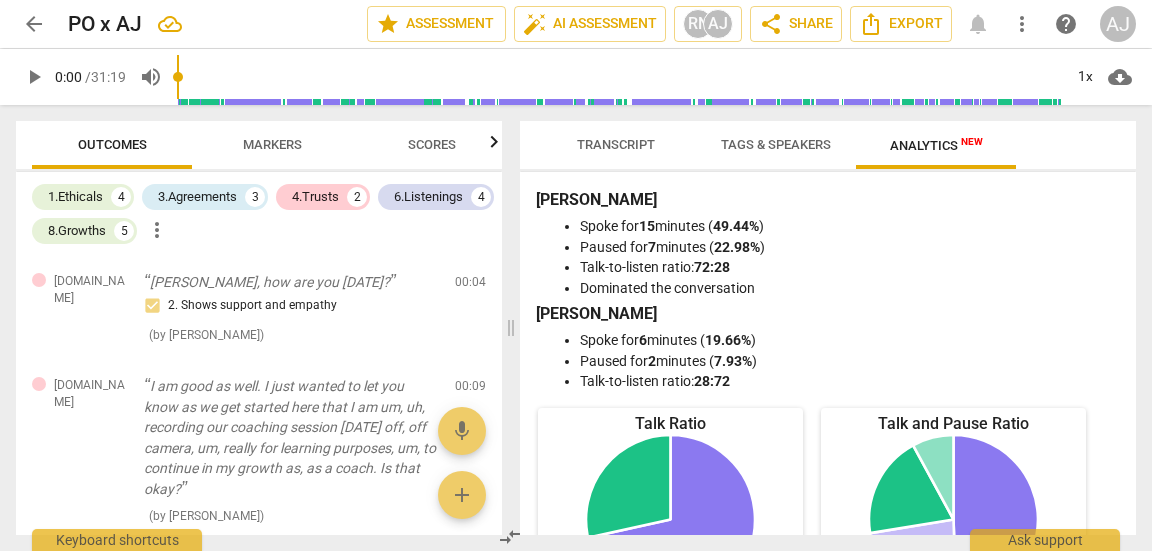 click on "Scores" at bounding box center [432, 145] 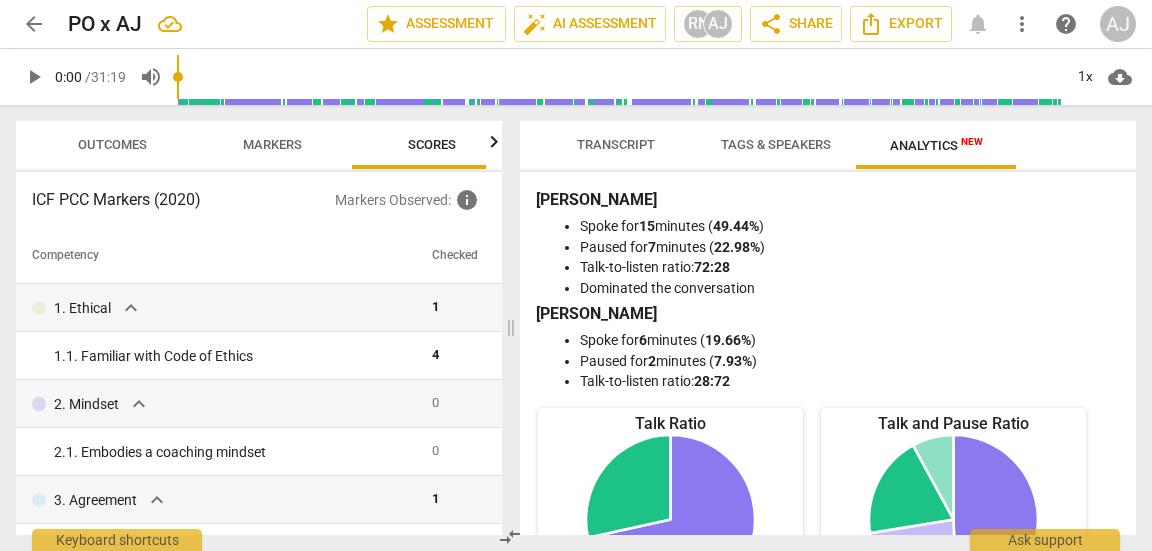 scroll, scrollTop: 0, scrollLeft: 26, axis: horizontal 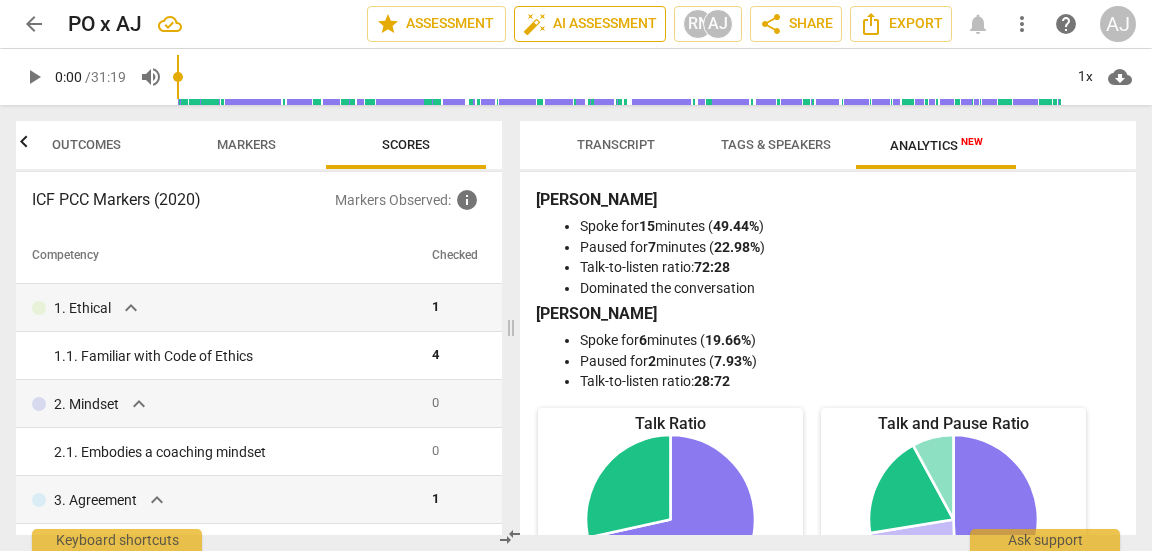click on "auto_fix_high    AI Assessment" at bounding box center [590, 24] 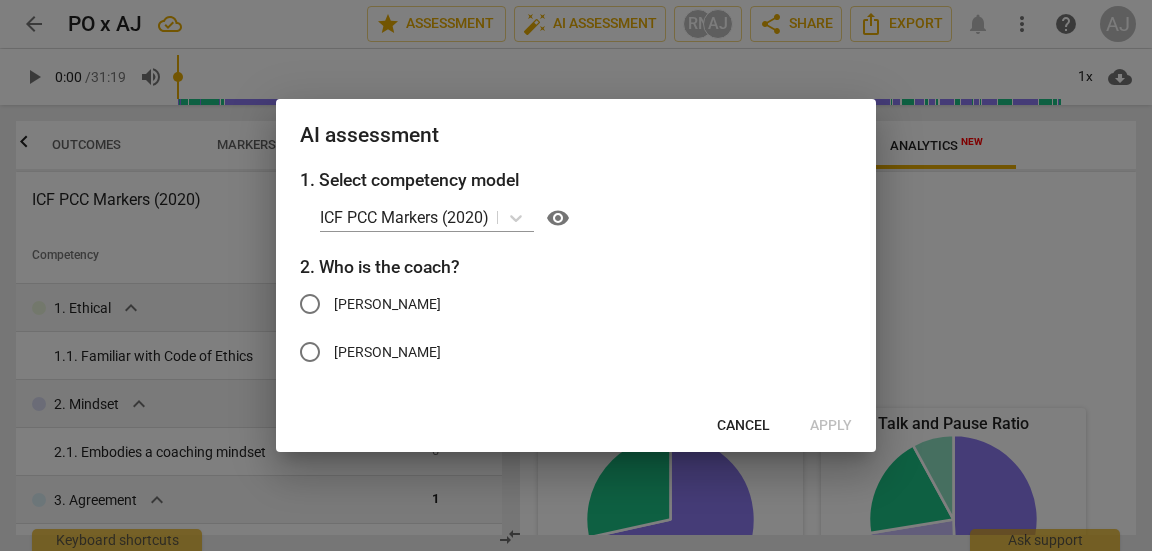 click on "Ashley" at bounding box center [387, 352] 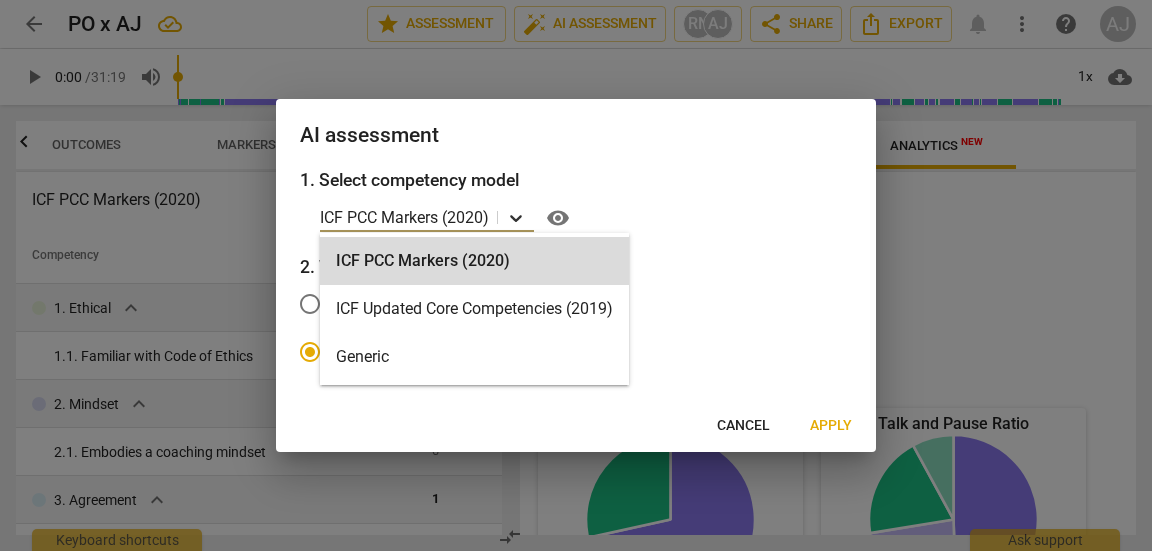 click 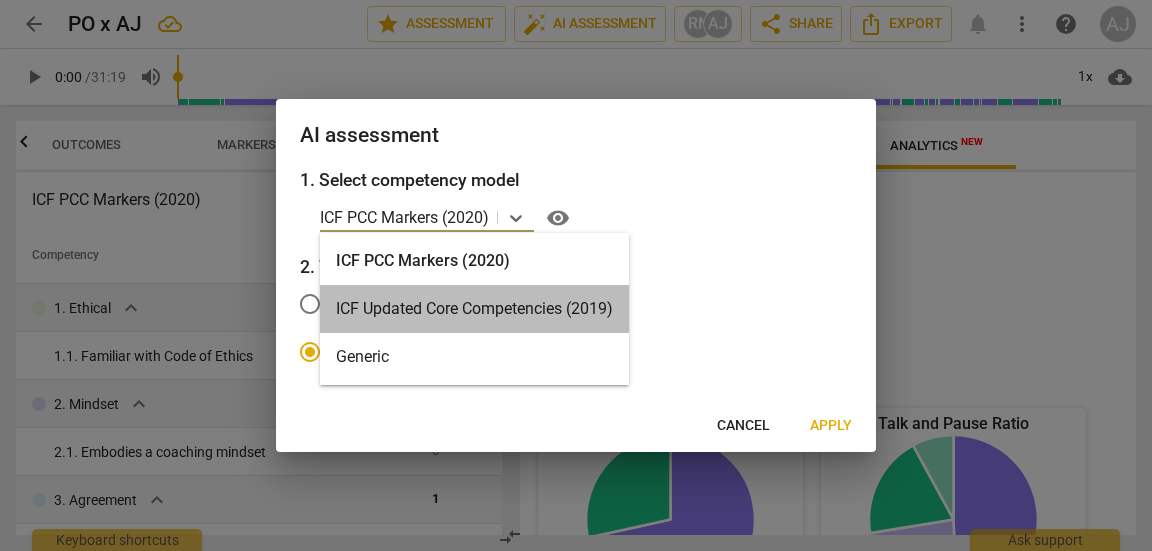 click on "ICF Updated Core Competencies (2019)" at bounding box center (474, 309) 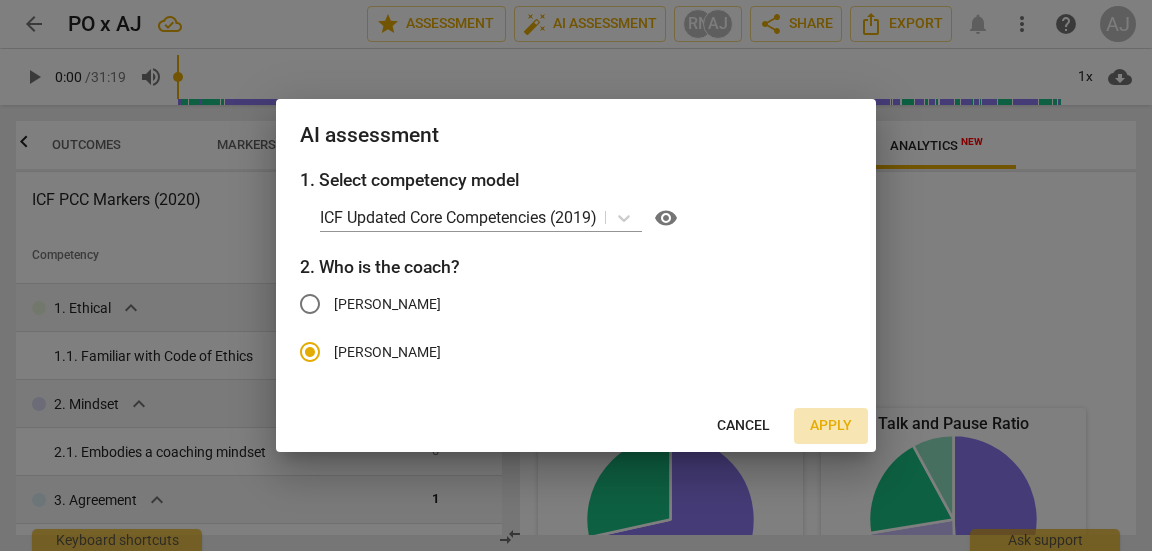 click on "Apply" at bounding box center (831, 426) 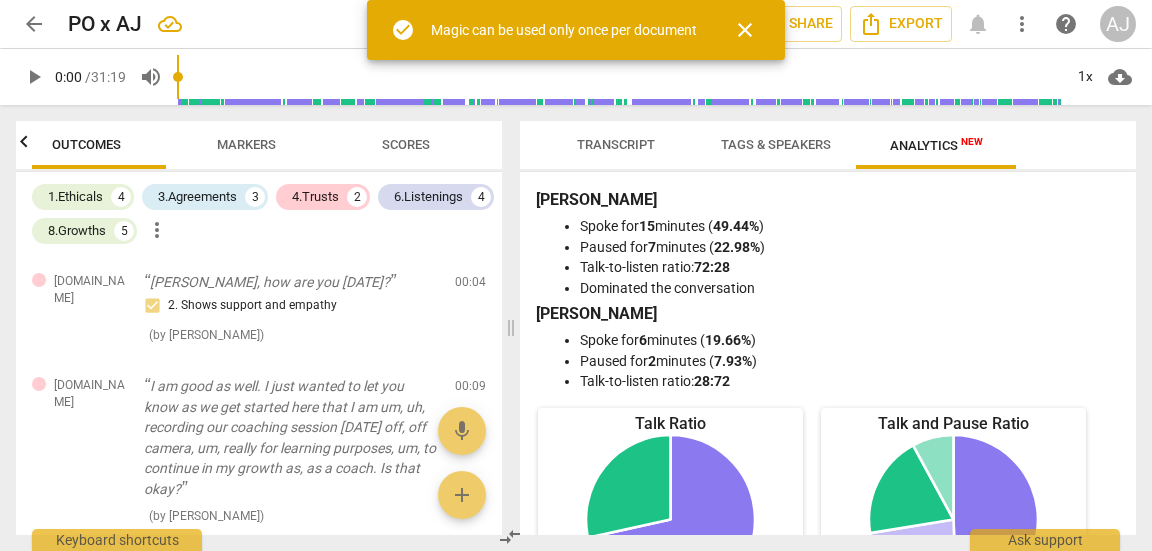 scroll, scrollTop: 0, scrollLeft: 0, axis: both 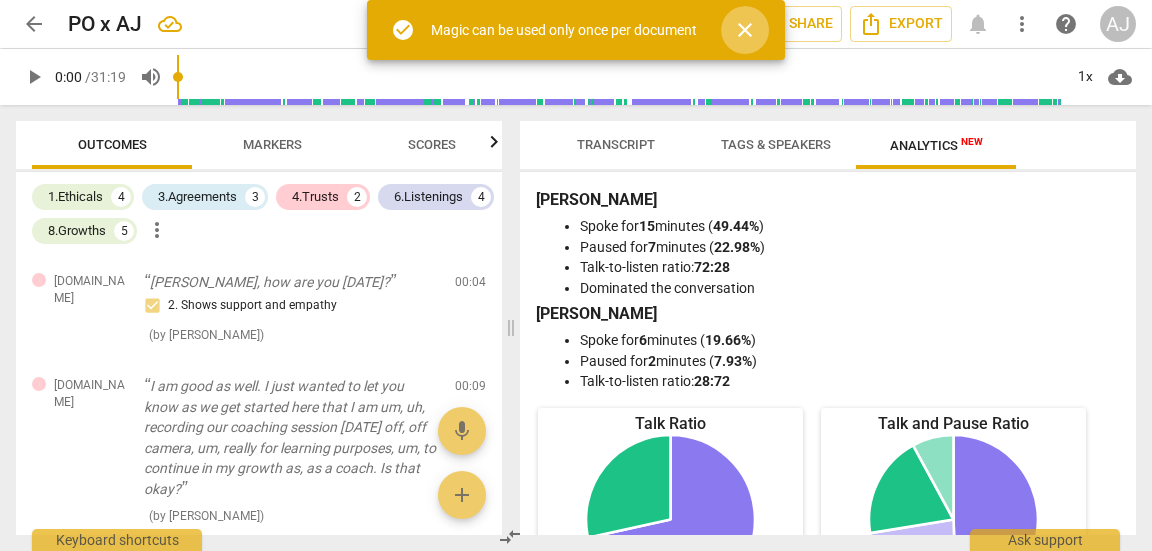 click on "close" at bounding box center (745, 30) 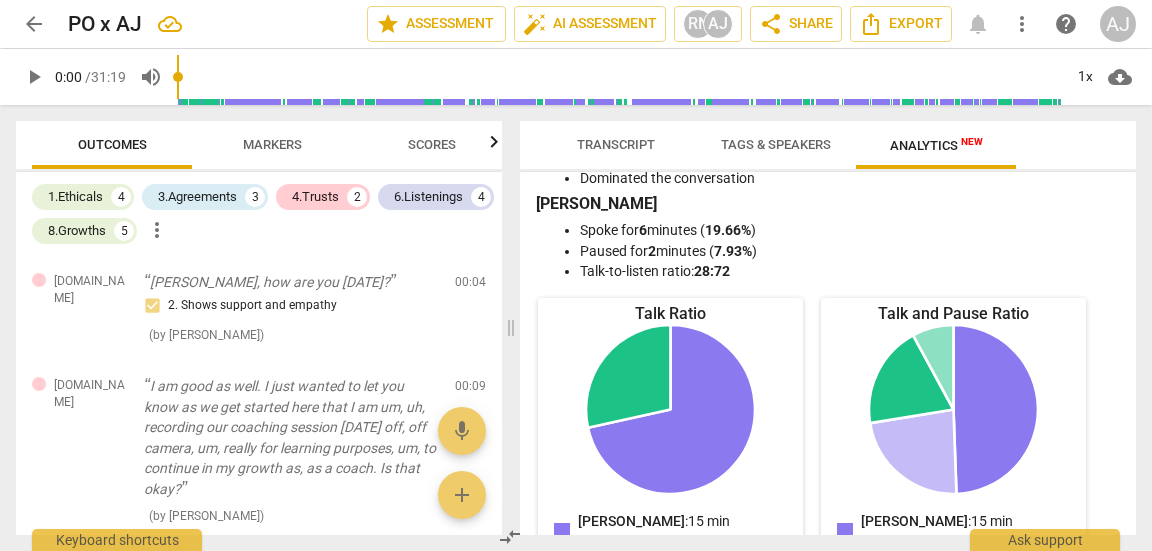 scroll, scrollTop: 0, scrollLeft: 0, axis: both 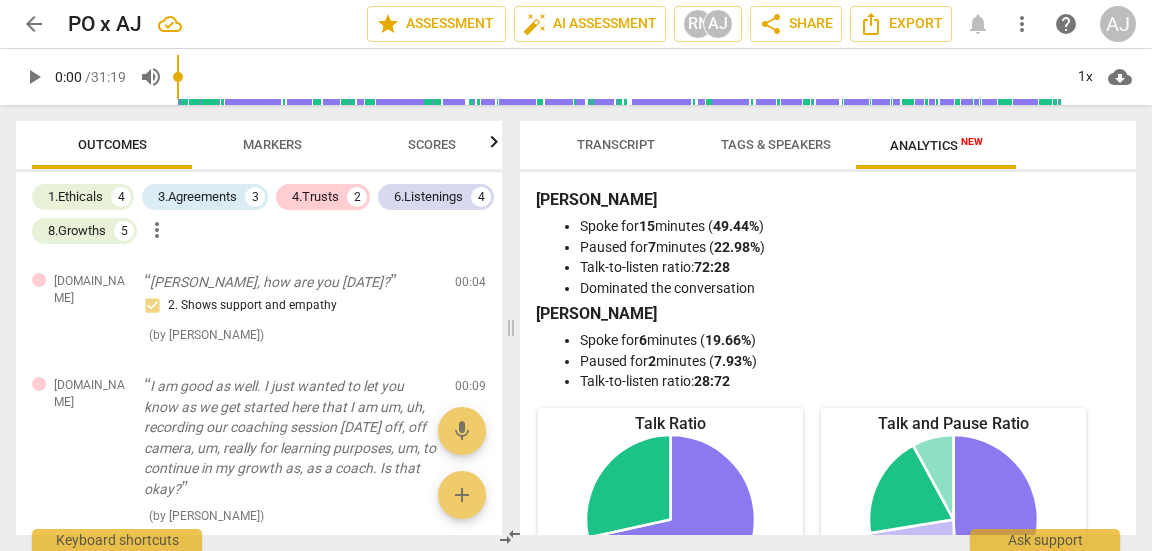 click on "Dominated the conversation" at bounding box center [848, 288] 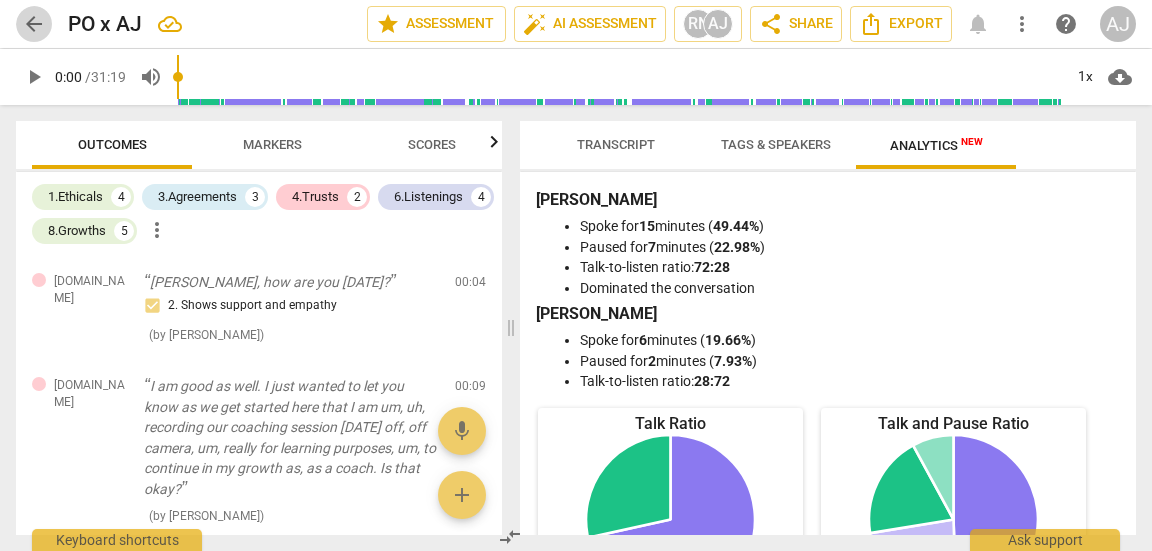 click on "arrow_back" at bounding box center [34, 24] 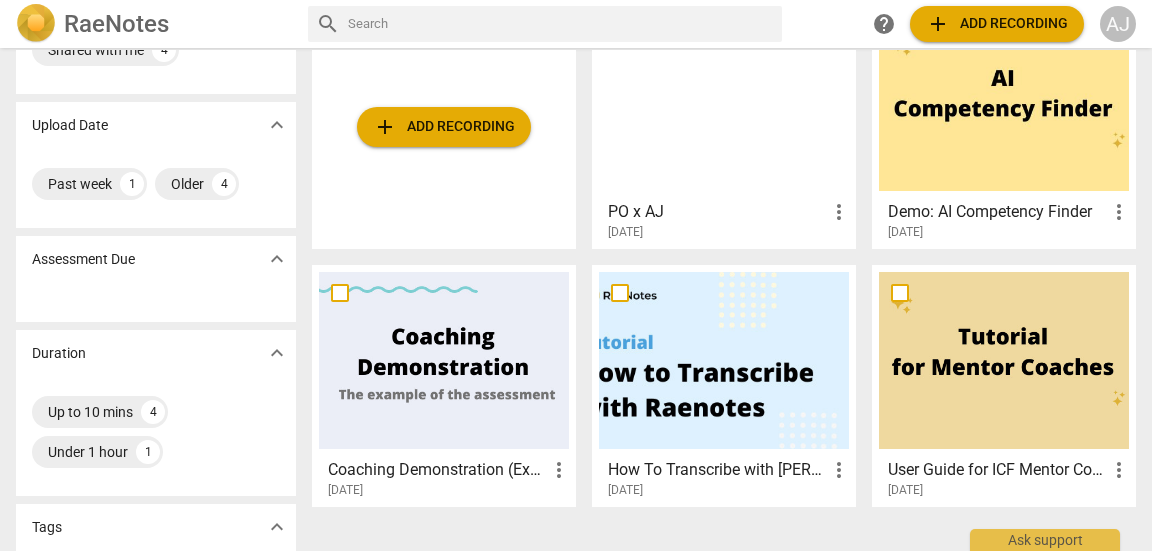 scroll, scrollTop: 136, scrollLeft: 0, axis: vertical 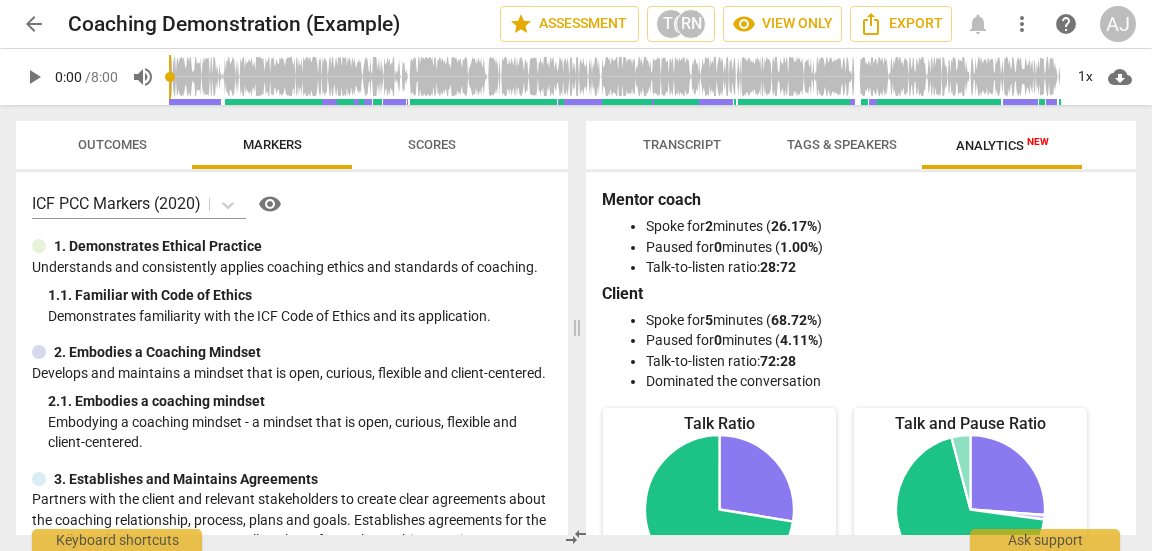 click on "Outcomes" at bounding box center [112, 144] 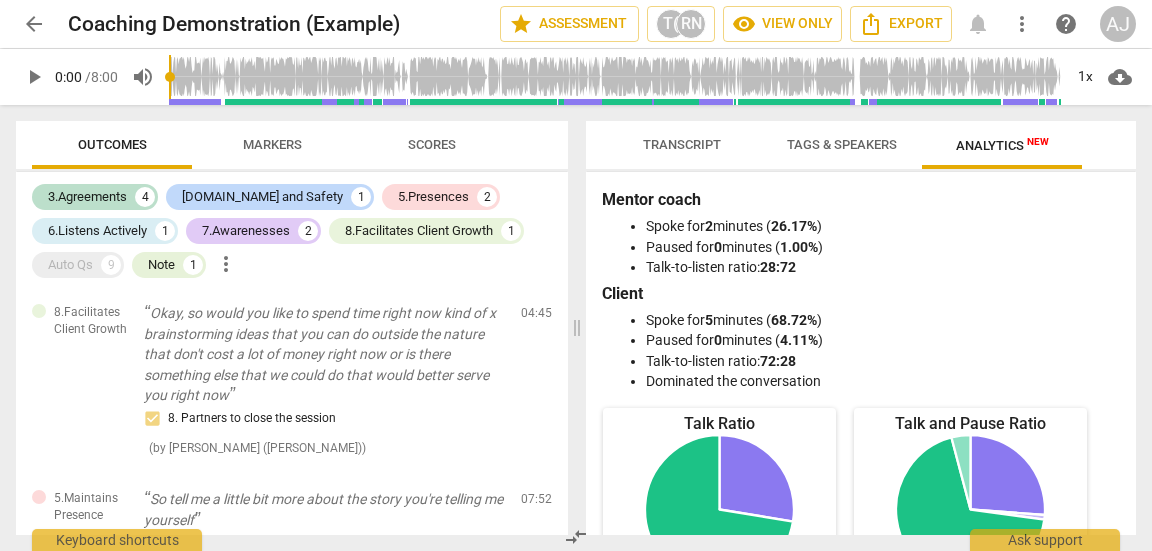 scroll, scrollTop: 1472, scrollLeft: 0, axis: vertical 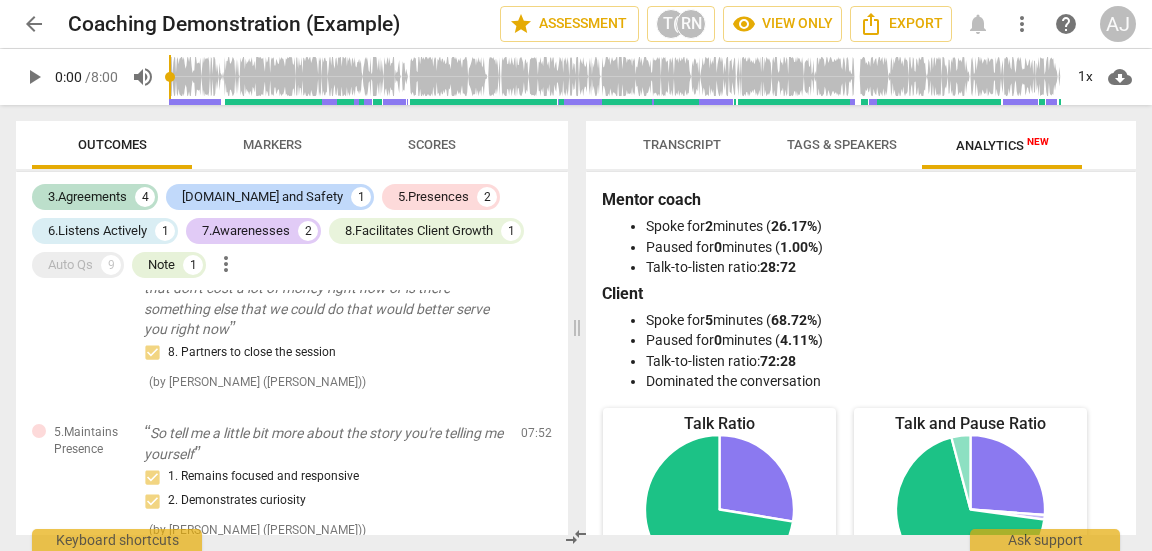 click on "Transcript" at bounding box center (682, 145) 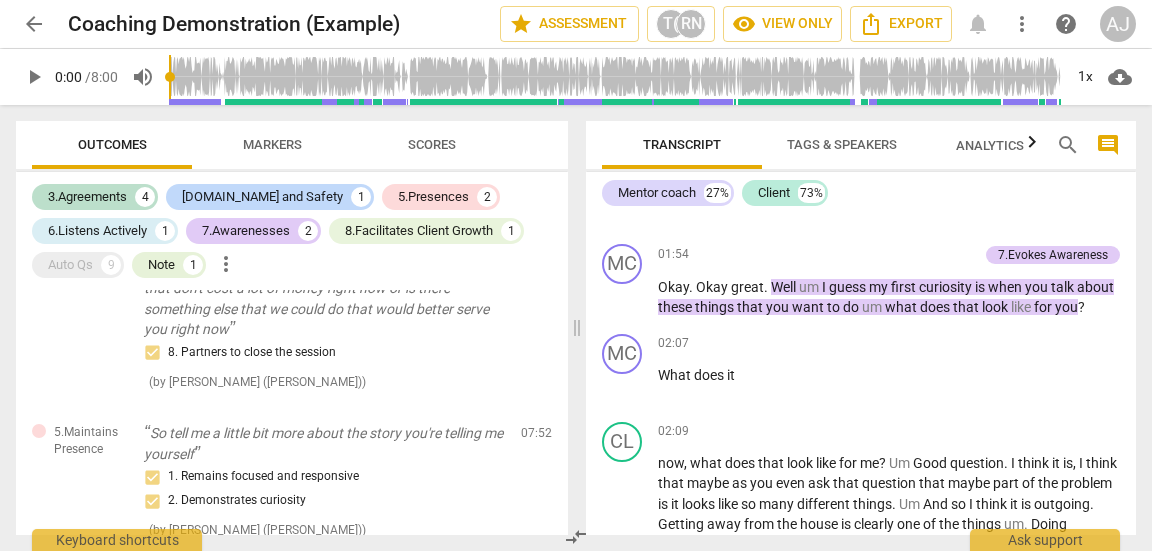 scroll, scrollTop: 915, scrollLeft: 0, axis: vertical 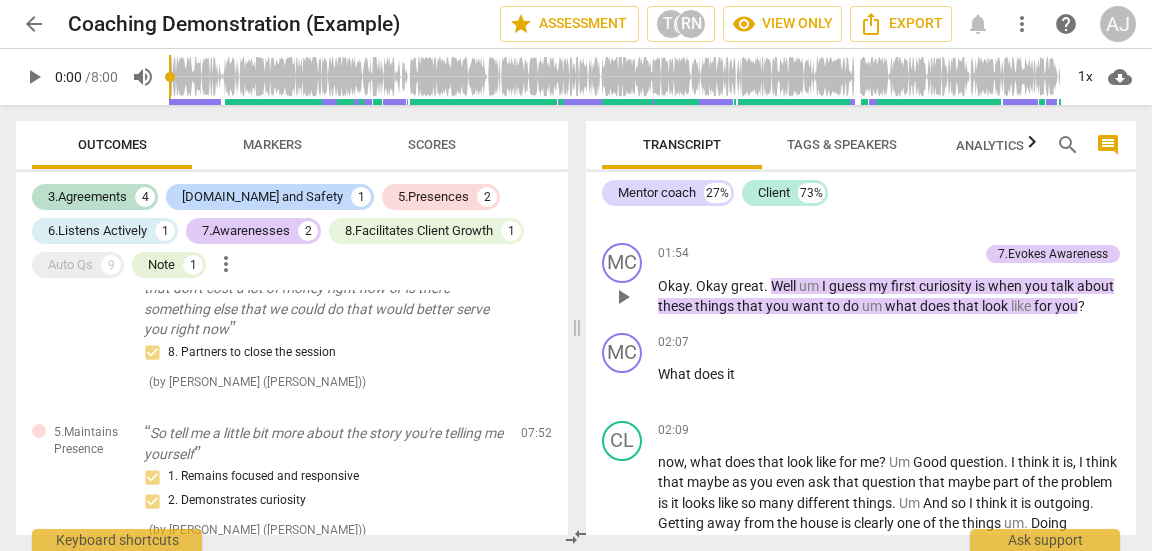 click on "MC play_arrow pause 01:54 7.Evokes Awareness keyboard_arrow_right Okay .   Okay   great .   Well   um   I   guess   my   first   curiosity   is   when   you   talk   about   these   things   that   you   want   to   do   um   what   does   that   look   like   for   you ? 7.Evokes Awareness Tatiana (RaeNotes) 04:46 06-03-2021 8. Helps identify factors to influence patterns" at bounding box center [861, 280] 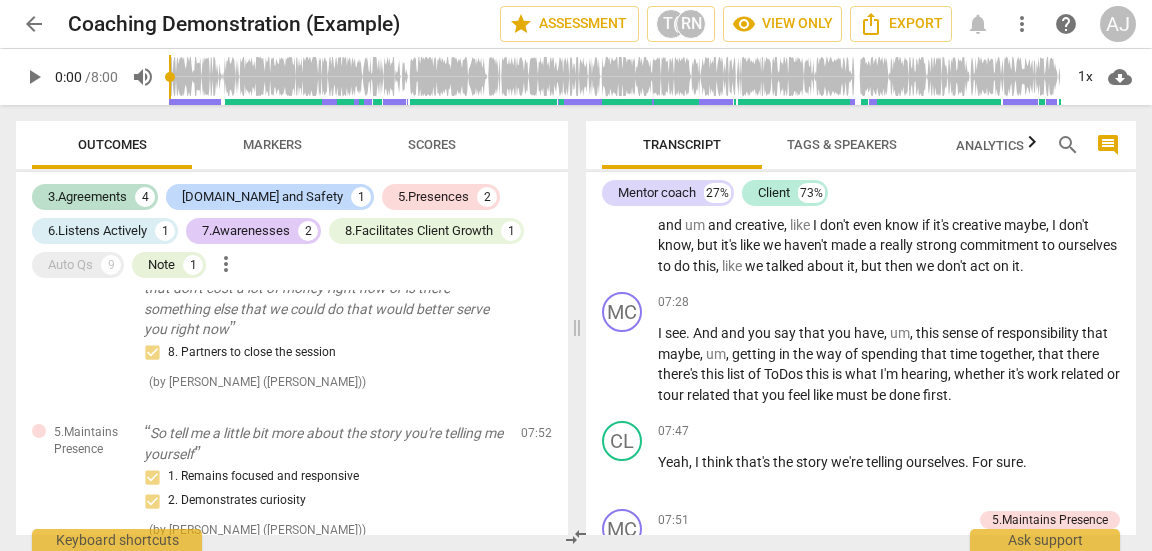 scroll, scrollTop: 3126, scrollLeft: 0, axis: vertical 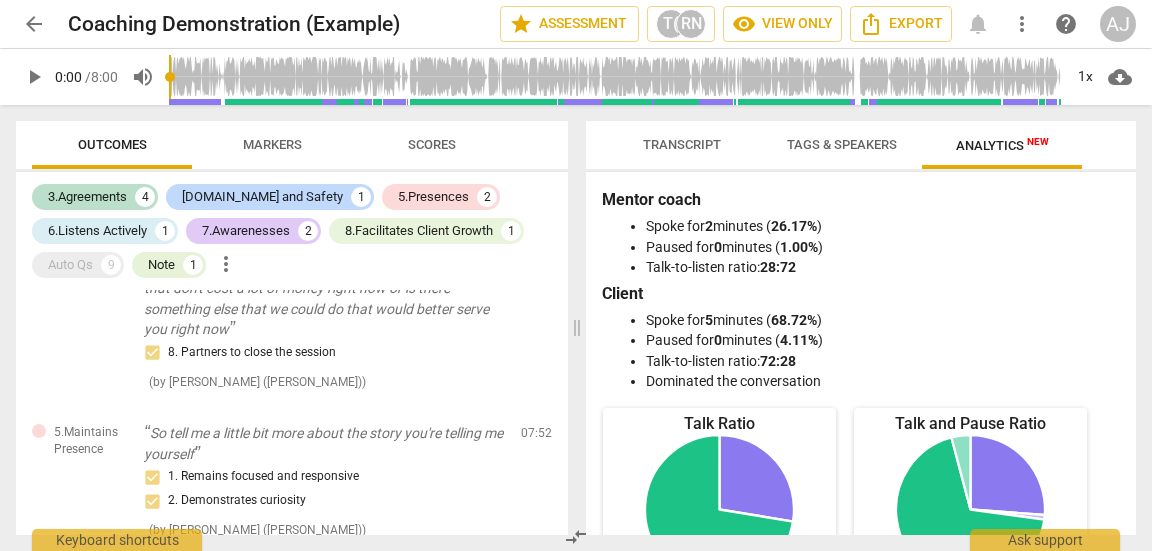 click on "Transcript" at bounding box center [682, 144] 